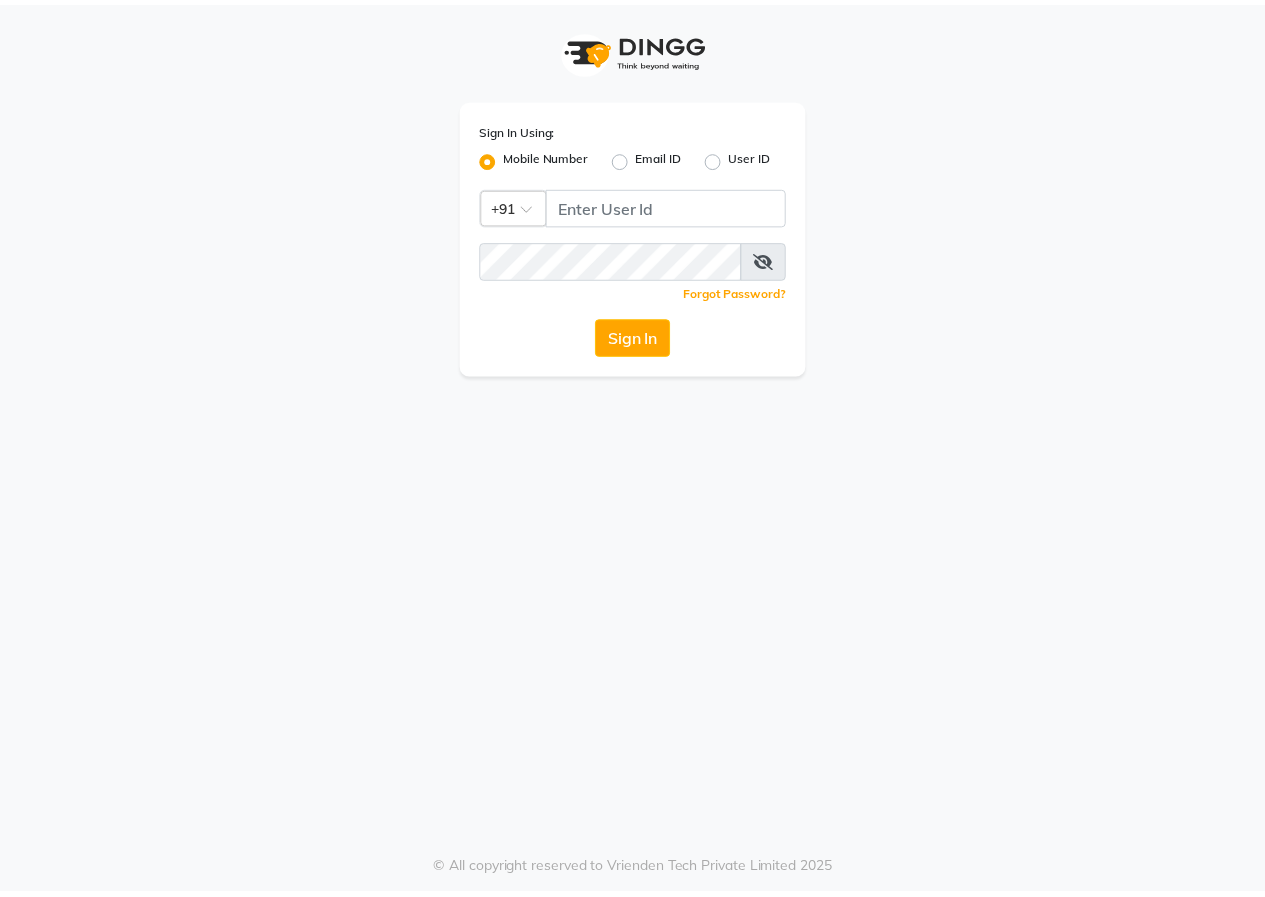 scroll, scrollTop: 0, scrollLeft: 0, axis: both 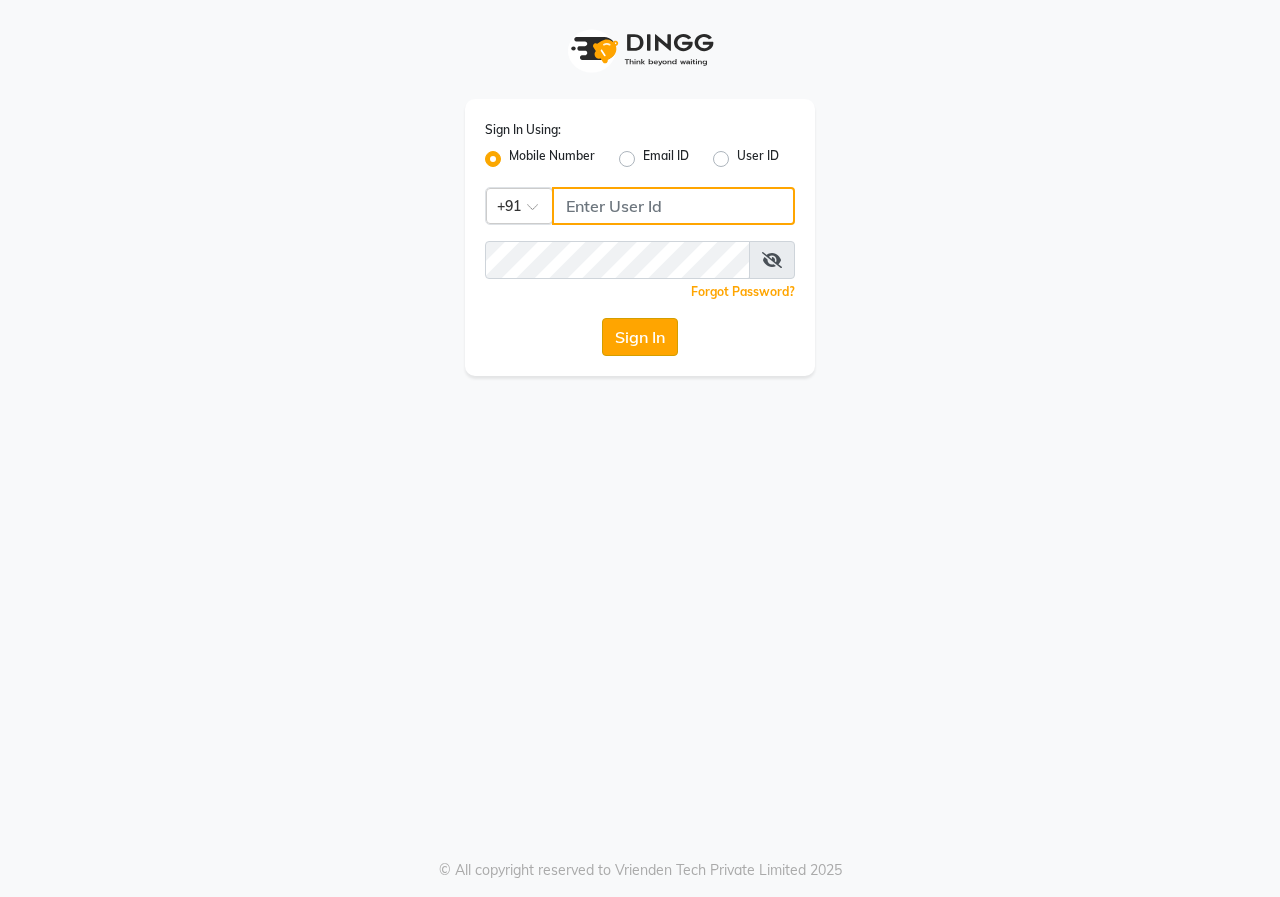 type on "[PHONE]" 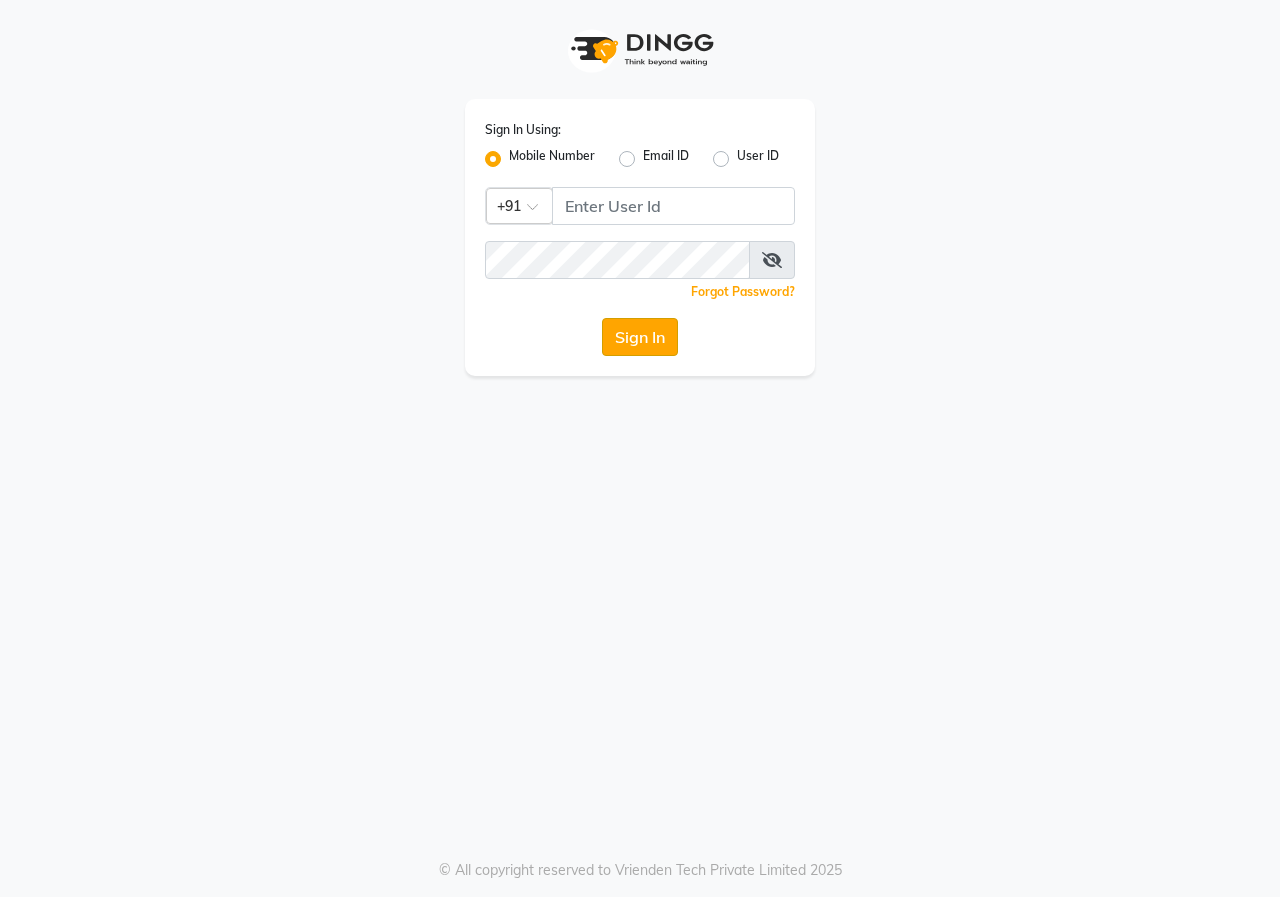 click on "Sign In" 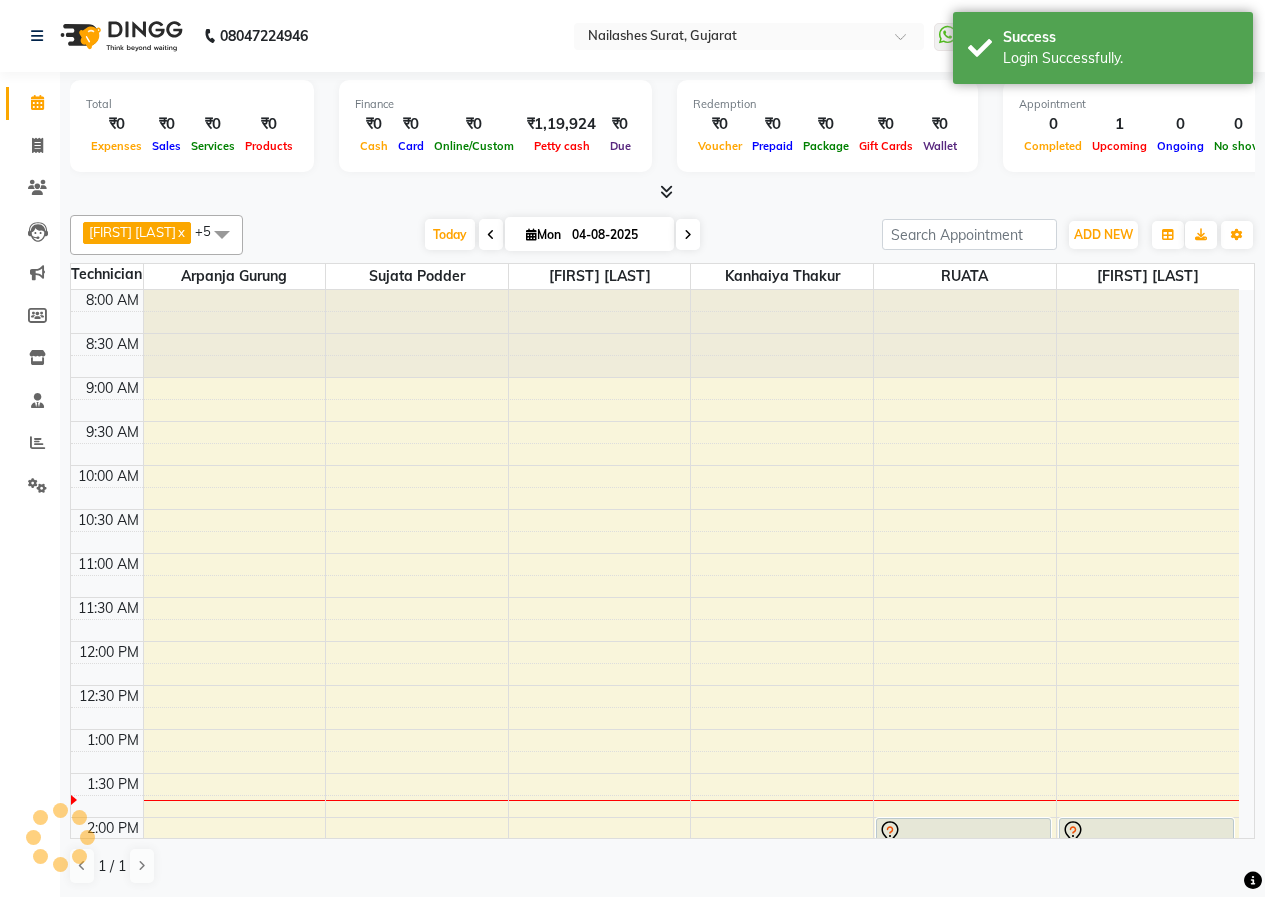 scroll, scrollTop: 0, scrollLeft: 0, axis: both 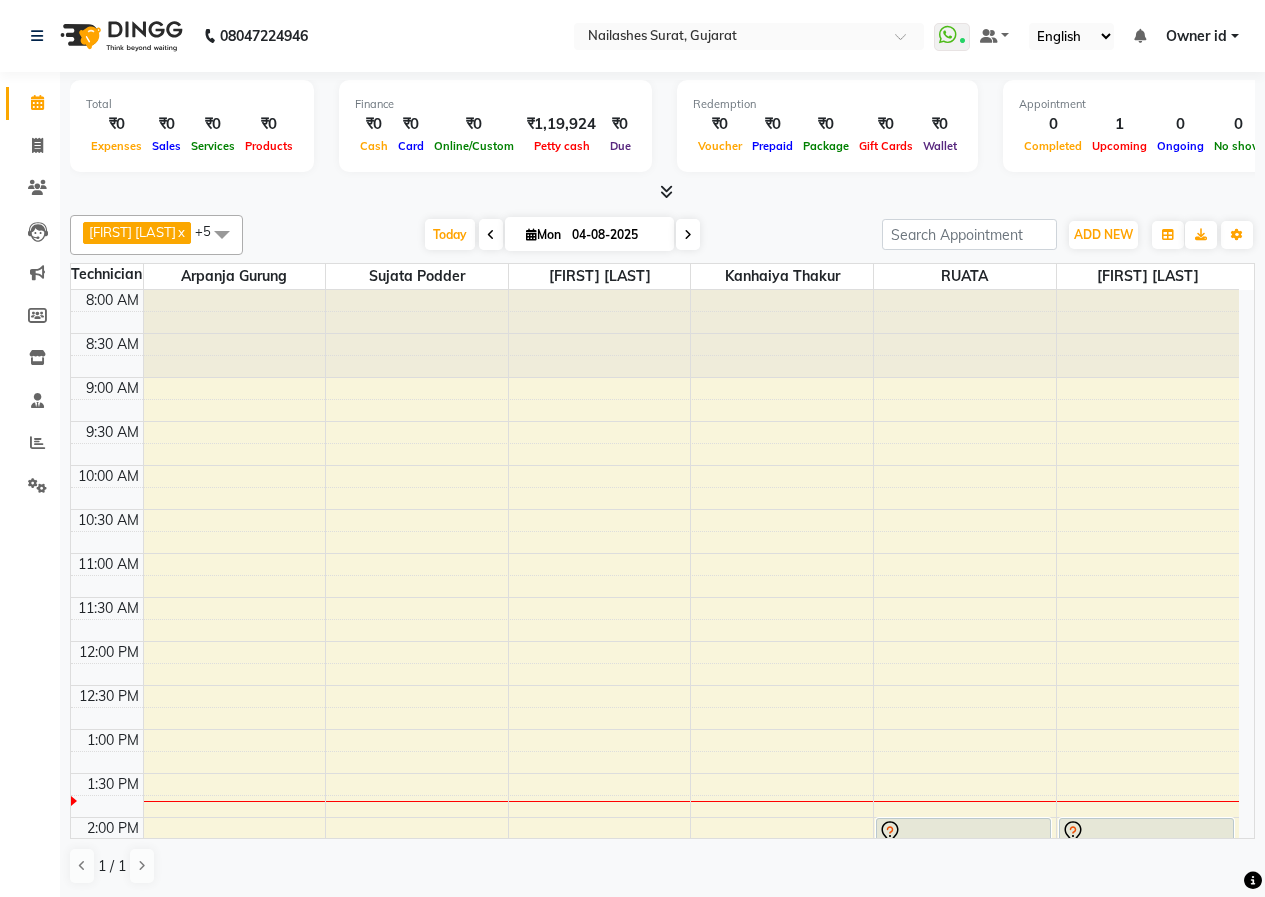 click on "Upcoming" at bounding box center [1119, 146] 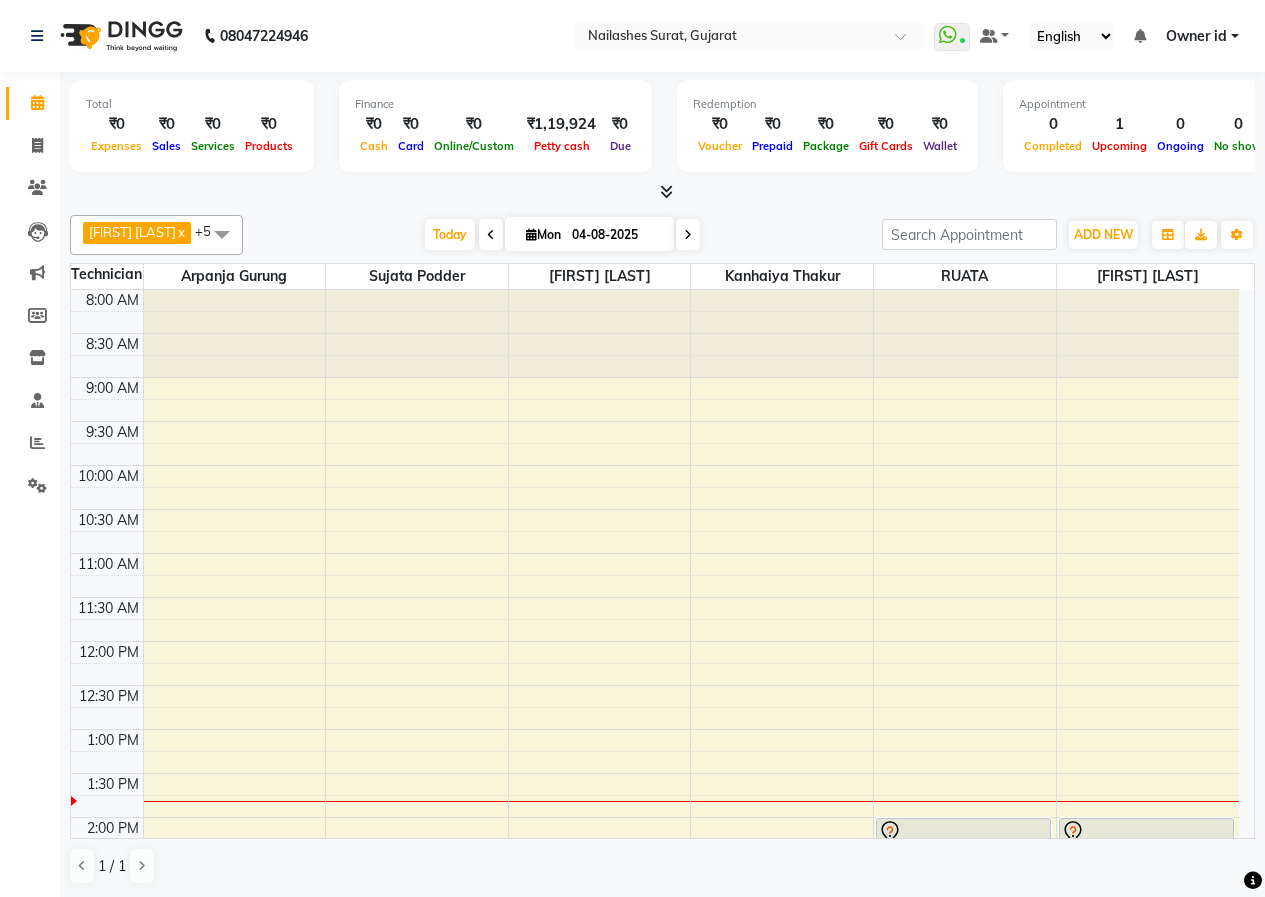 click on "Upcoming" at bounding box center (1119, 146) 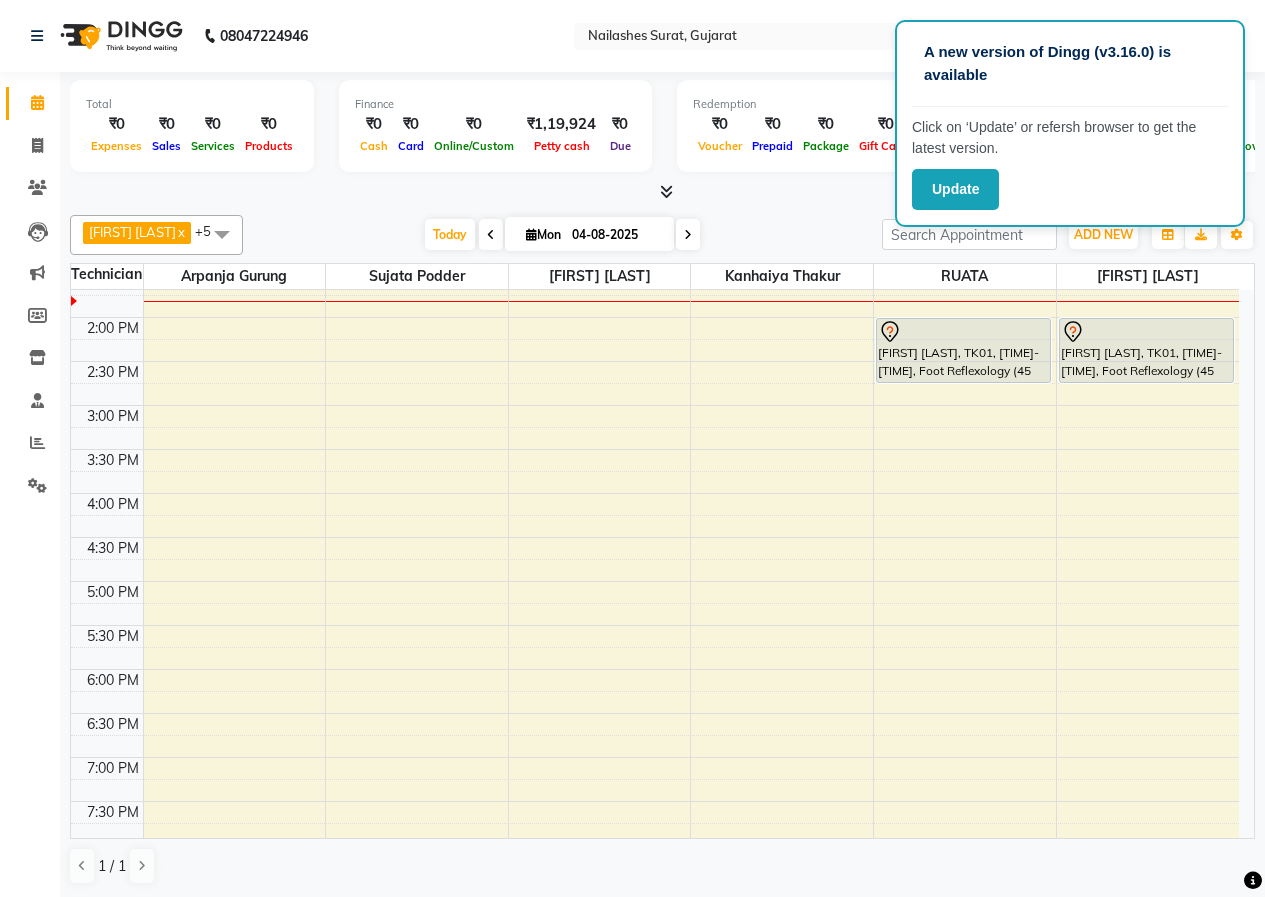 scroll, scrollTop: 400, scrollLeft: 0, axis: vertical 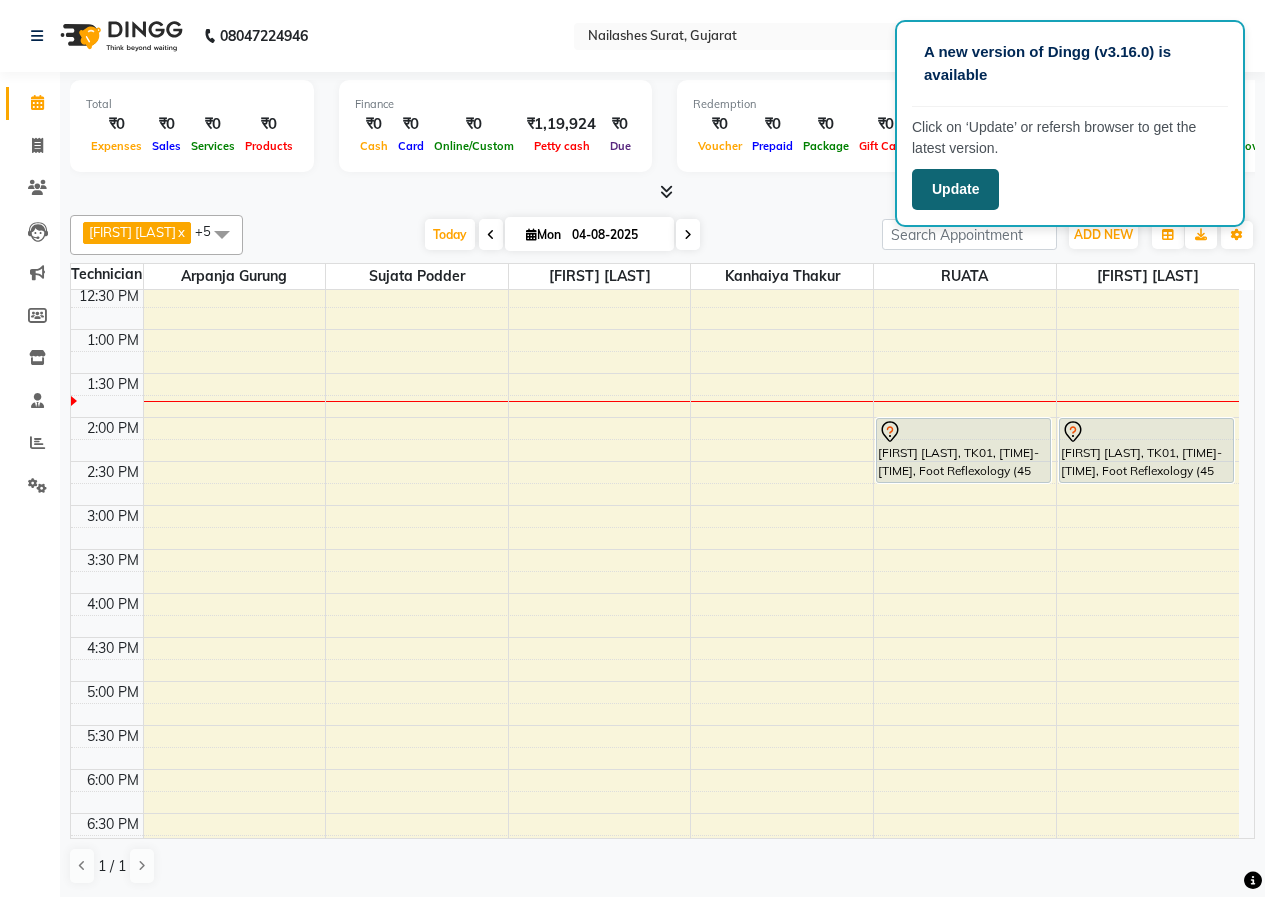click on "Update" 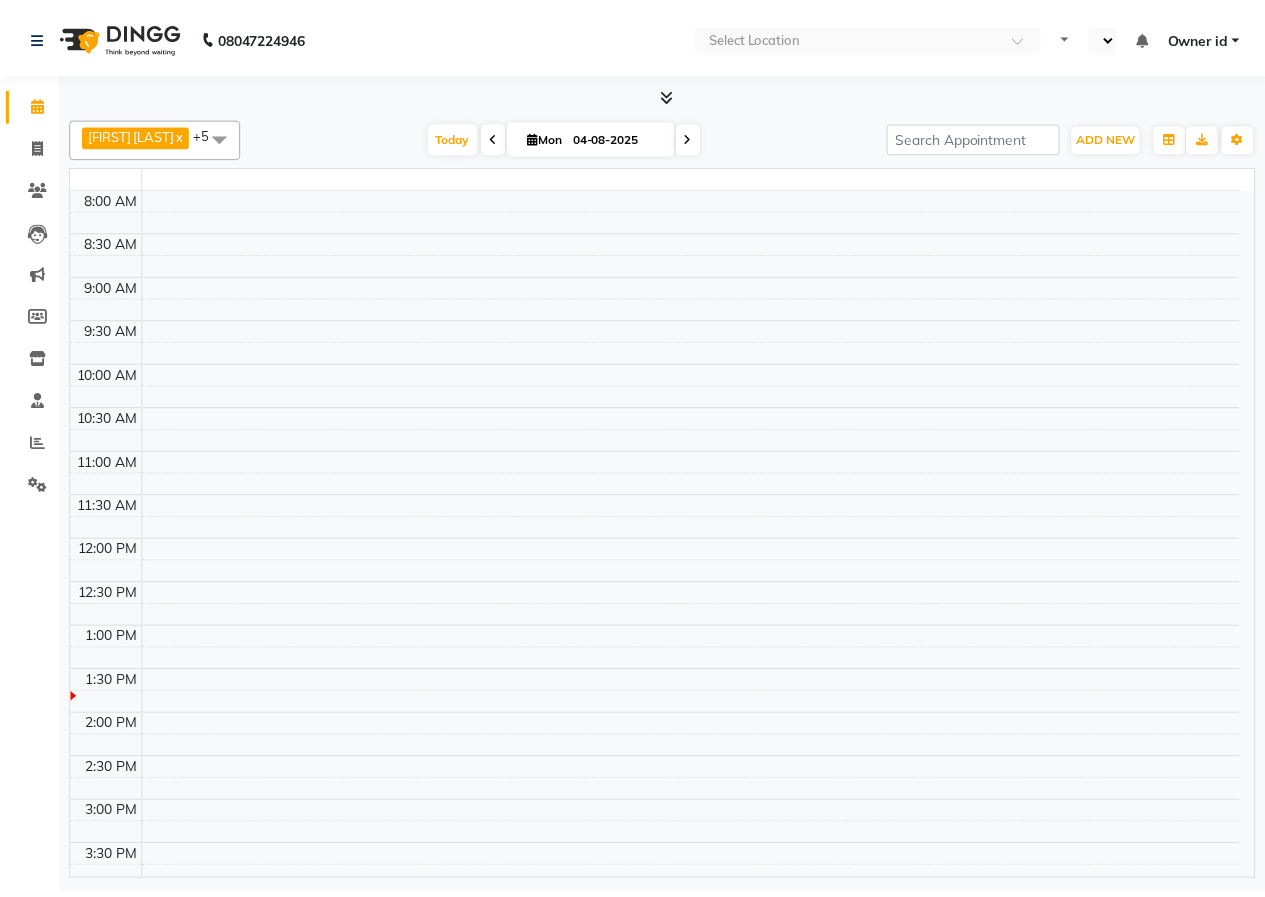 scroll, scrollTop: 0, scrollLeft: 0, axis: both 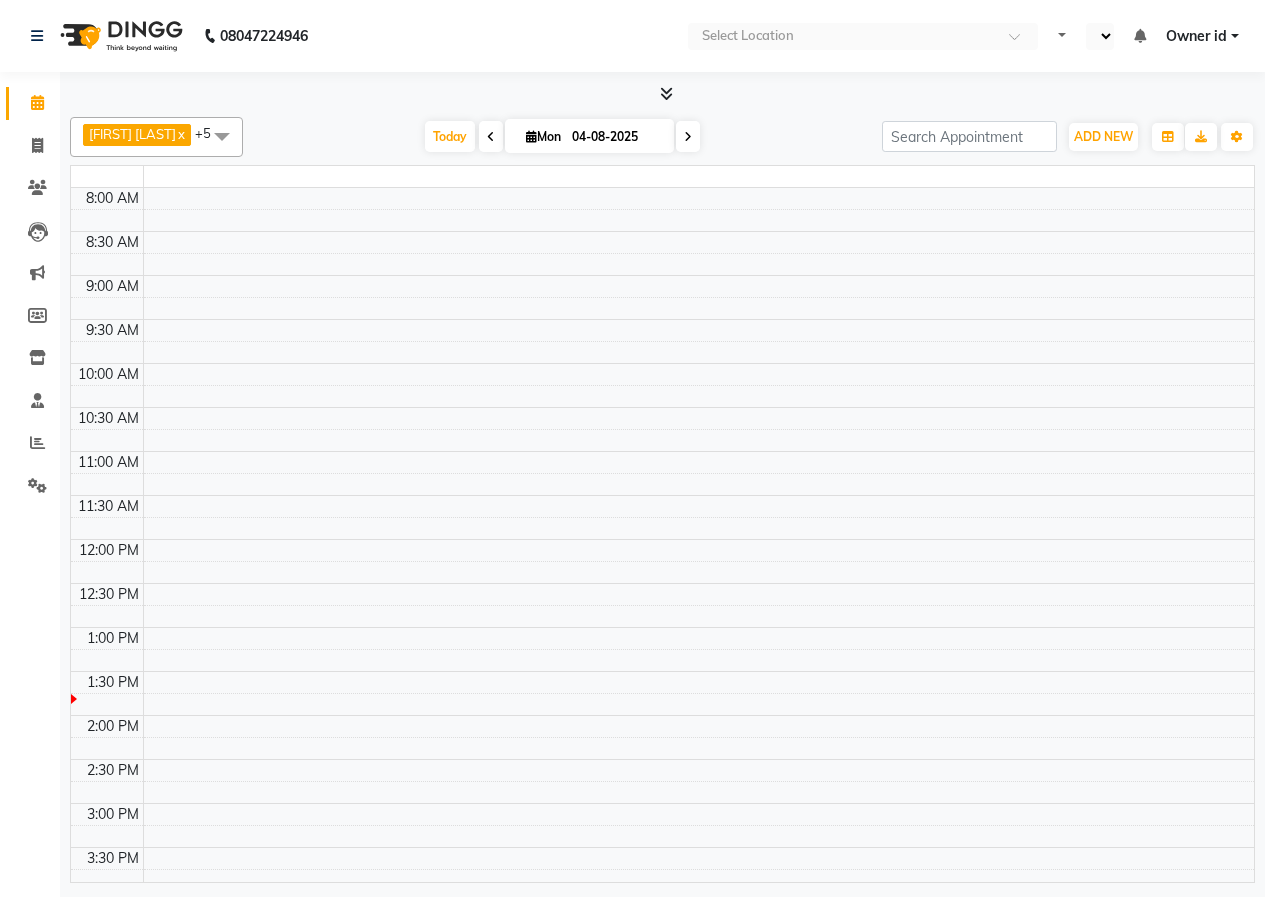 select on "en" 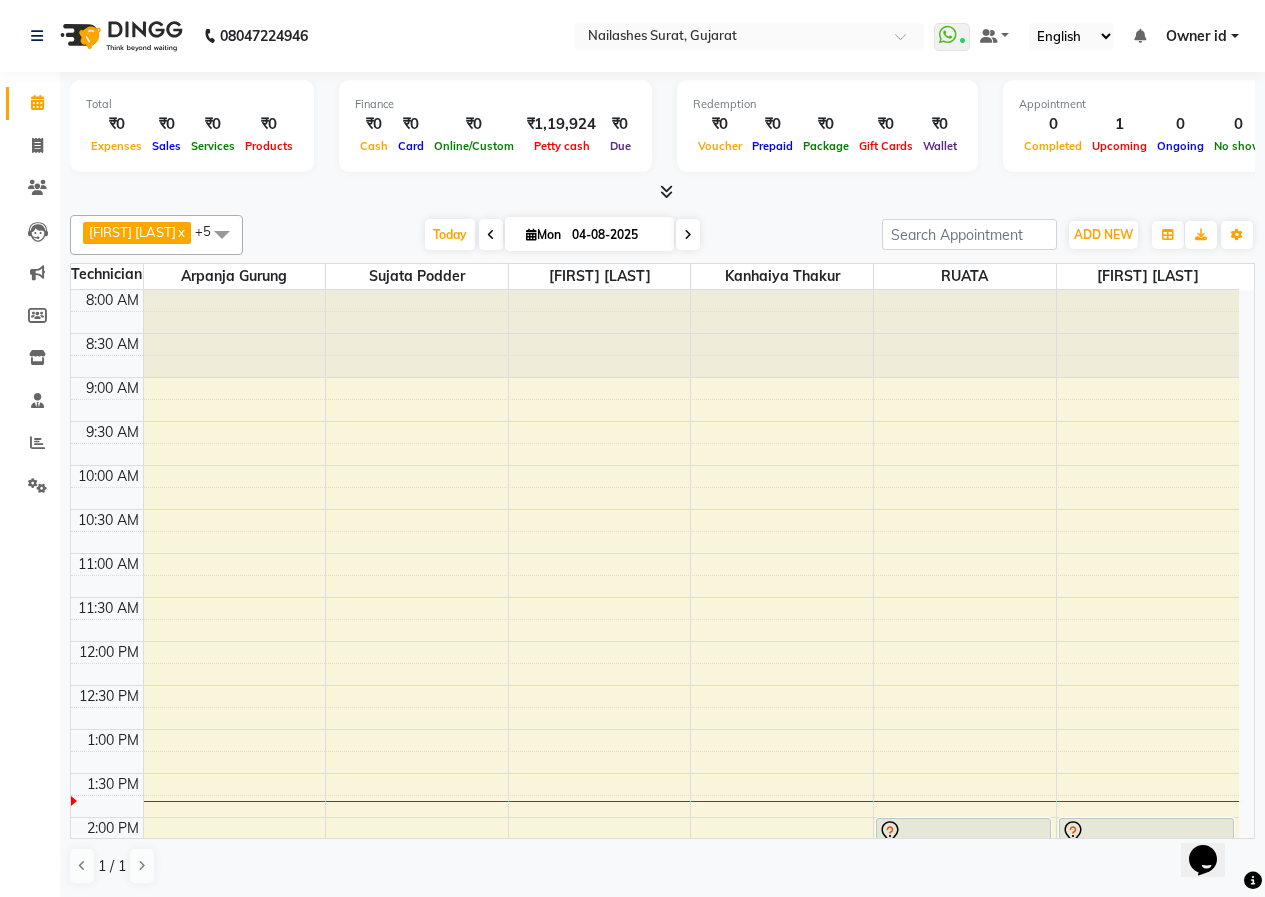 scroll, scrollTop: 0, scrollLeft: 0, axis: both 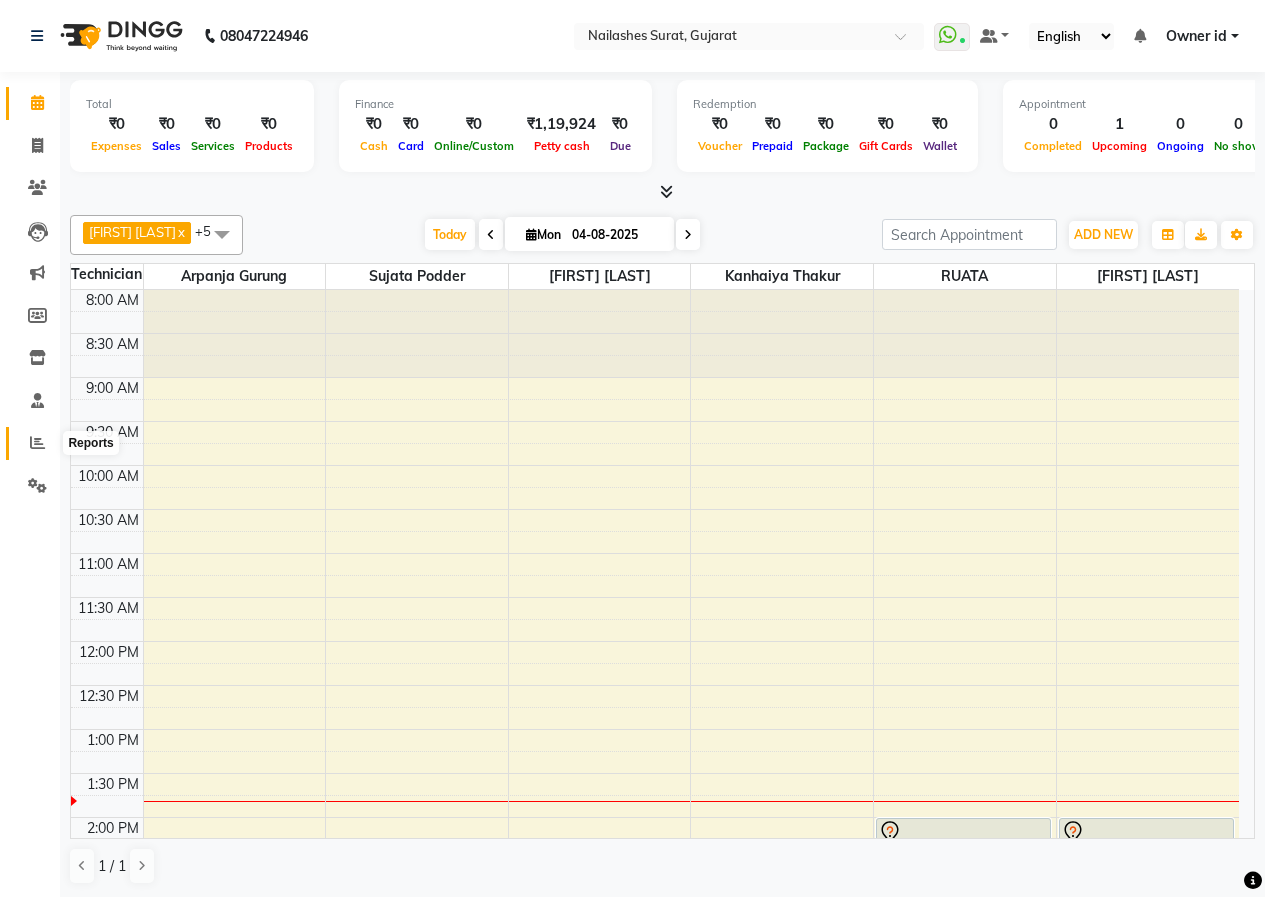 click 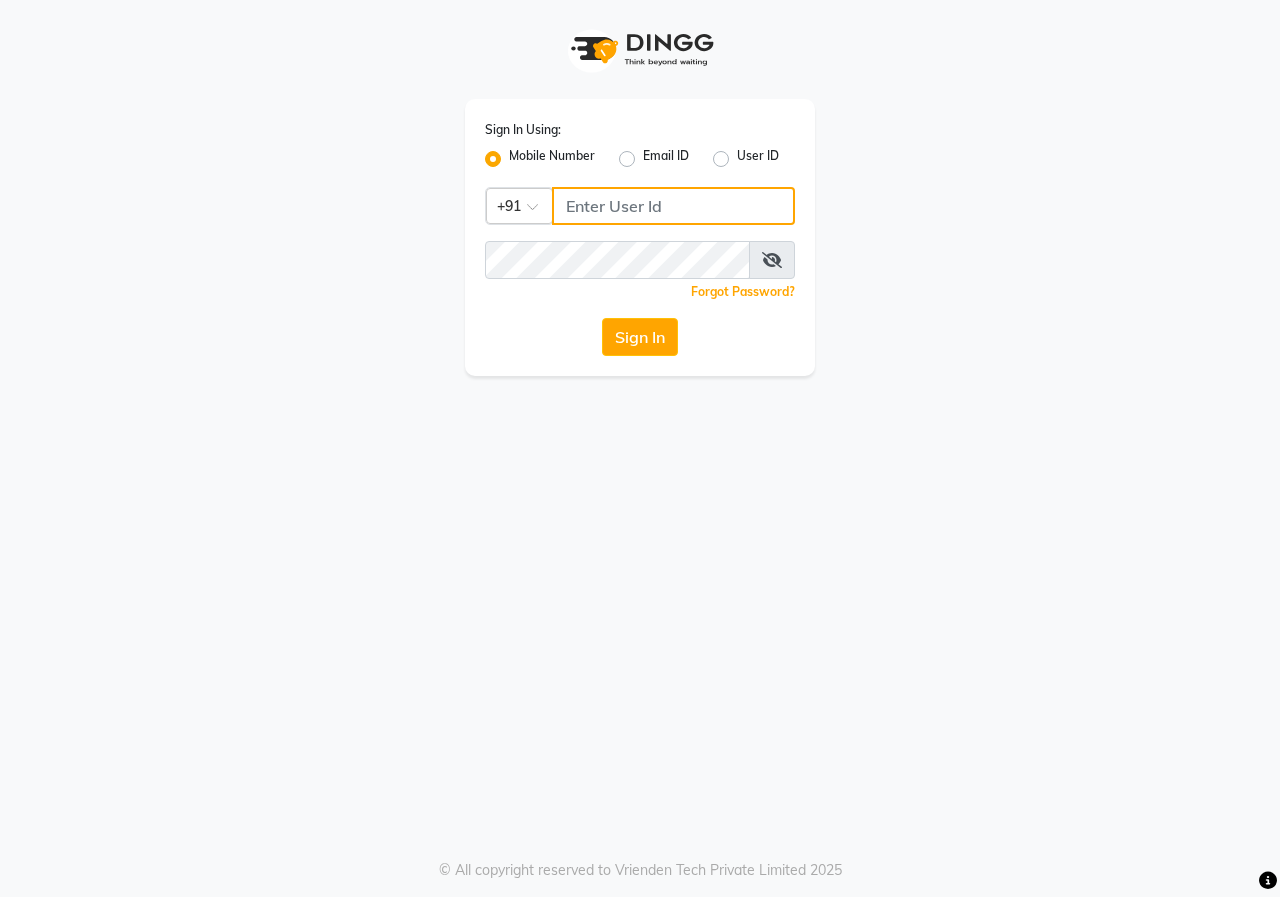 type on "[PHONE]" 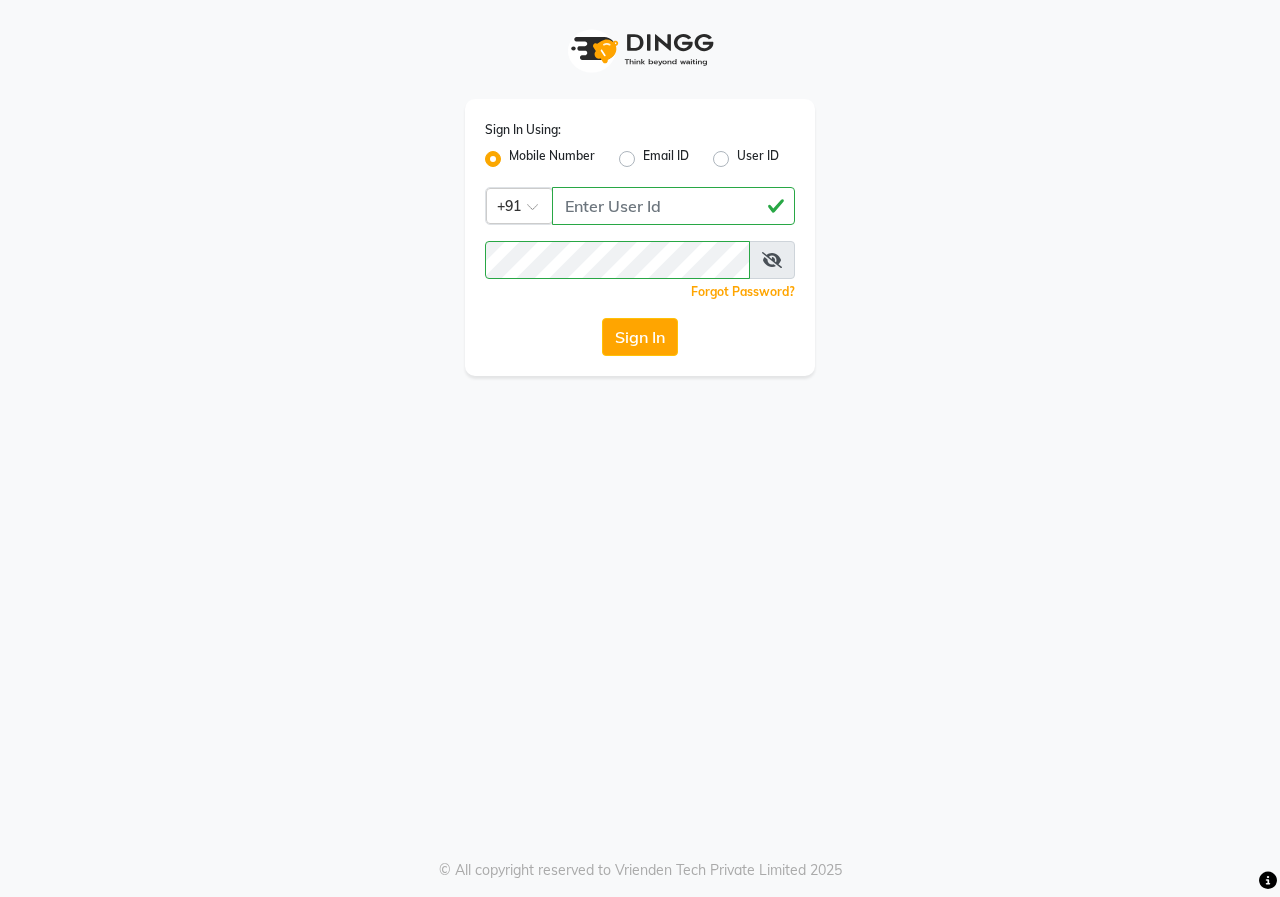click on "Sign In Using: Mobile Number Email ID User ID Country Code × +91 [PHONE]  Remember me Forgot Password?  Sign In" 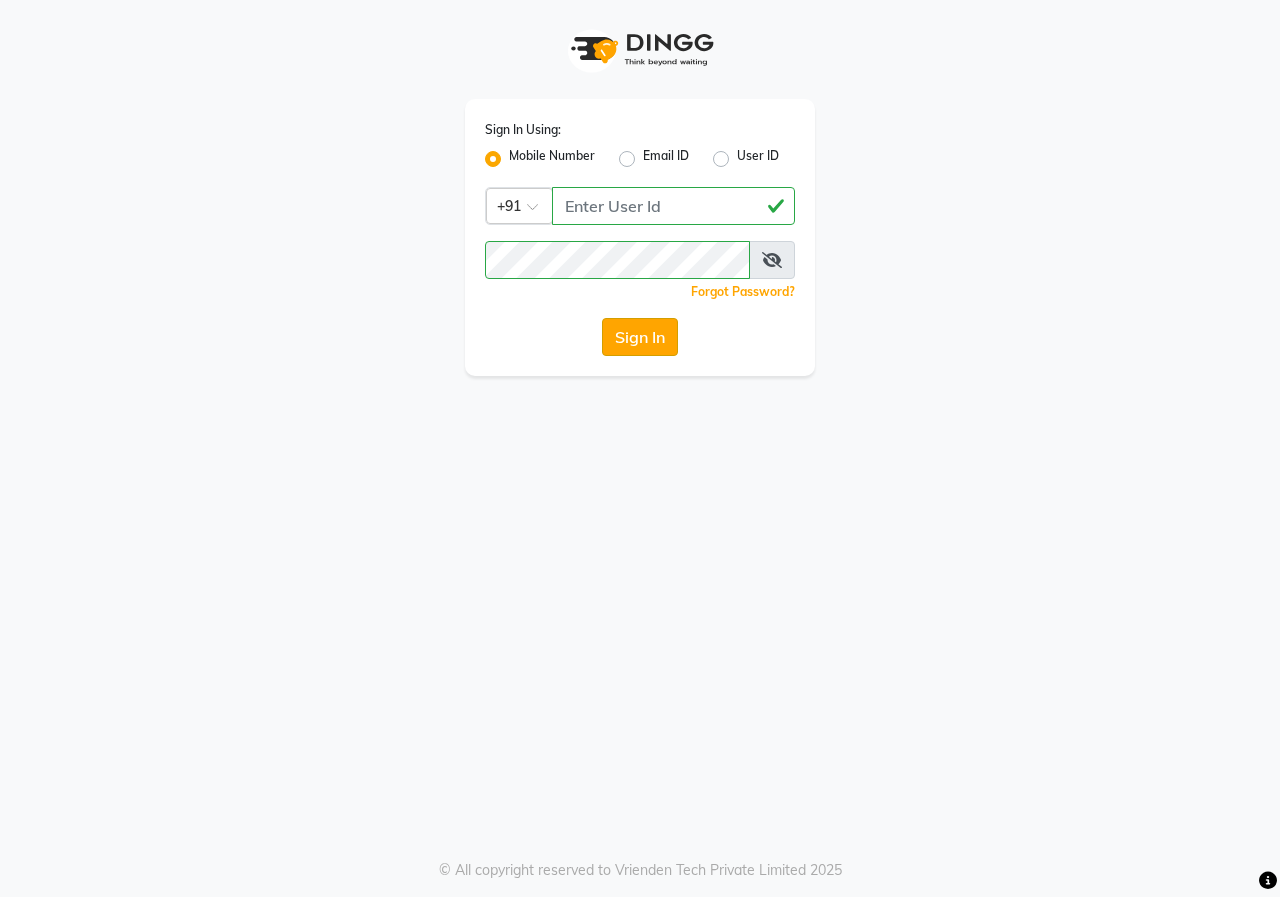 click on "Sign In" 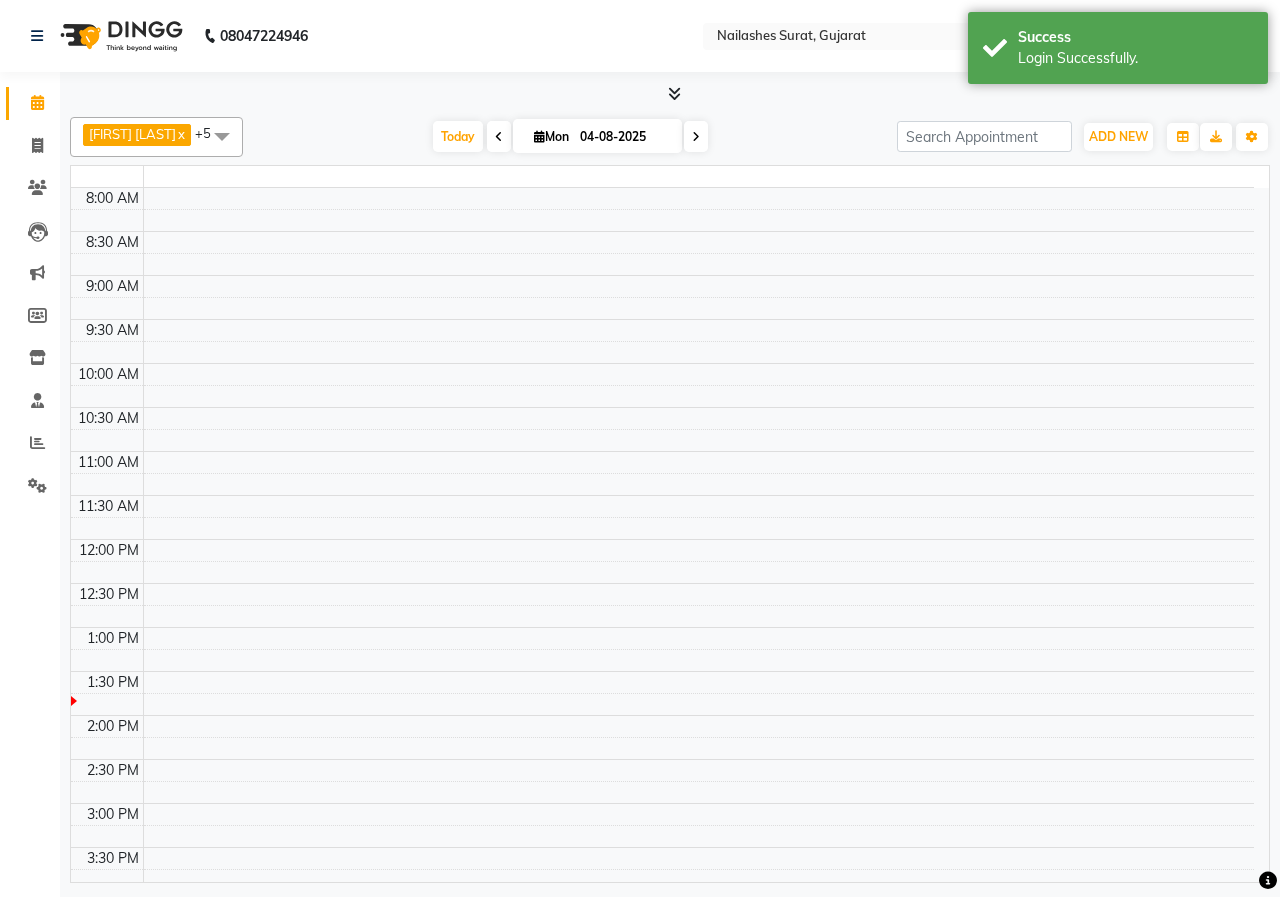 select on "en" 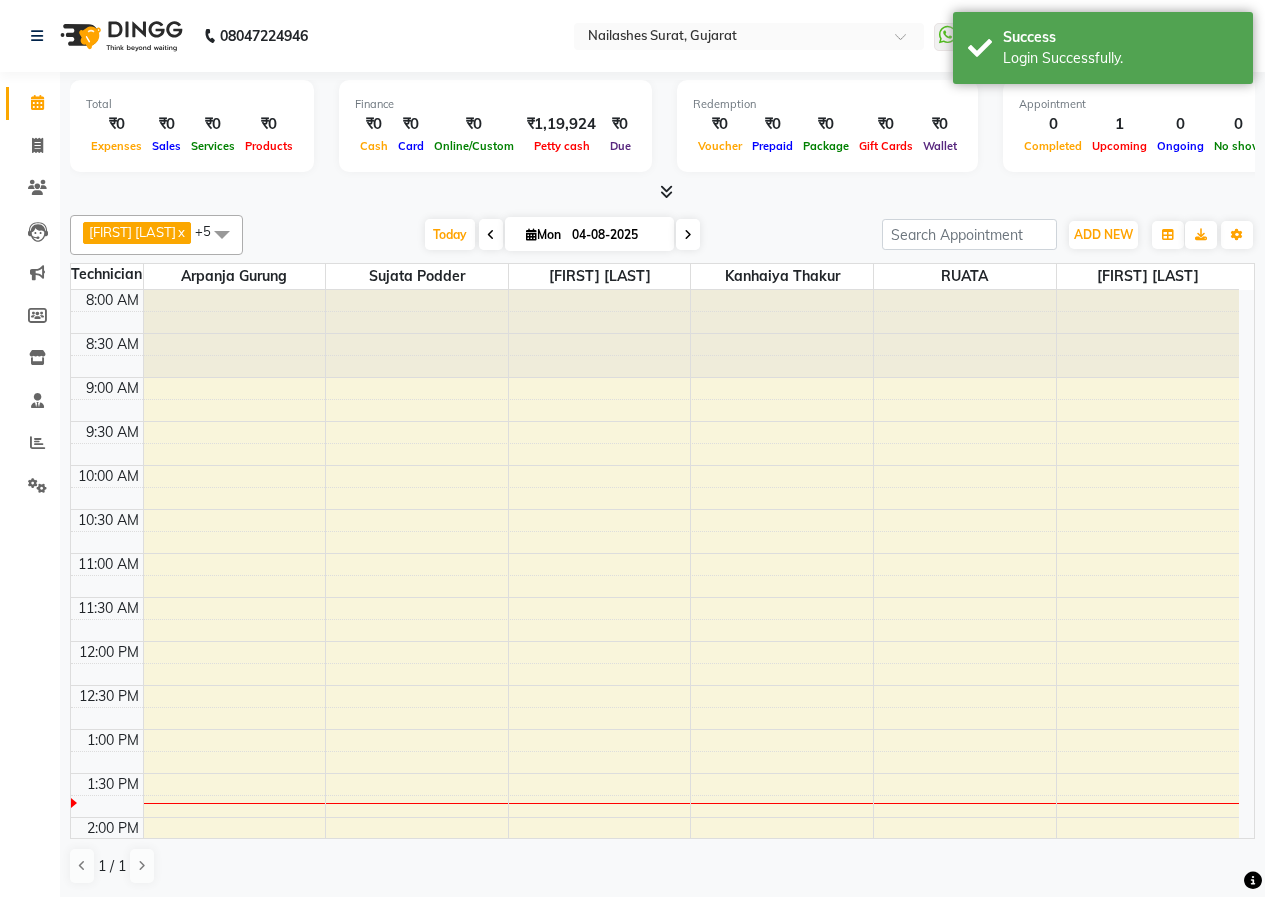 scroll, scrollTop: 441, scrollLeft: 0, axis: vertical 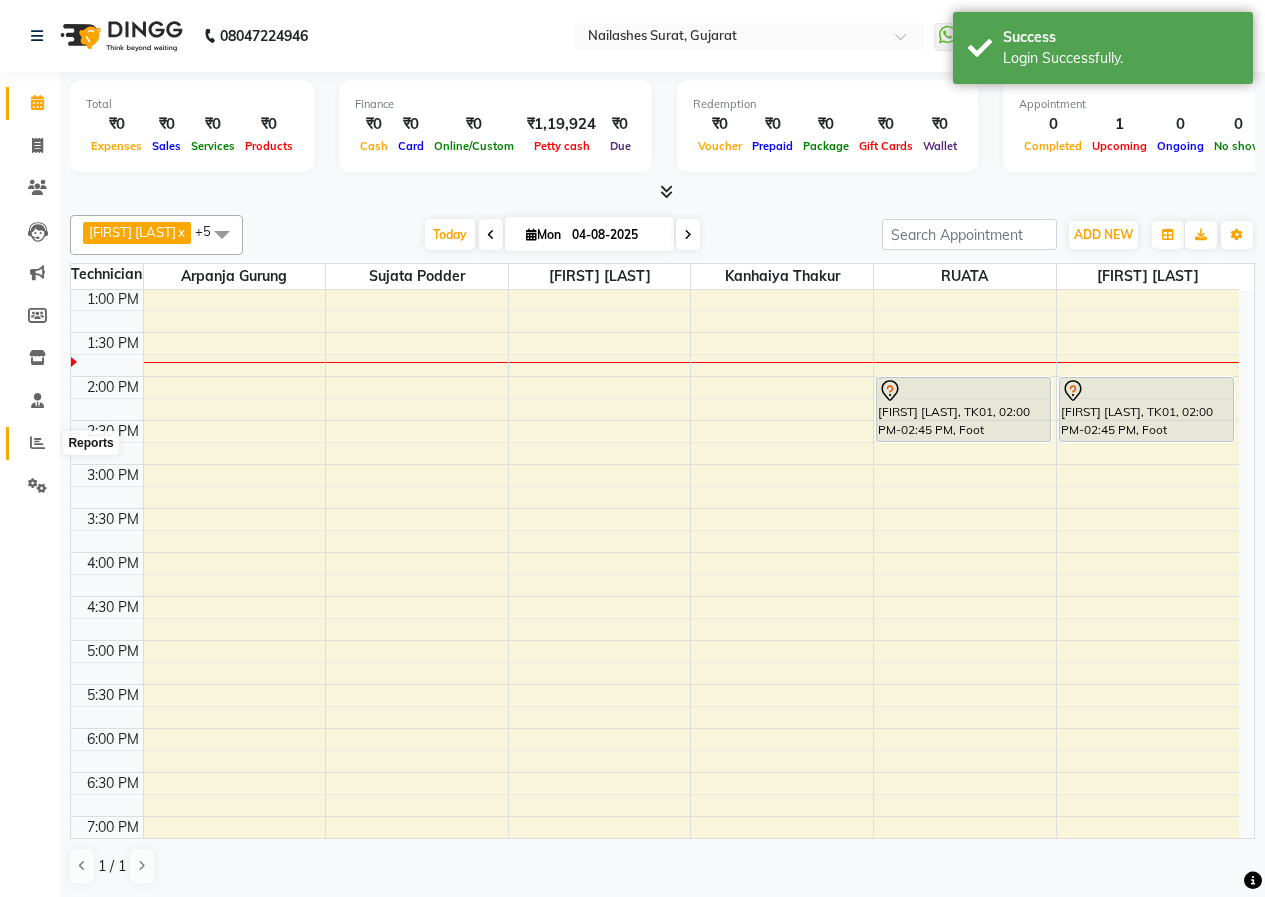 click 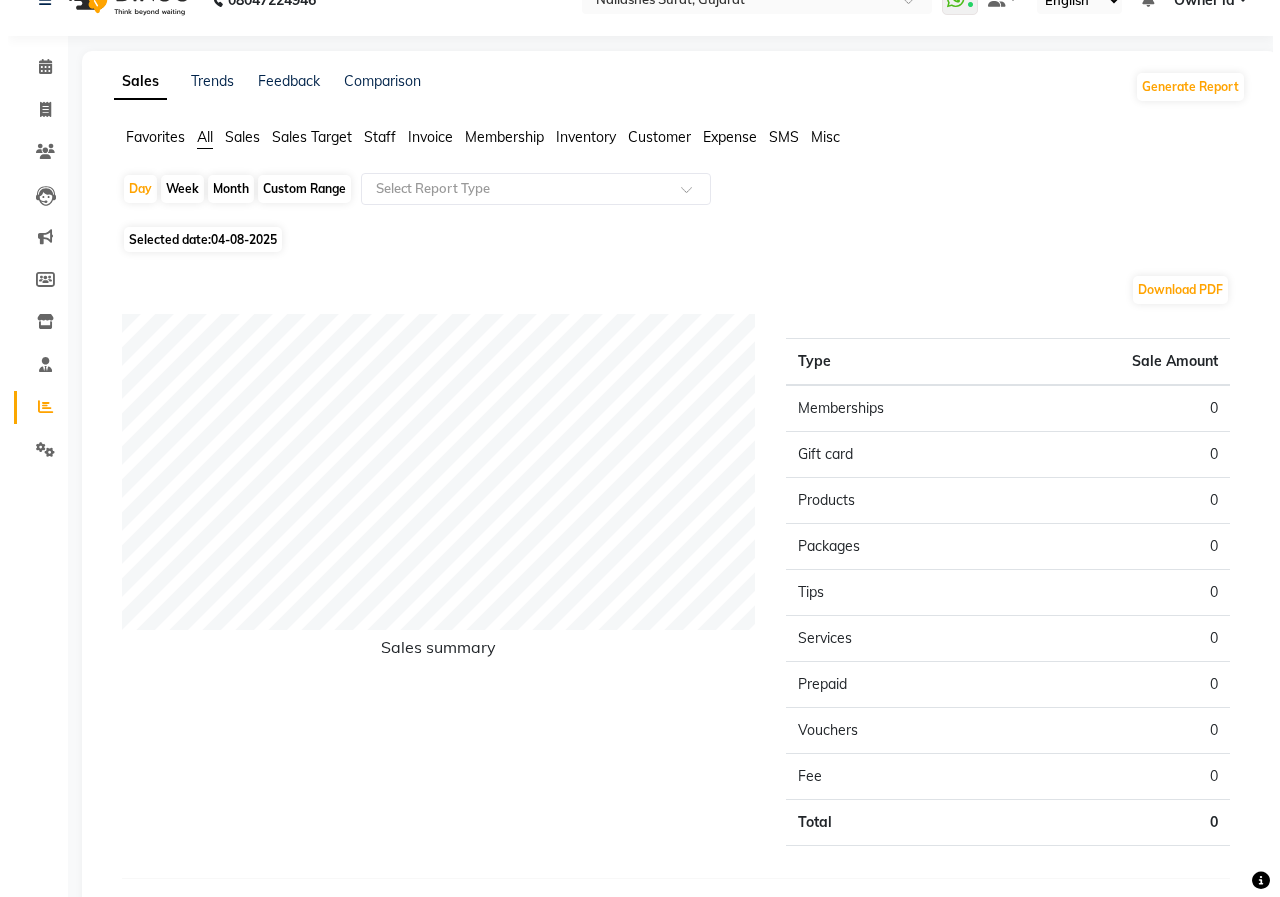 scroll, scrollTop: 0, scrollLeft: 0, axis: both 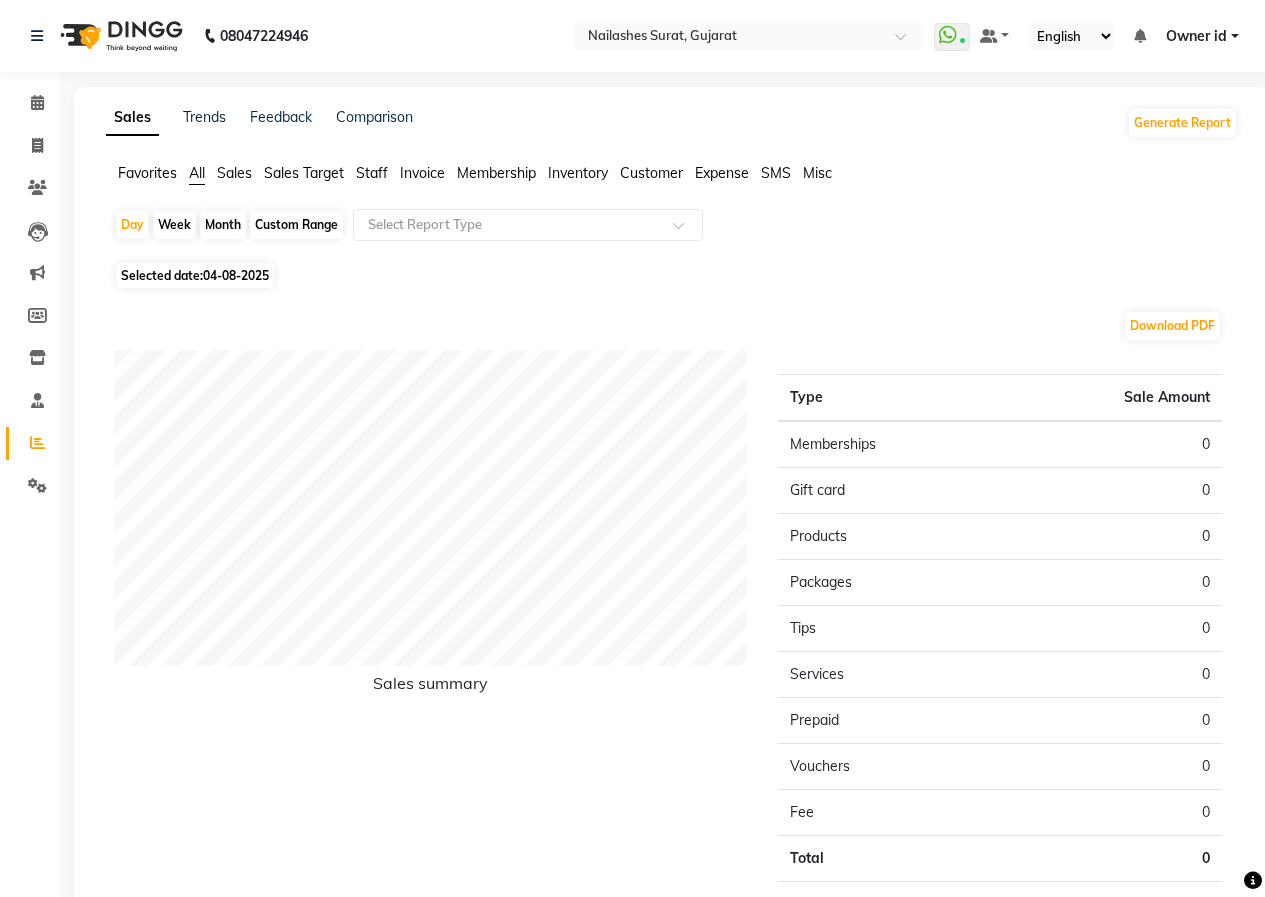 click on "Month" 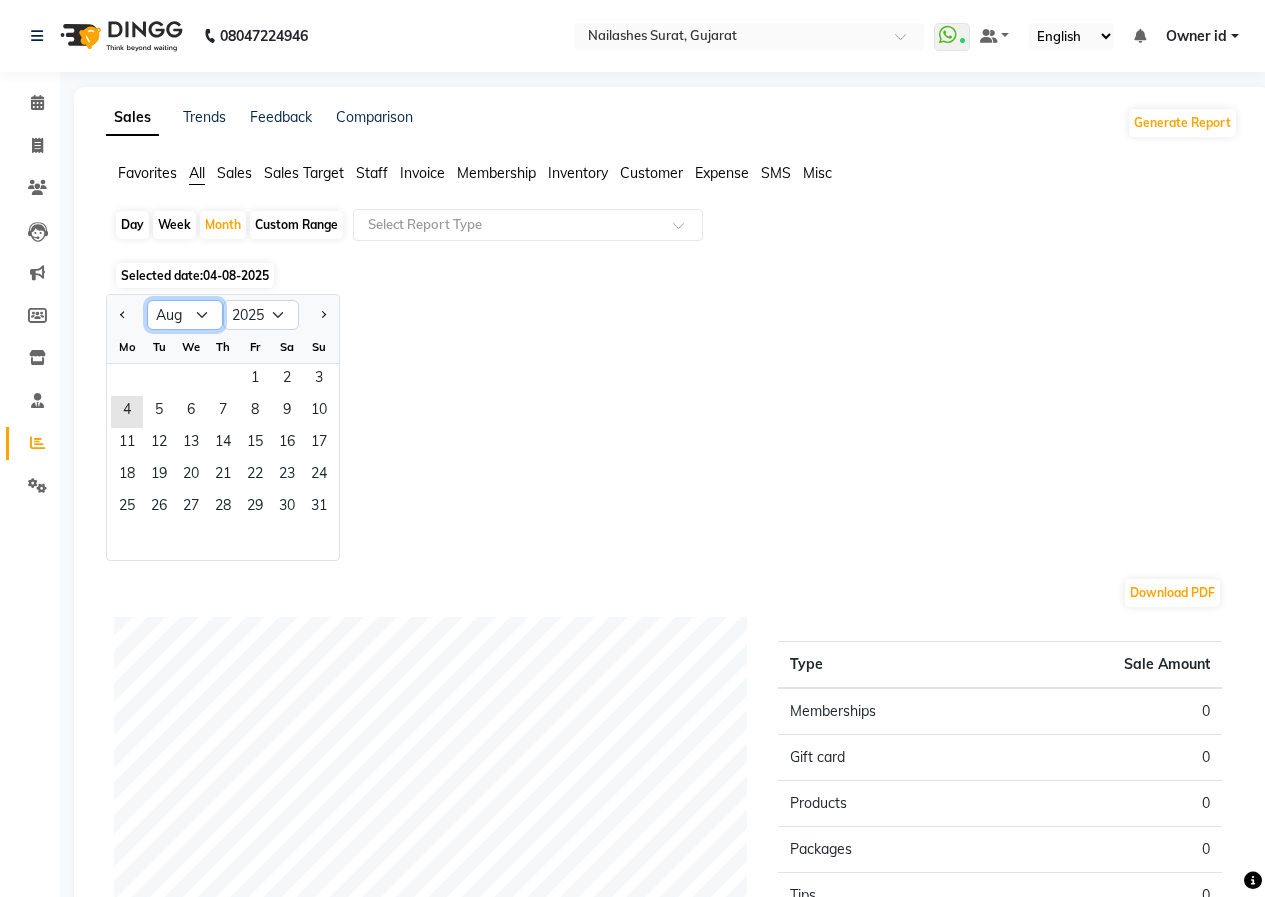 click on "Jan Feb Mar Apr May Jun Jul Aug Sep Oct Nov Dec" 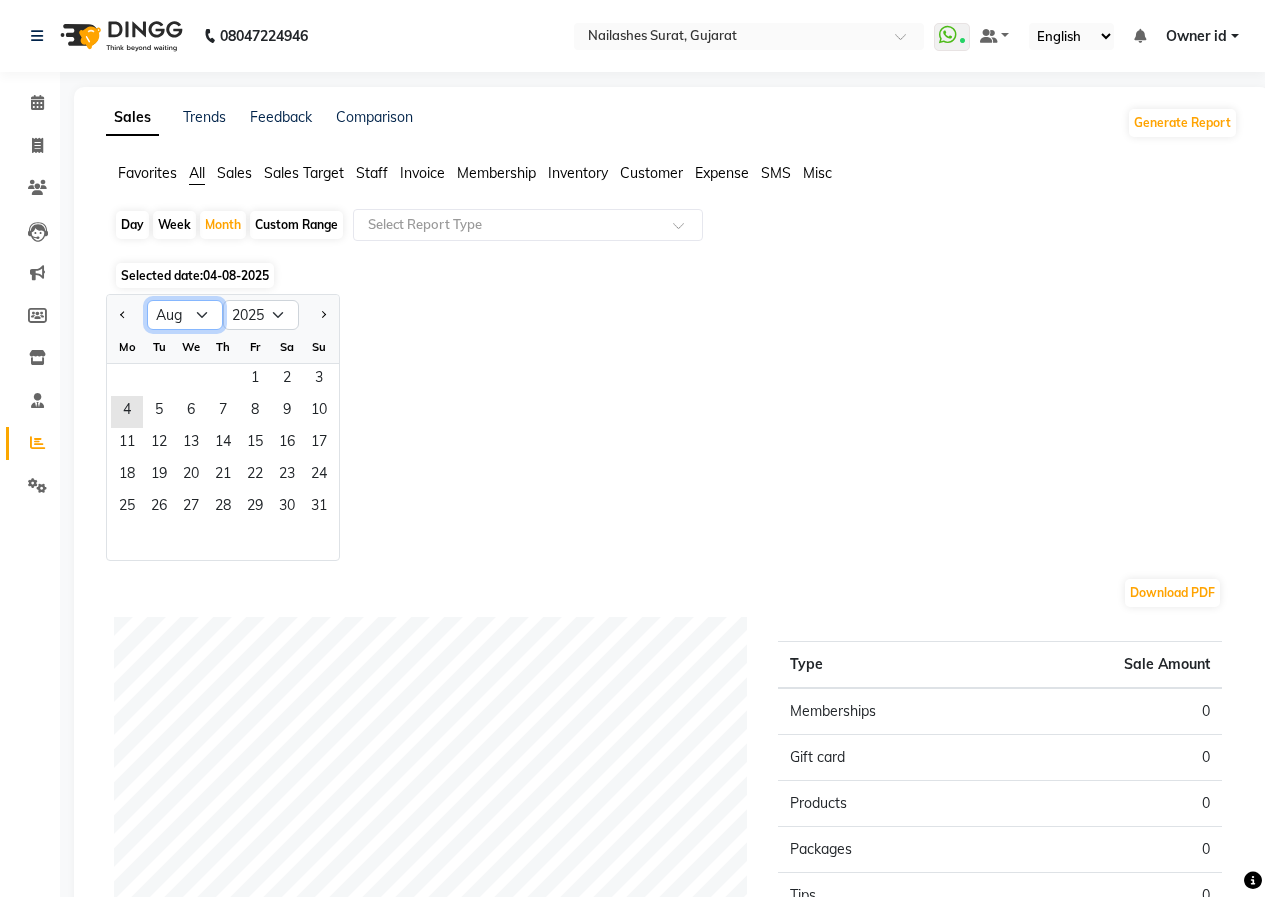 select on "7" 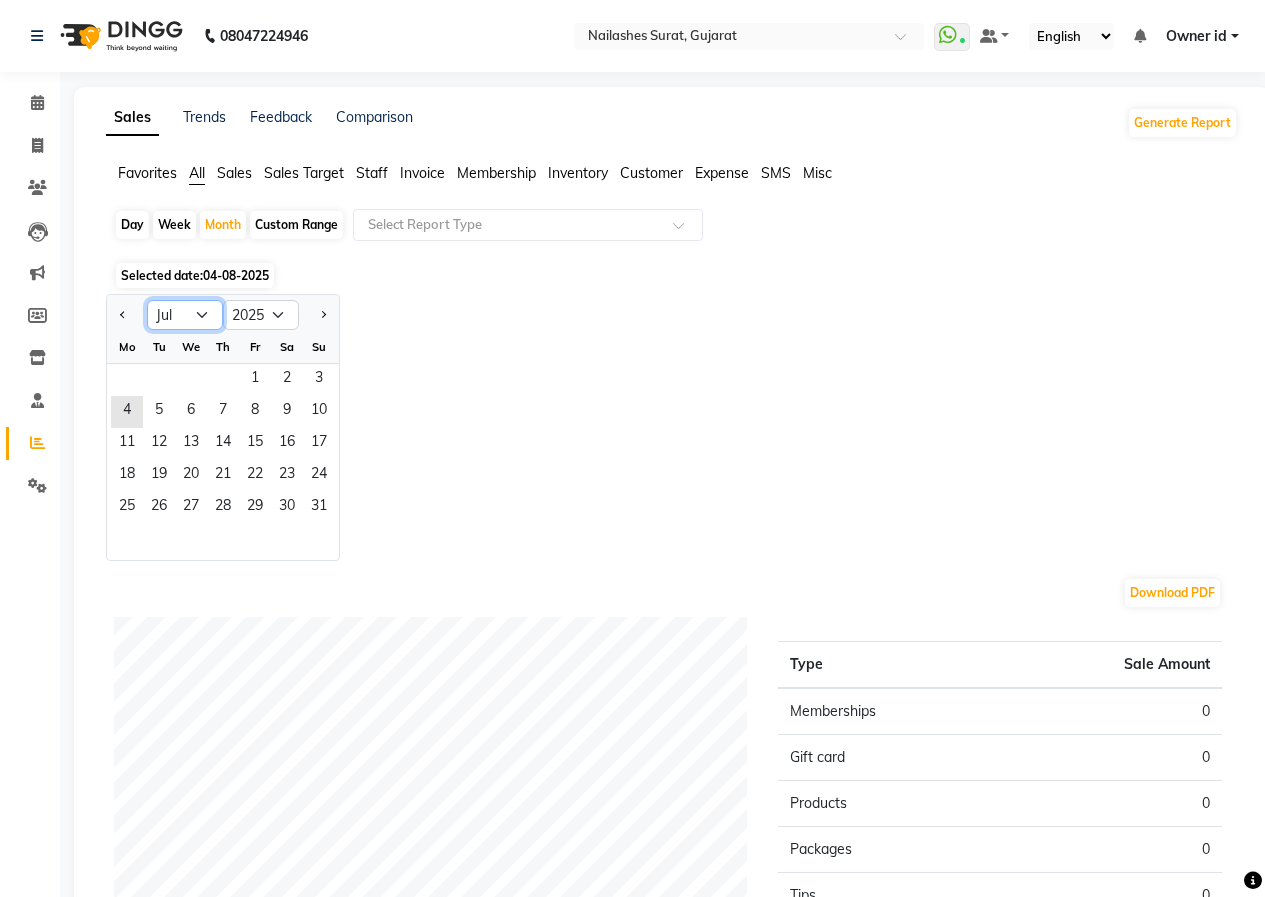 click on "Jan Feb Mar Apr May Jun Jul Aug Sep Oct Nov Dec" 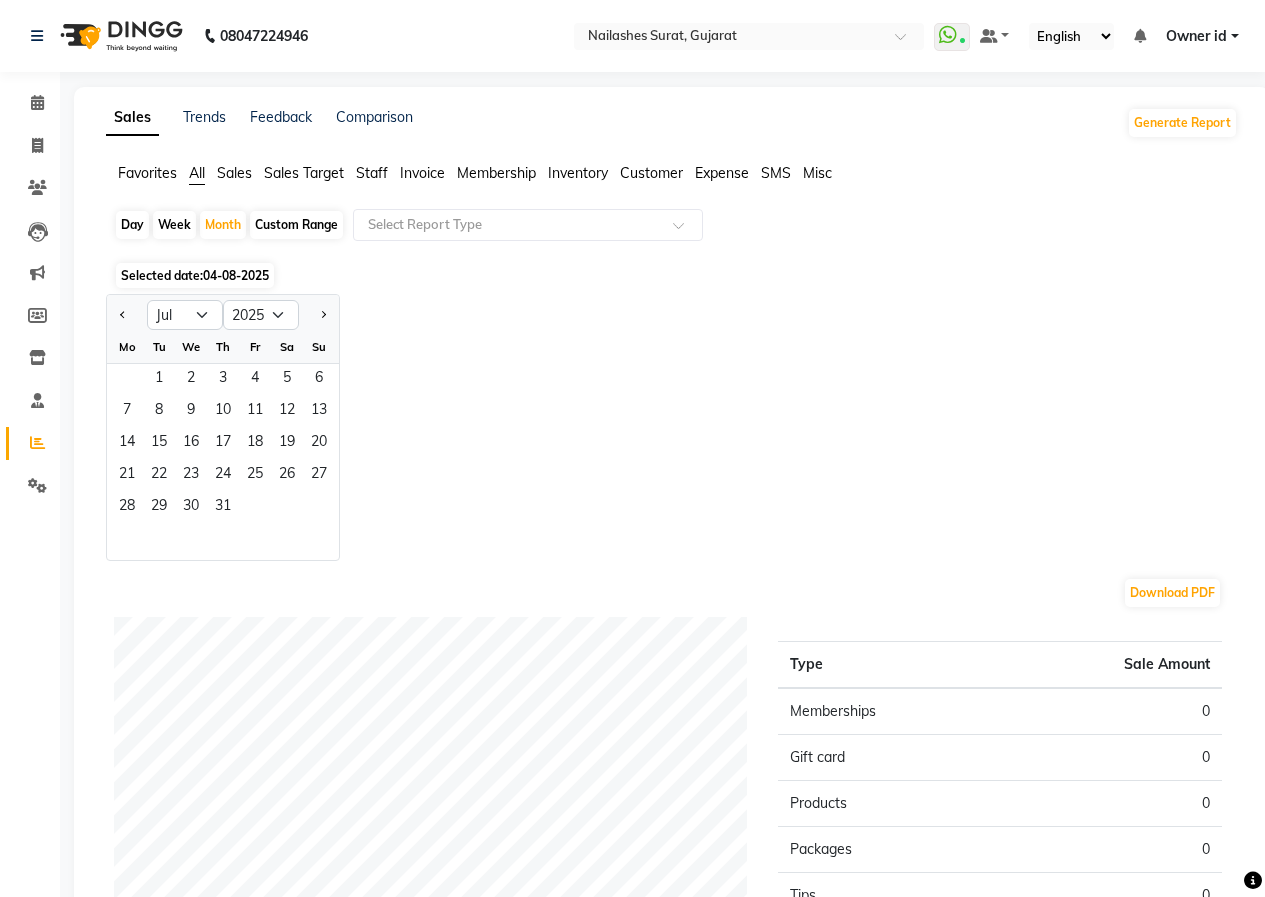 click on "Jan Feb Mar Apr May Jun Jul Aug Sep Oct Nov Dec 2015 2016 2017 2018 2019 2020 2021 2022 2023 2024 2025 2026 2027 2028 2029 2030 2031 2032 2033 2034 2035 Mo Tu We Th Fr Sa Su  1   2   3   4   5   6   7   8   9   10   11   12   13   14   15   16   17   18   19   20   21   22   23   24   25   26   27   28   29   30   31" 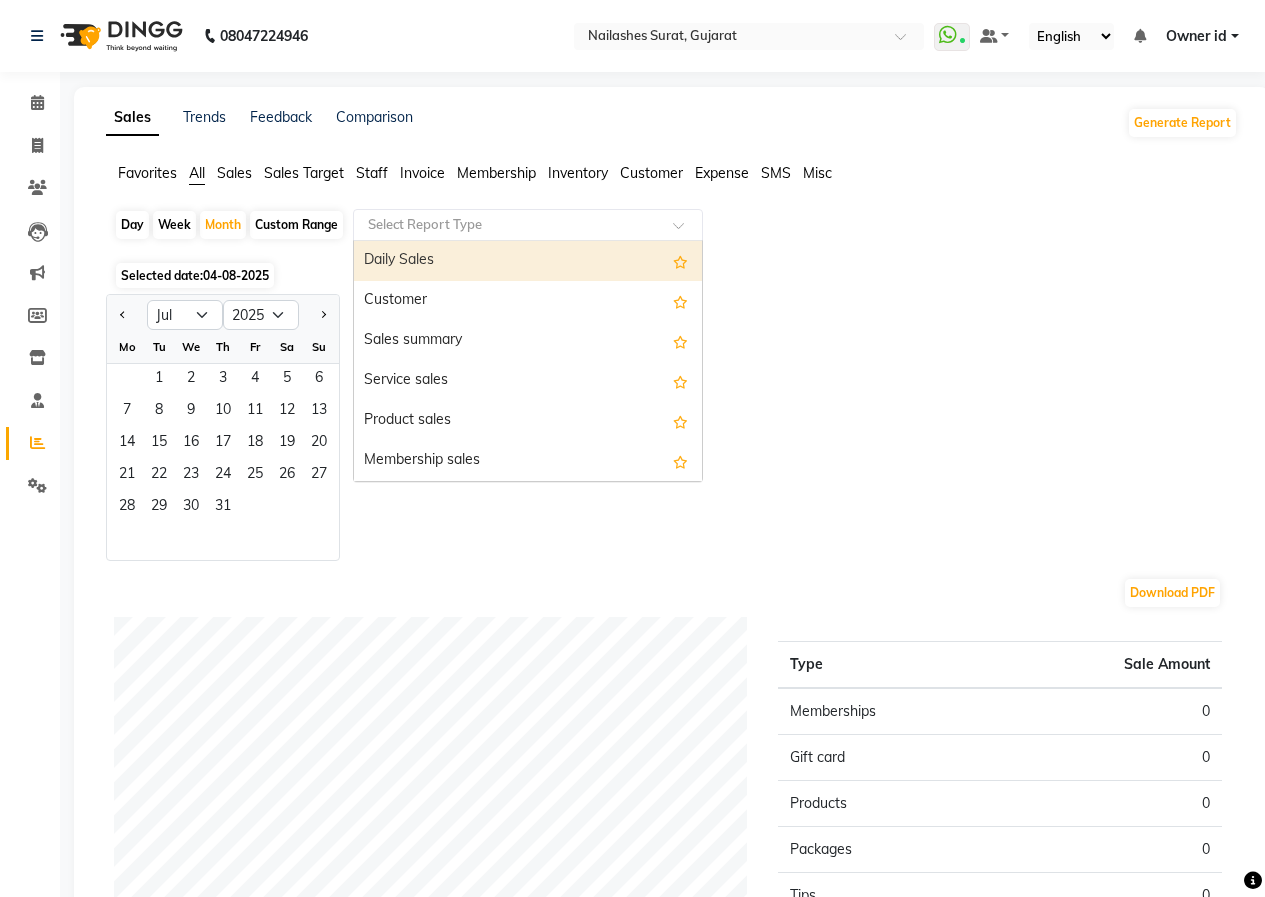 click 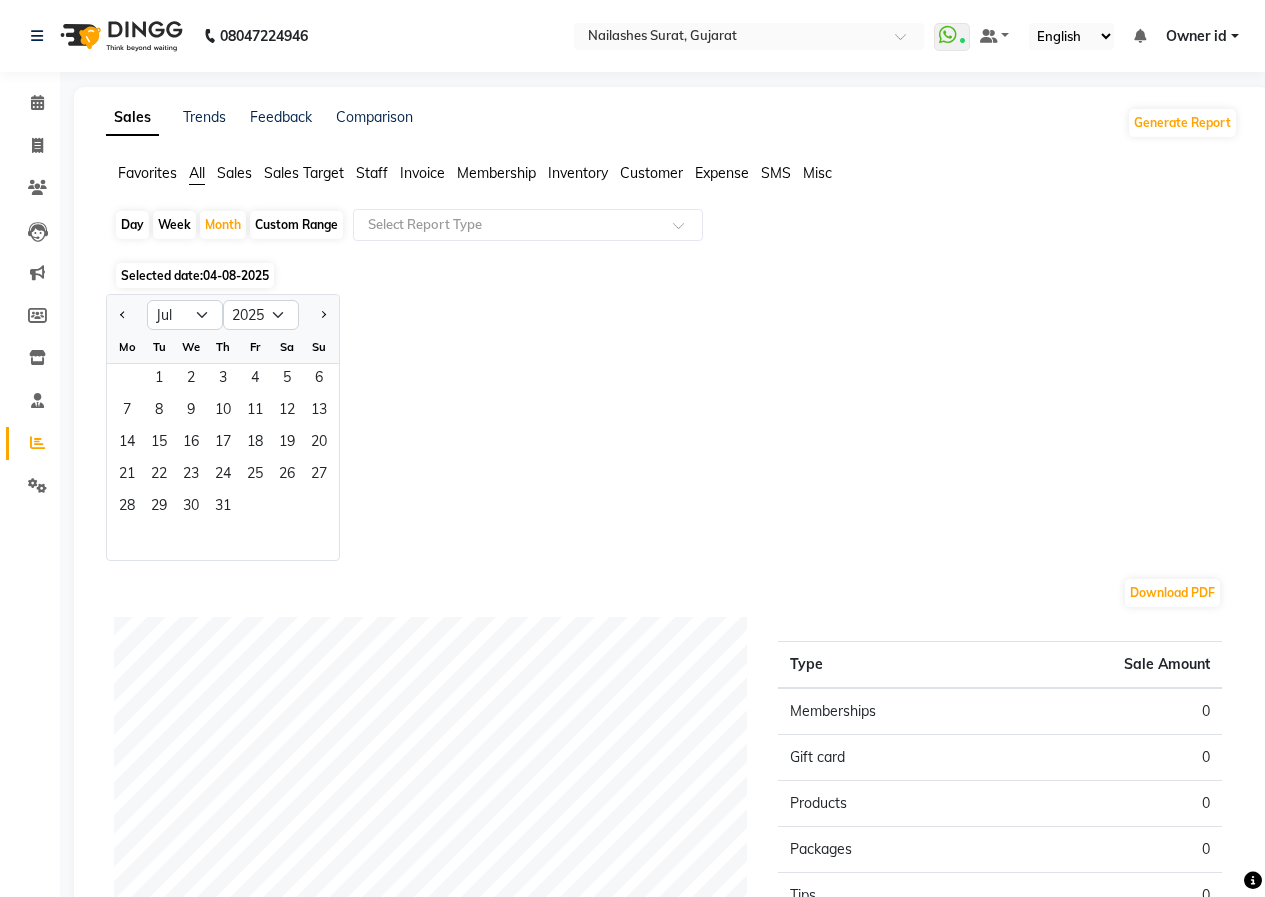 click on "Selected date:  04-08-2025" 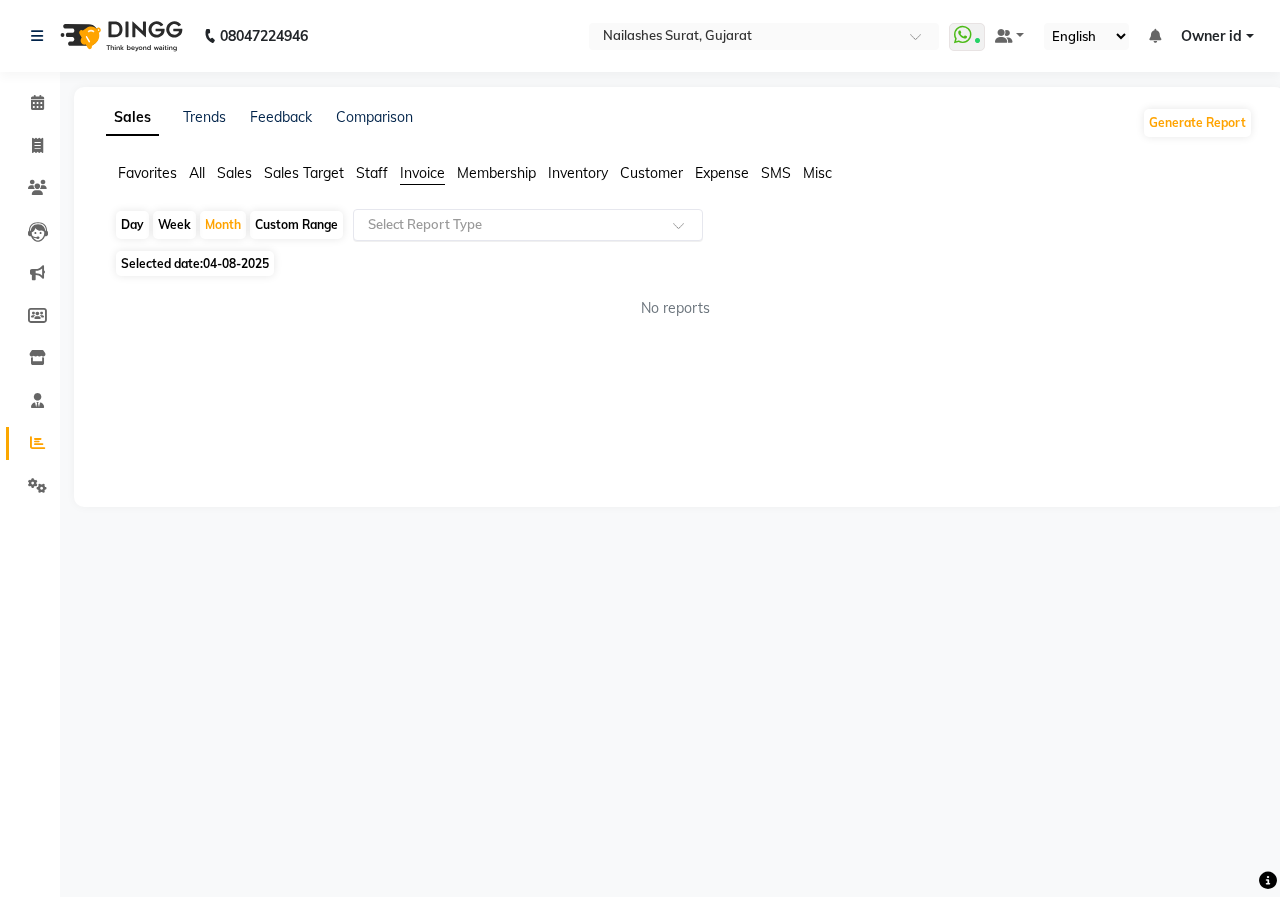 click on "Select Report Type" 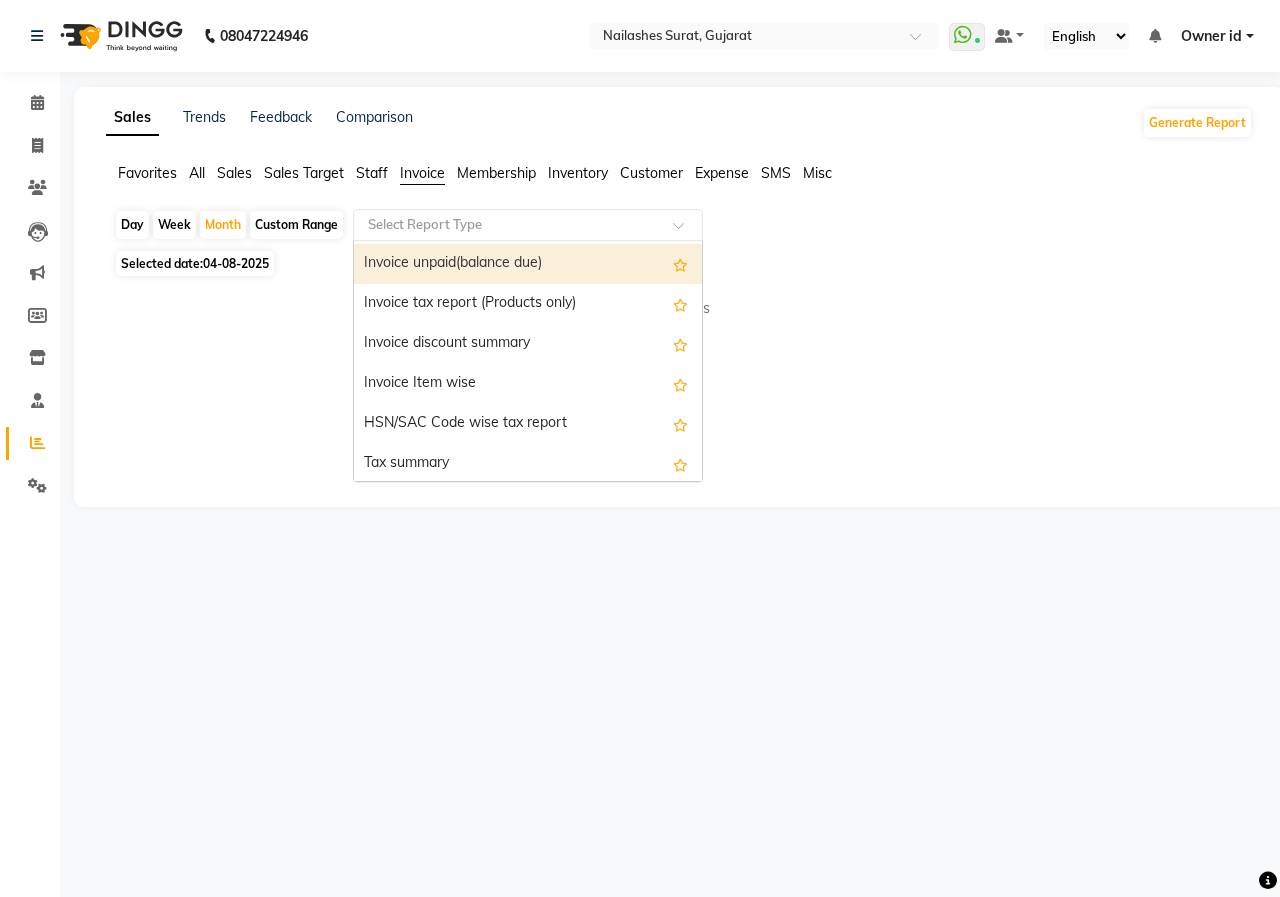 scroll, scrollTop: 120, scrollLeft: 0, axis: vertical 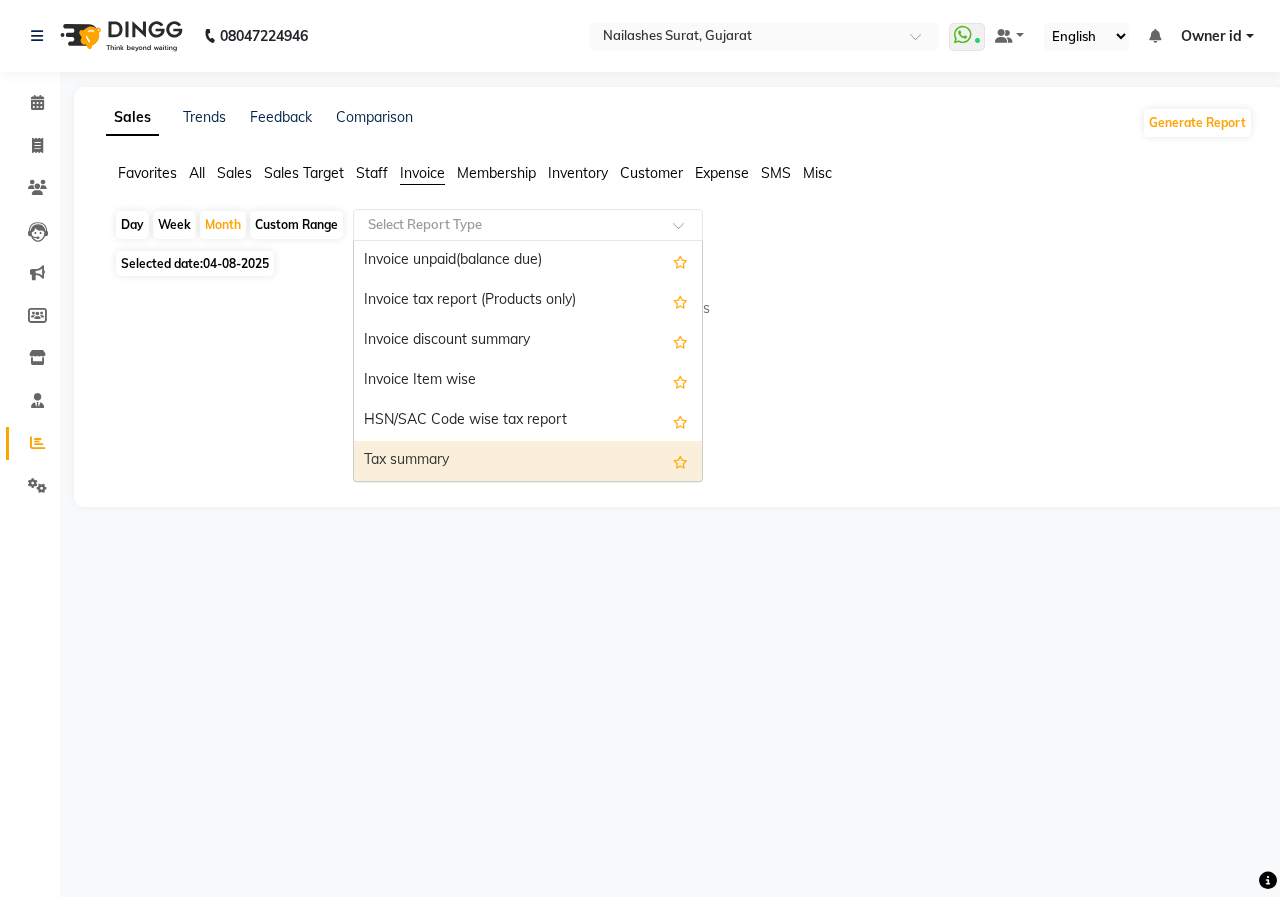 click on "Tax summary" at bounding box center (528, 461) 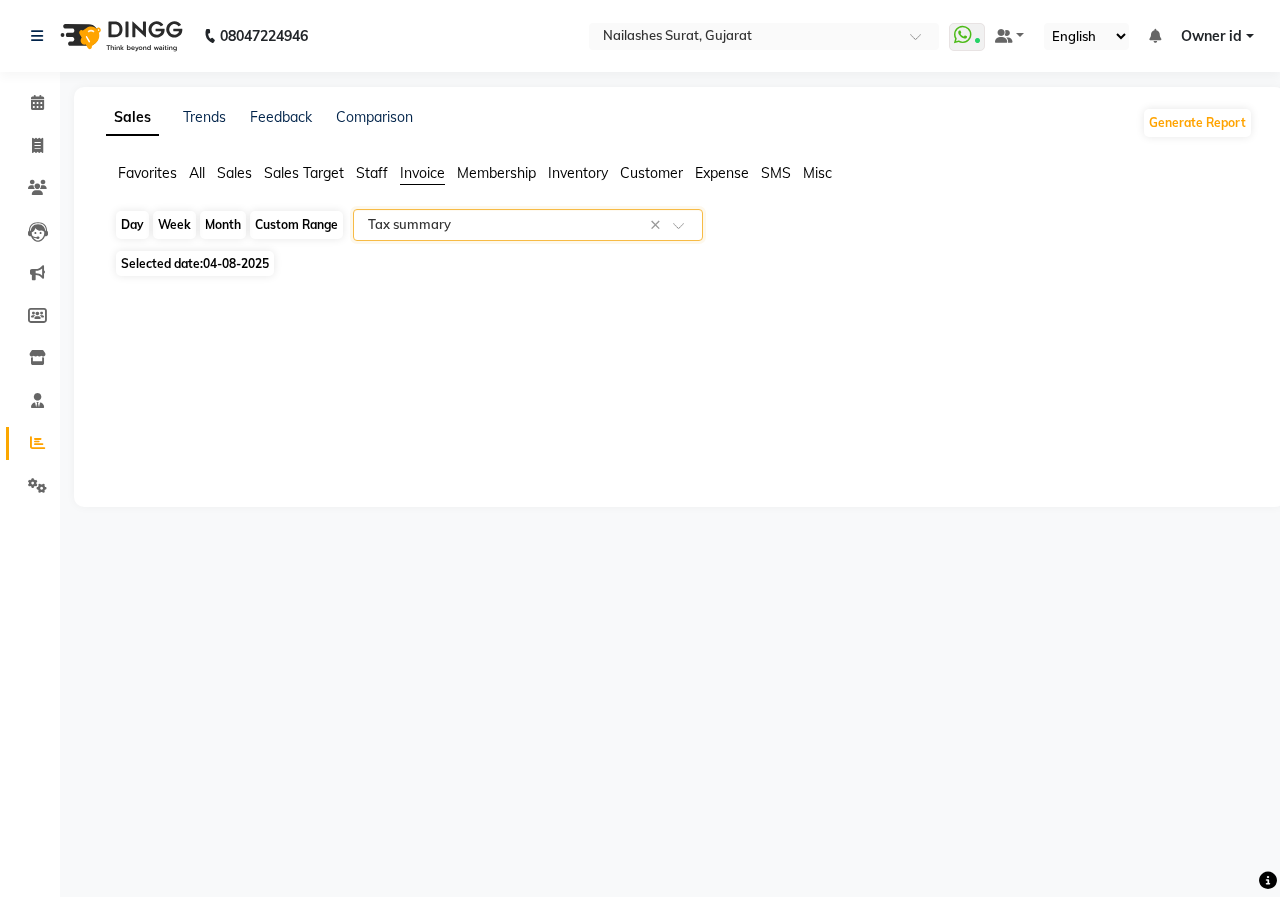 click on "Month" 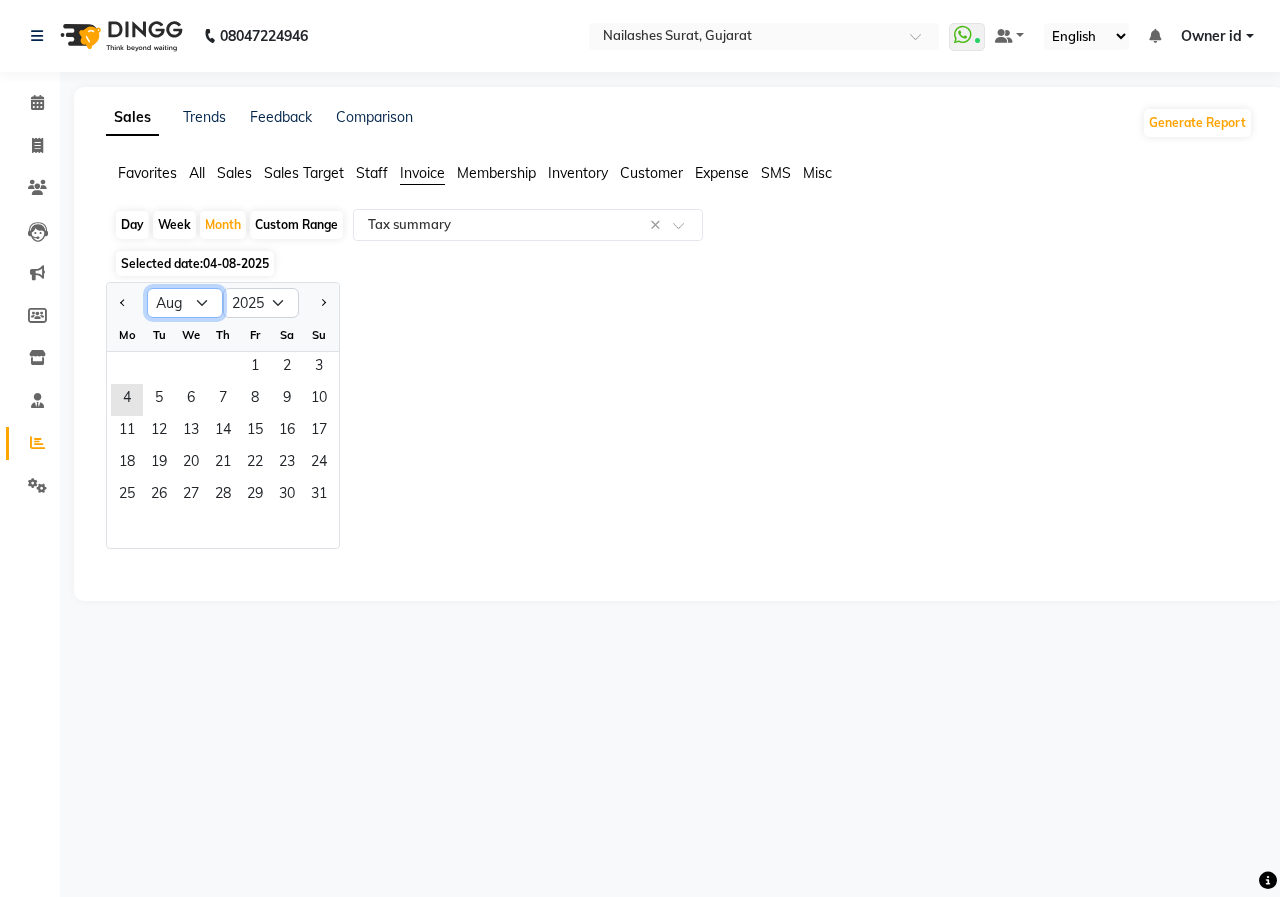 click on "Jan Feb Mar Apr May Jun Jul Aug Sep Oct Nov Dec" 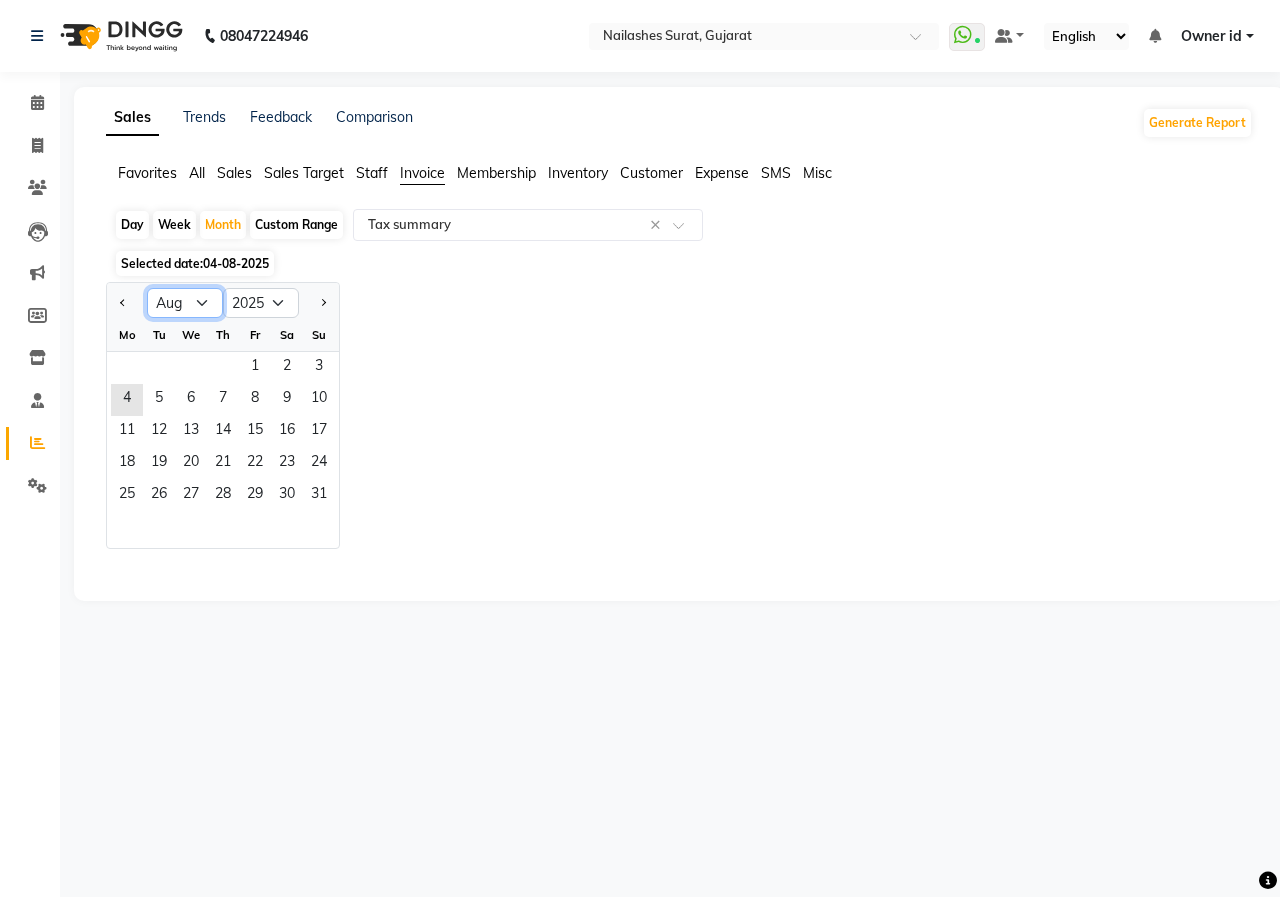 select on "7" 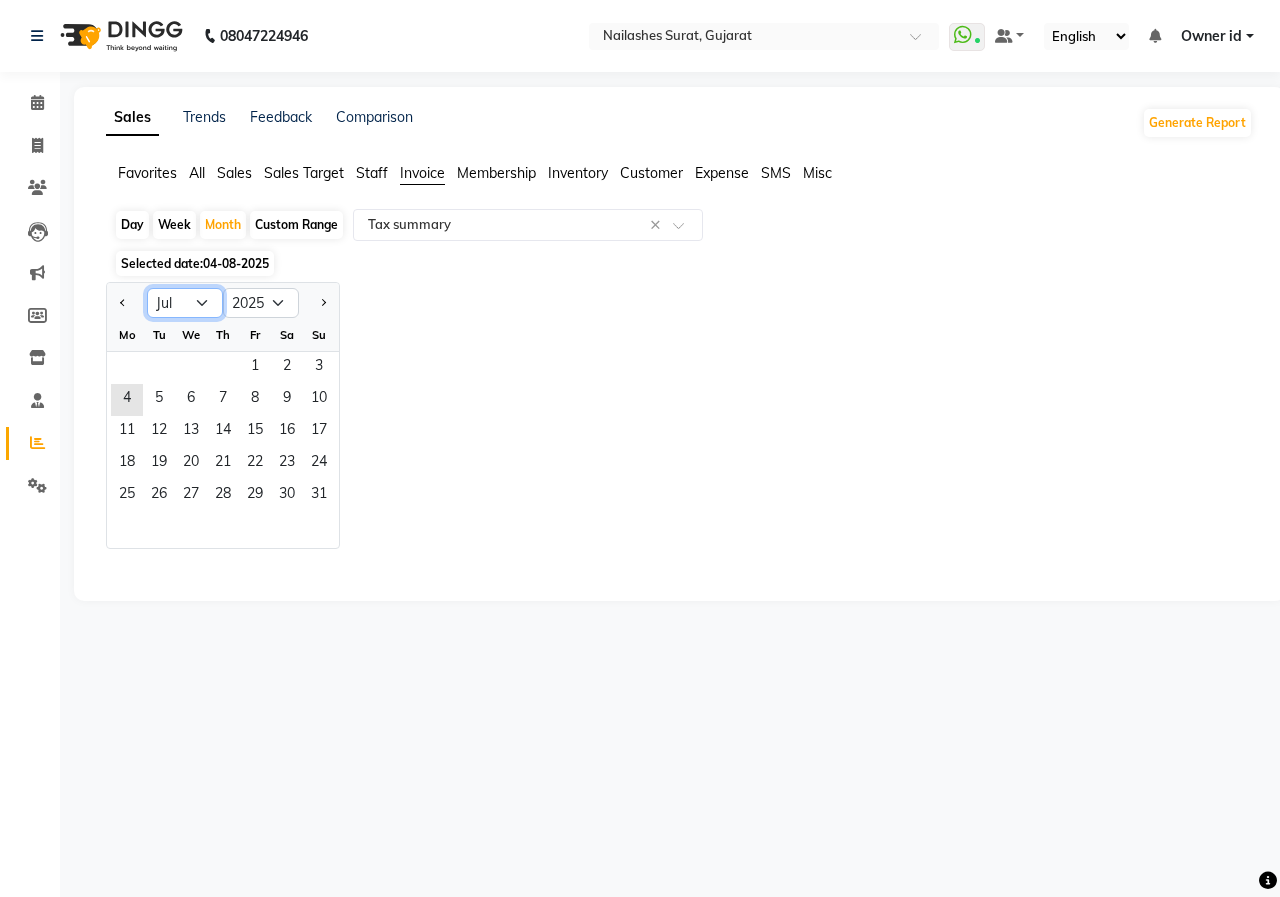 click on "Jan Feb Mar Apr May Jun Jul Aug Sep Oct Nov Dec" 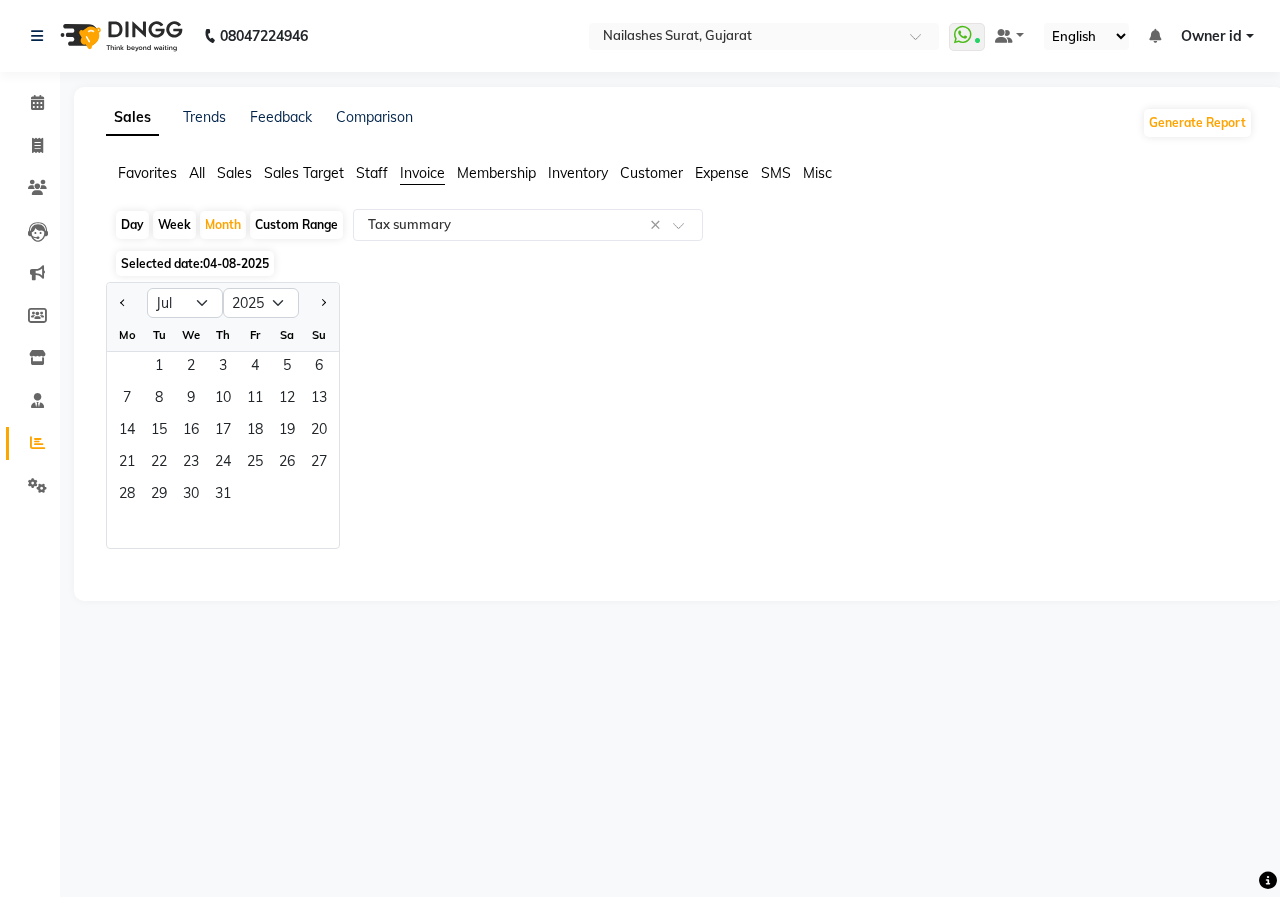 click on "Jan Feb Mar Apr May Jun Jul Aug Sep Oct Nov Dec 2015 2016 2017 2018 2019 2020 2021 2022 2023 2024 2025 2026 2027 2028 2029 2030 2031 2032 2033 2034 2035 Mo Tu We Th Fr Sa Su  1   2   3   4   5   6   7   8   9   10   11   12   13   14   15   16   17   18   19   20   21   22   23   24   25   26   27   28   29   30   31" 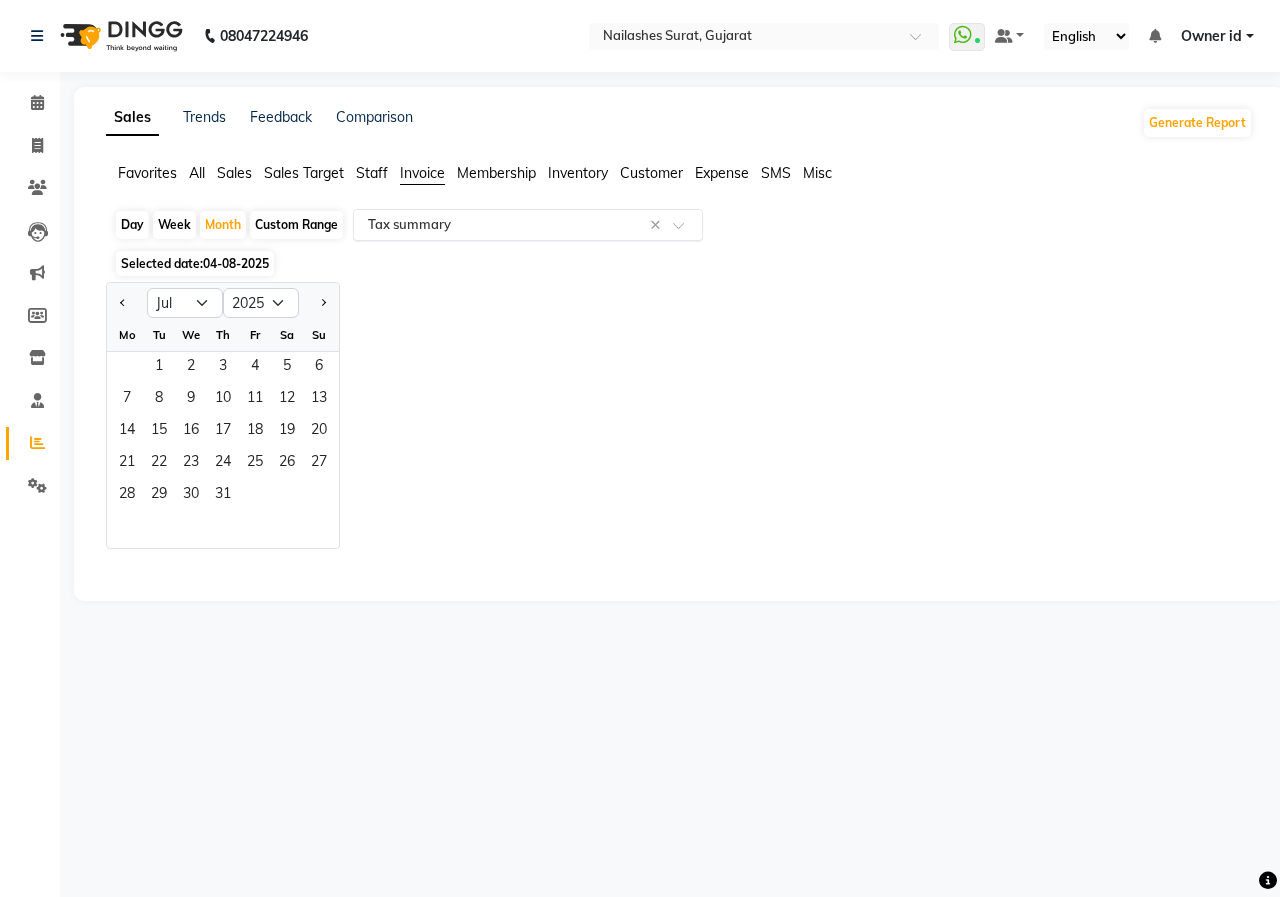 click 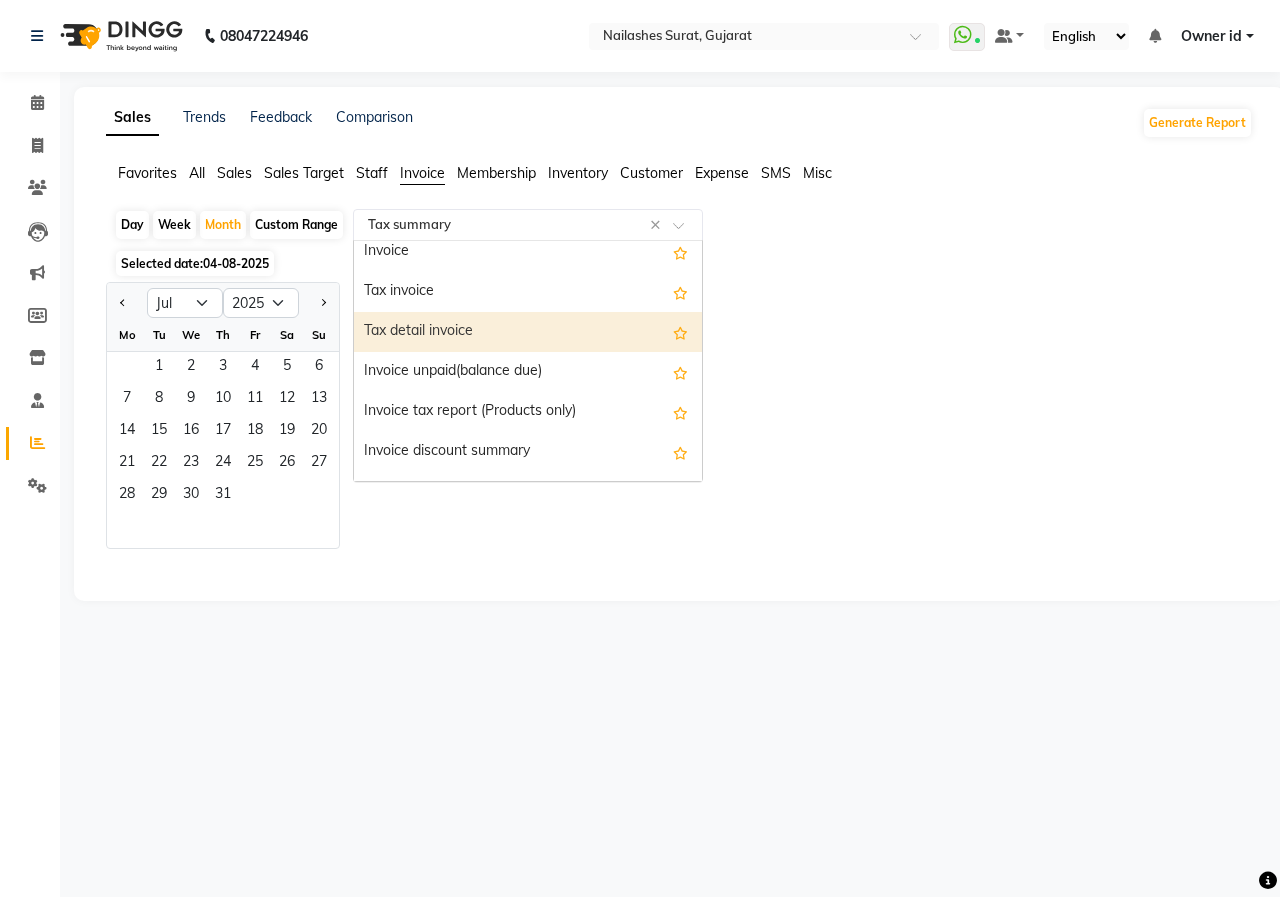 scroll, scrollTop: 0, scrollLeft: 0, axis: both 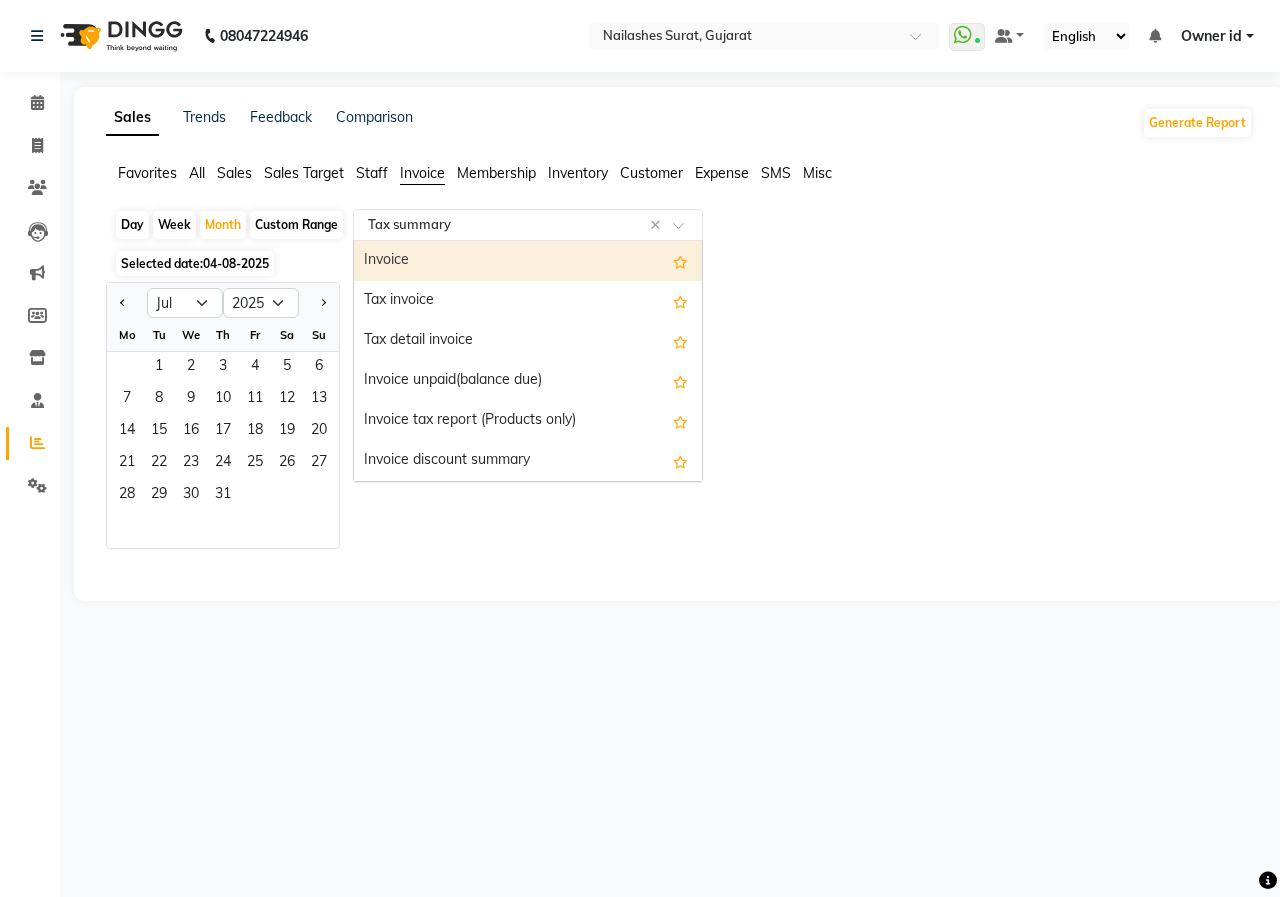 click on "Invoice" at bounding box center (528, 261) 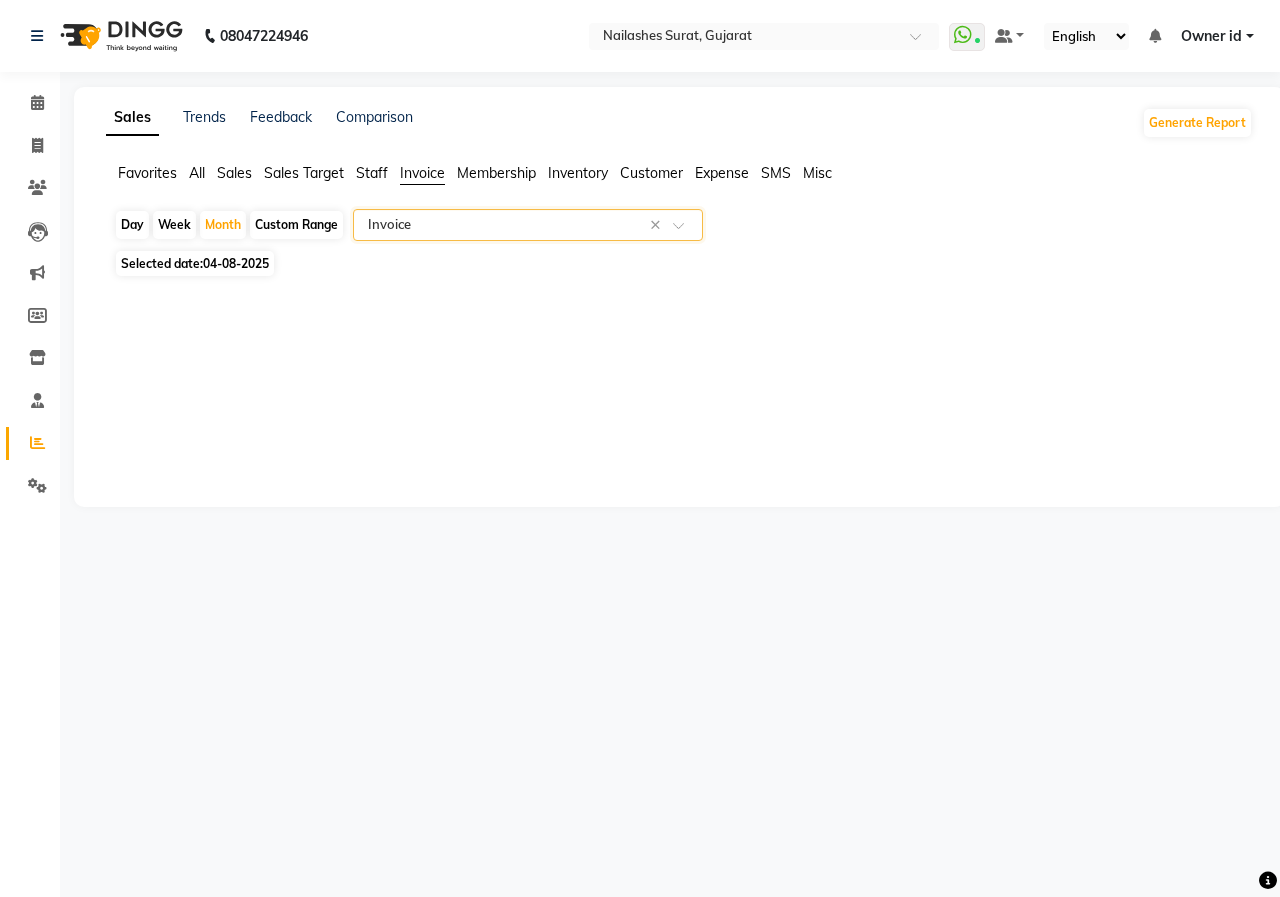 click 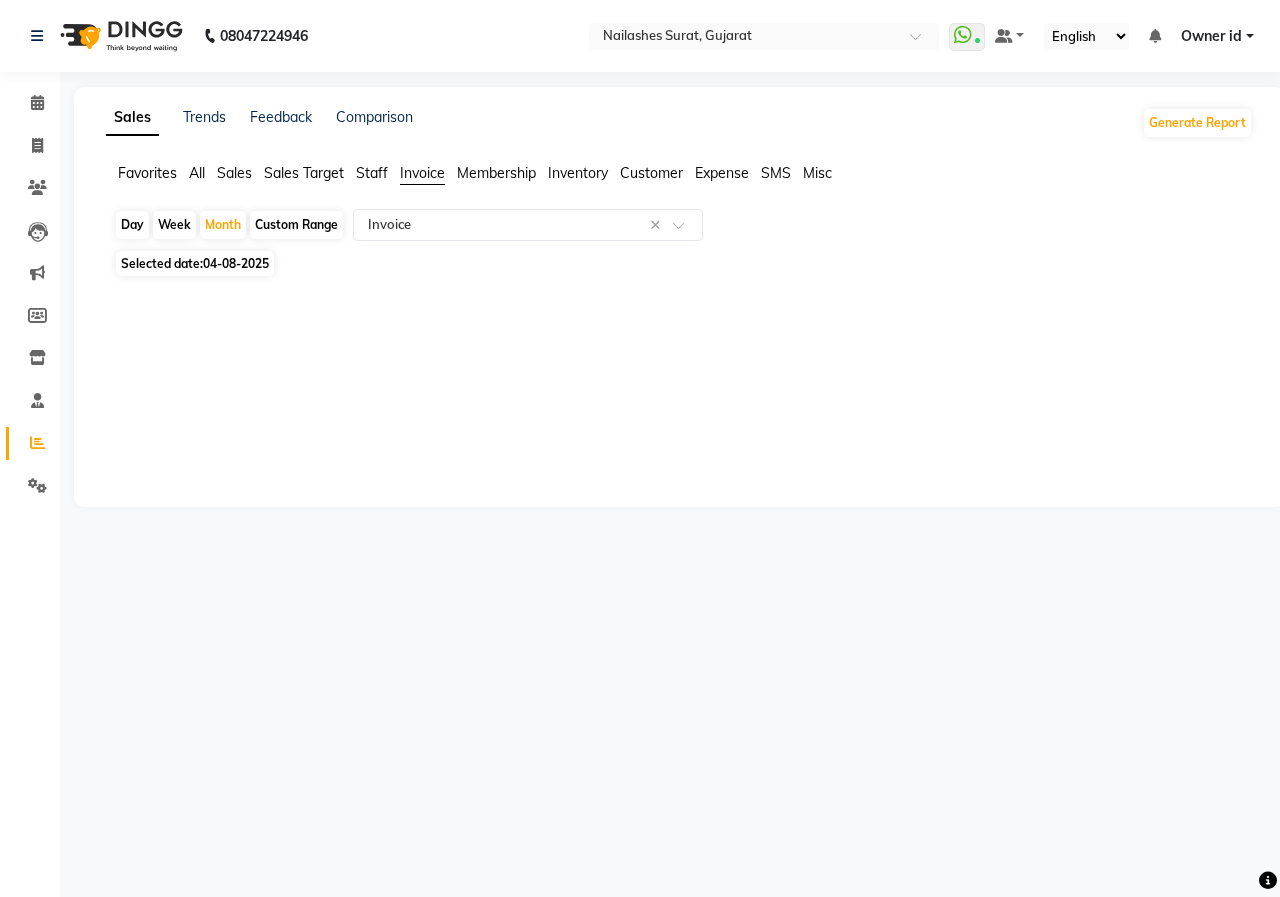 click 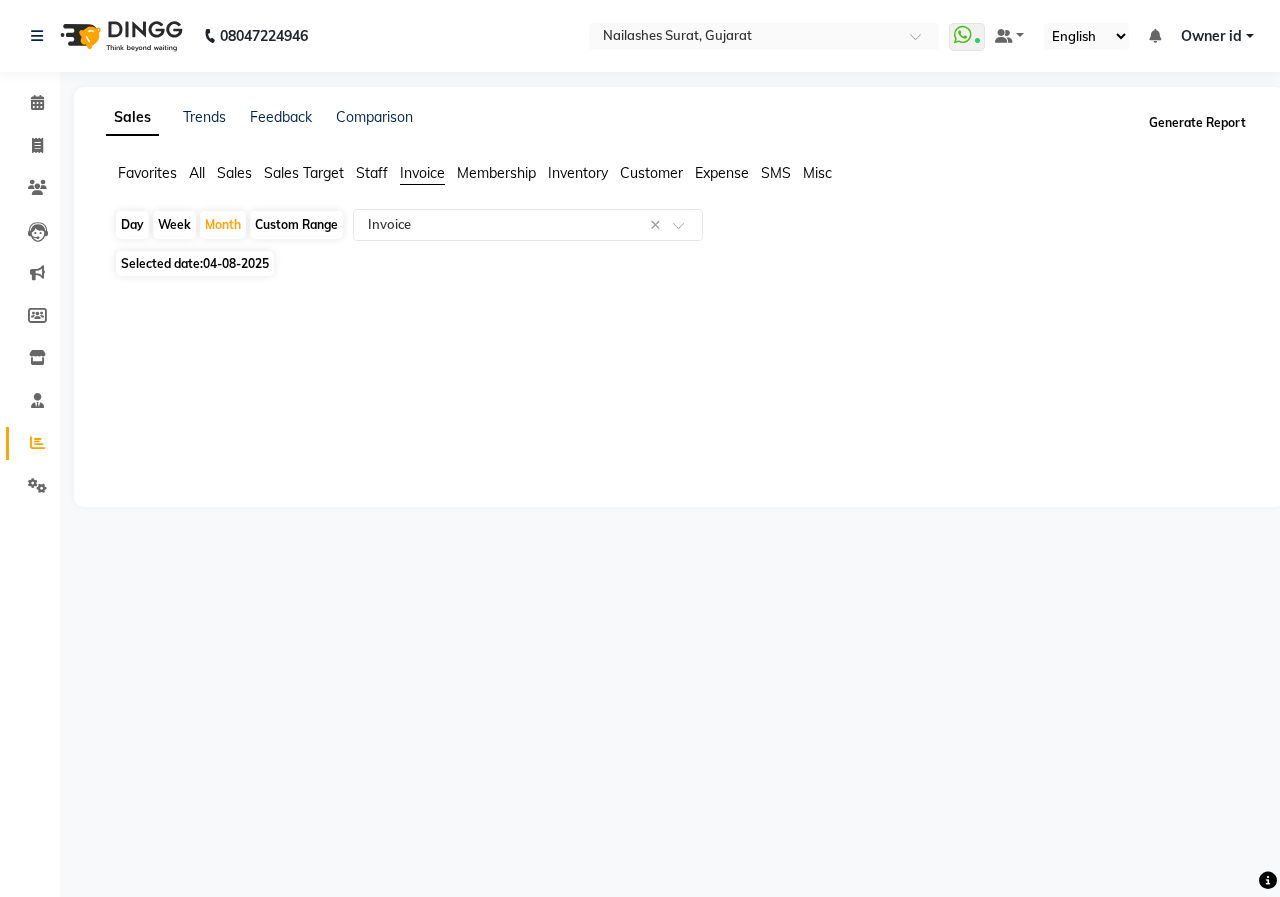 click on "Generate Report" 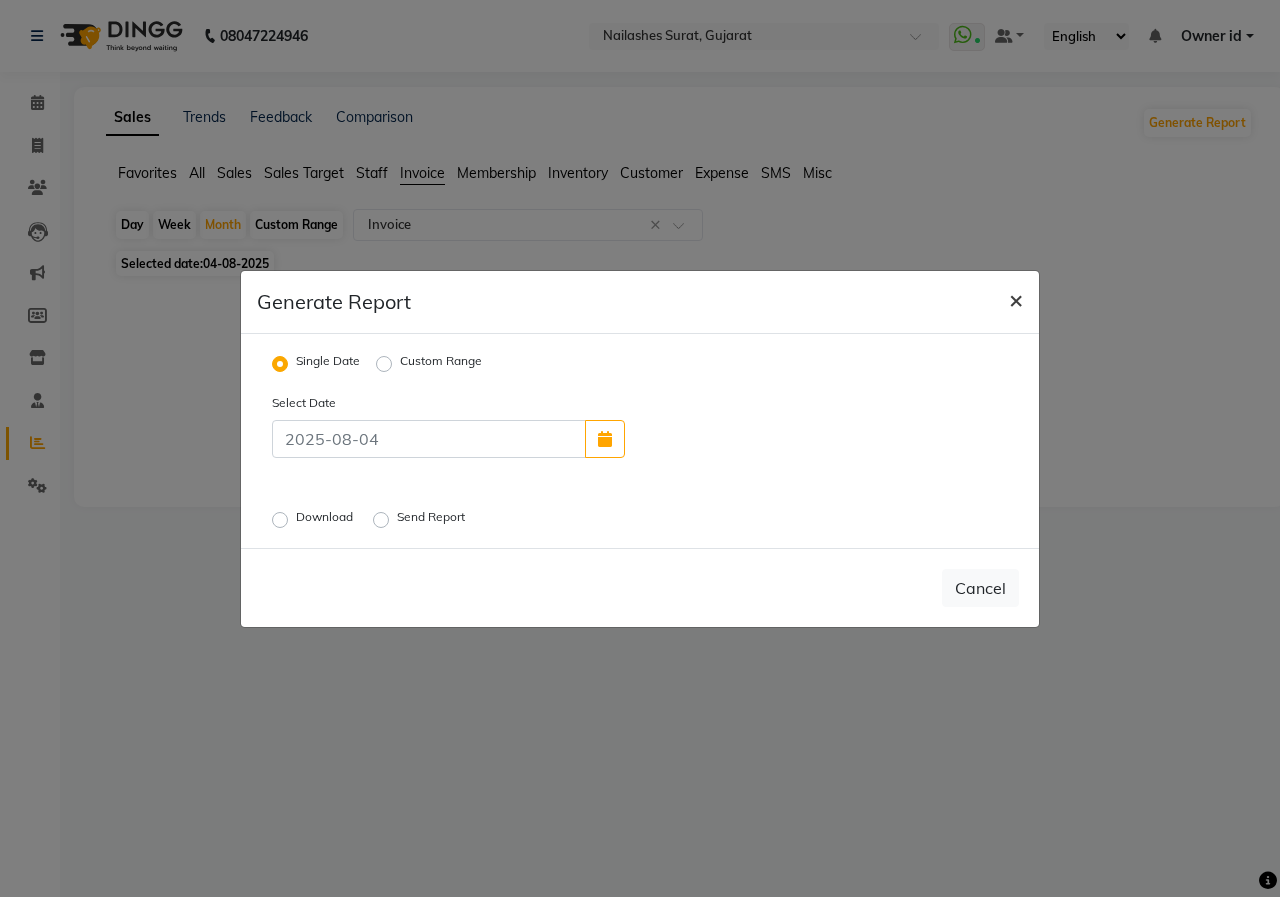 click on "×" 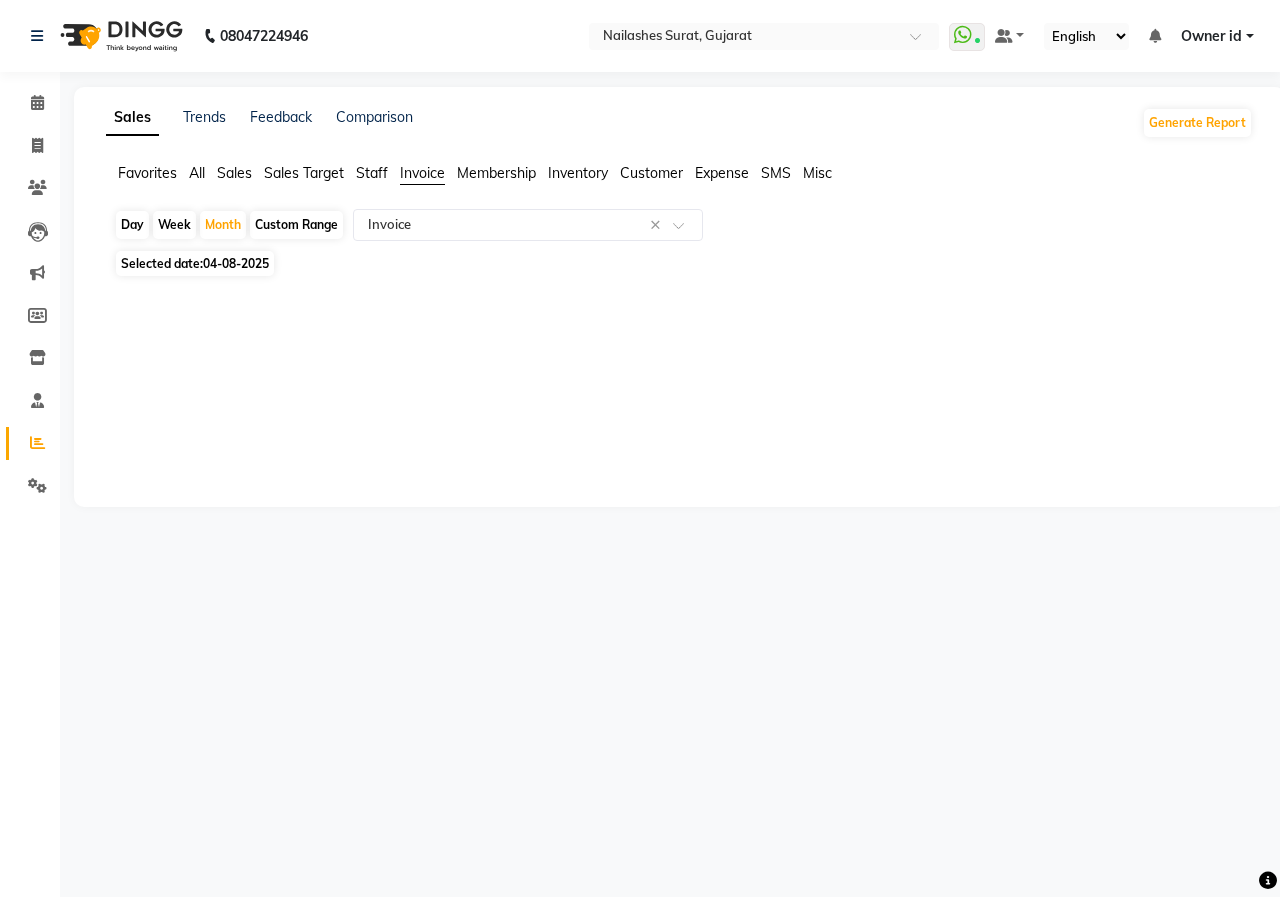 click on "04-08-2025" 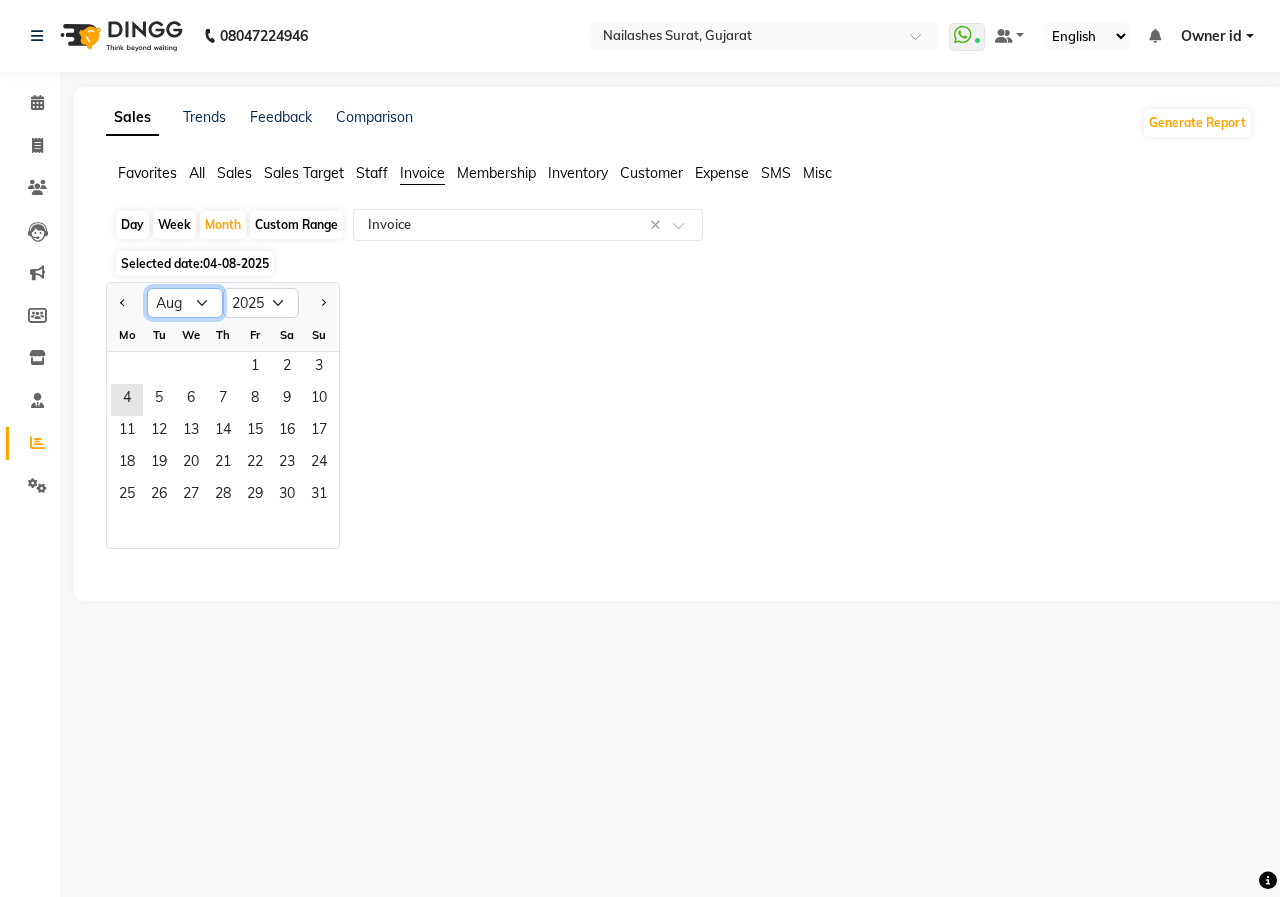 click on "Jan Feb Mar Apr May Jun Jul Aug Sep Oct Nov Dec" 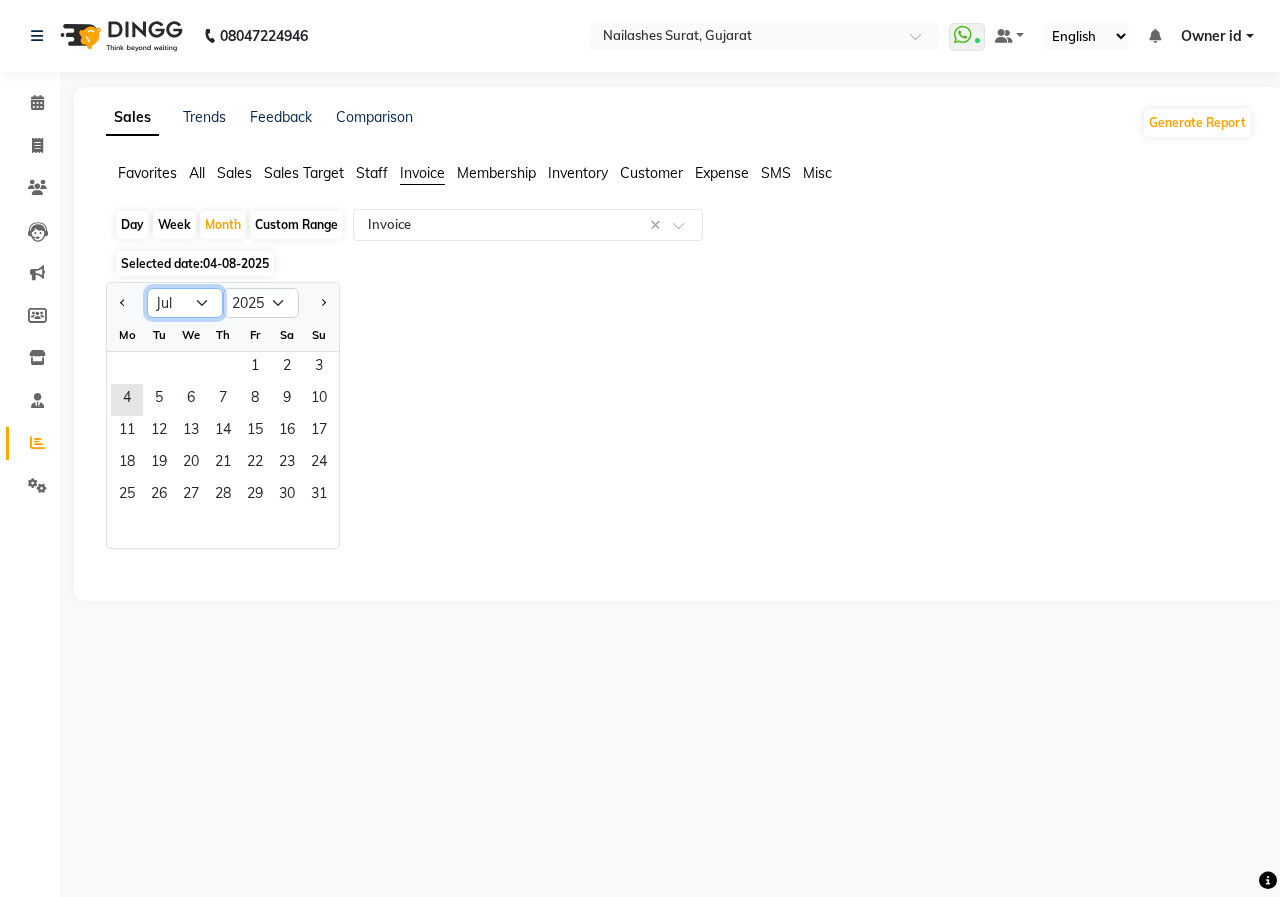 click on "Jan Feb Mar Apr May Jun Jul Aug Sep Oct Nov Dec" 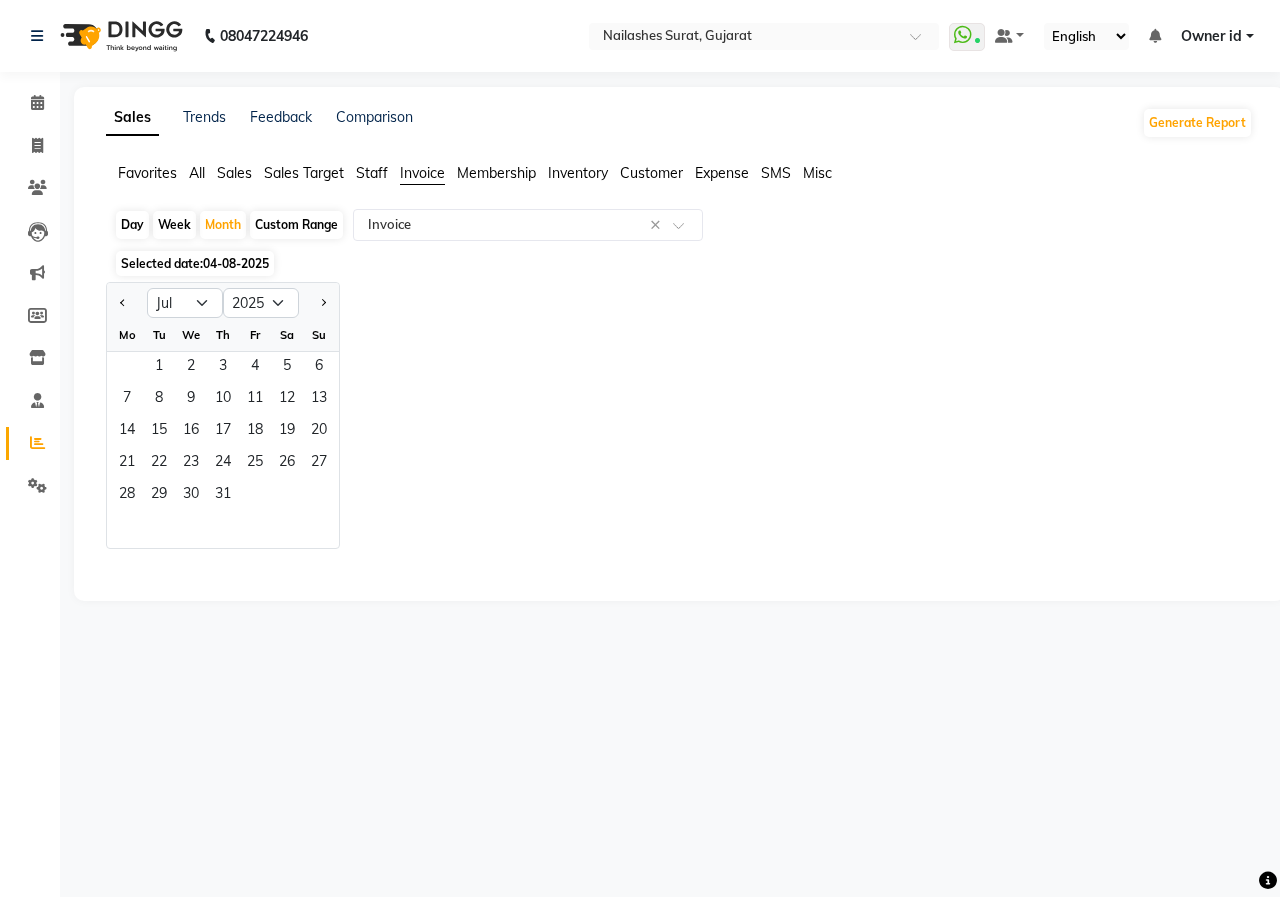 click on "Jan Feb Mar Apr May Jun Jul Aug Sep Oct Nov Dec 2015 2016 2017 2018 2019 2020 2021 2022 2023 2024 2025 2026 2027 2028 2029 2030 2031 2032 2033 2034 2035 Mo Tu We Th Fr Sa Su  1   2   3   4   5   6   7   8   9   10   11   12   13   14   15   16   17   18   19   20   21   22   23   24   25   26   27   28   29   30   31" 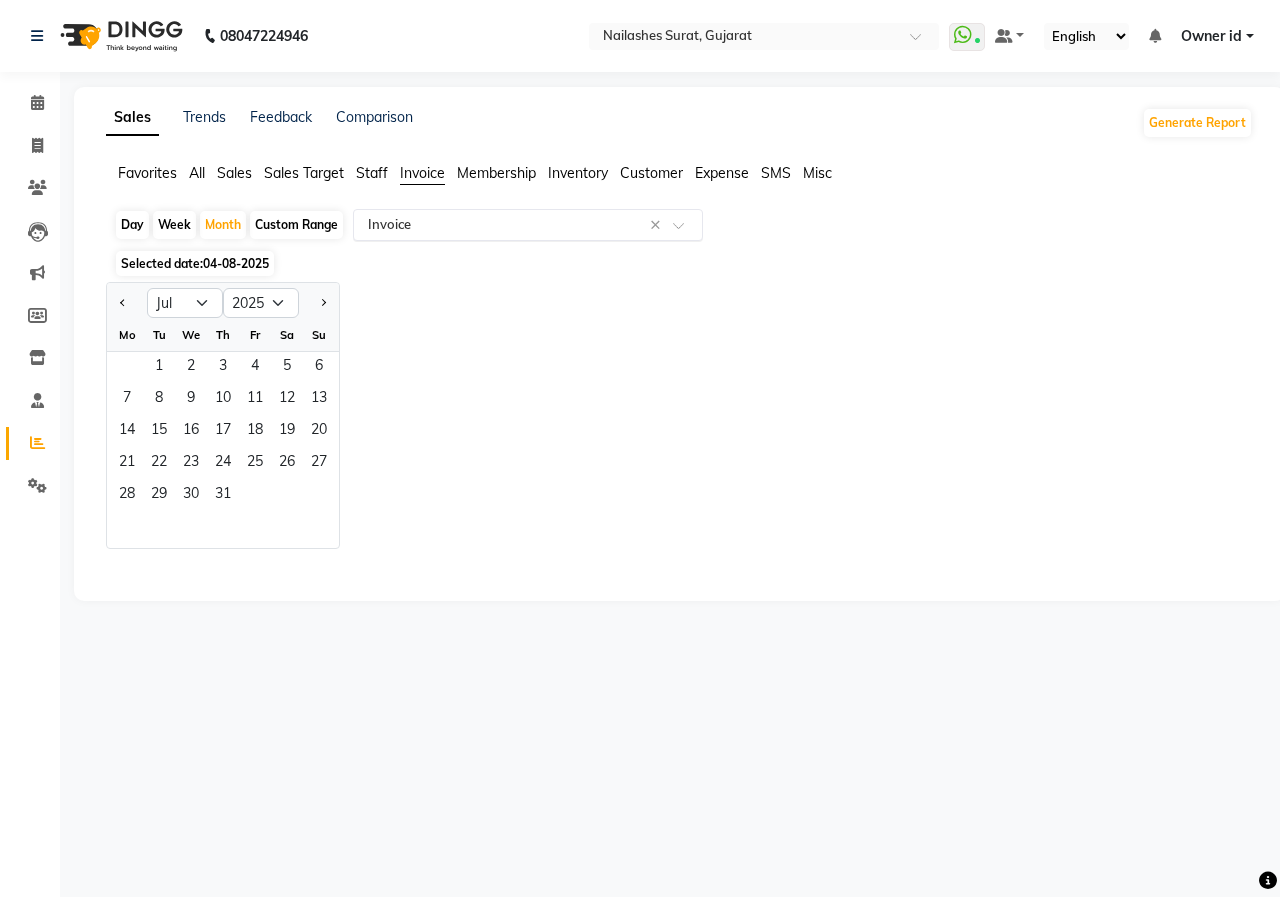 click 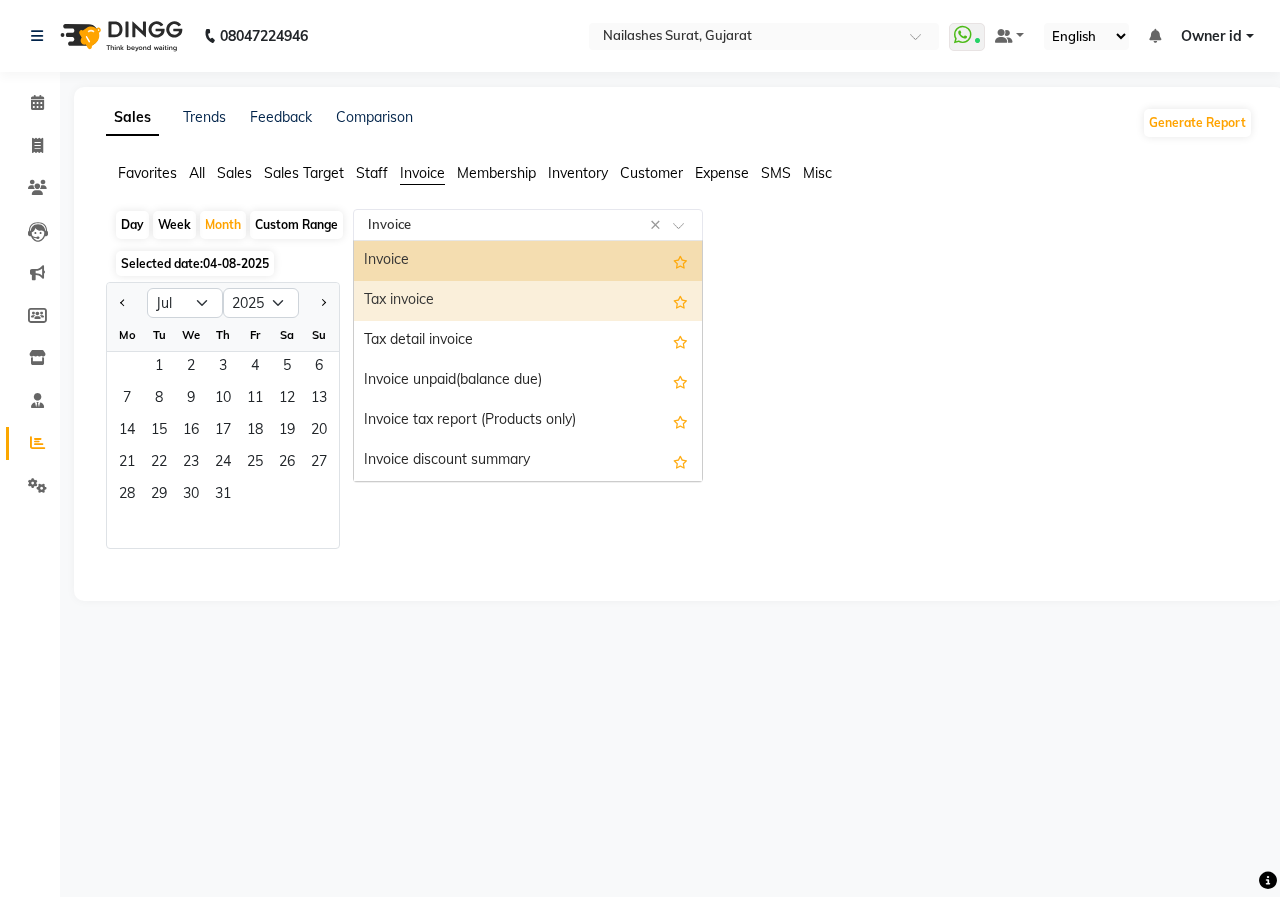 click on "Tax invoice" at bounding box center (528, 301) 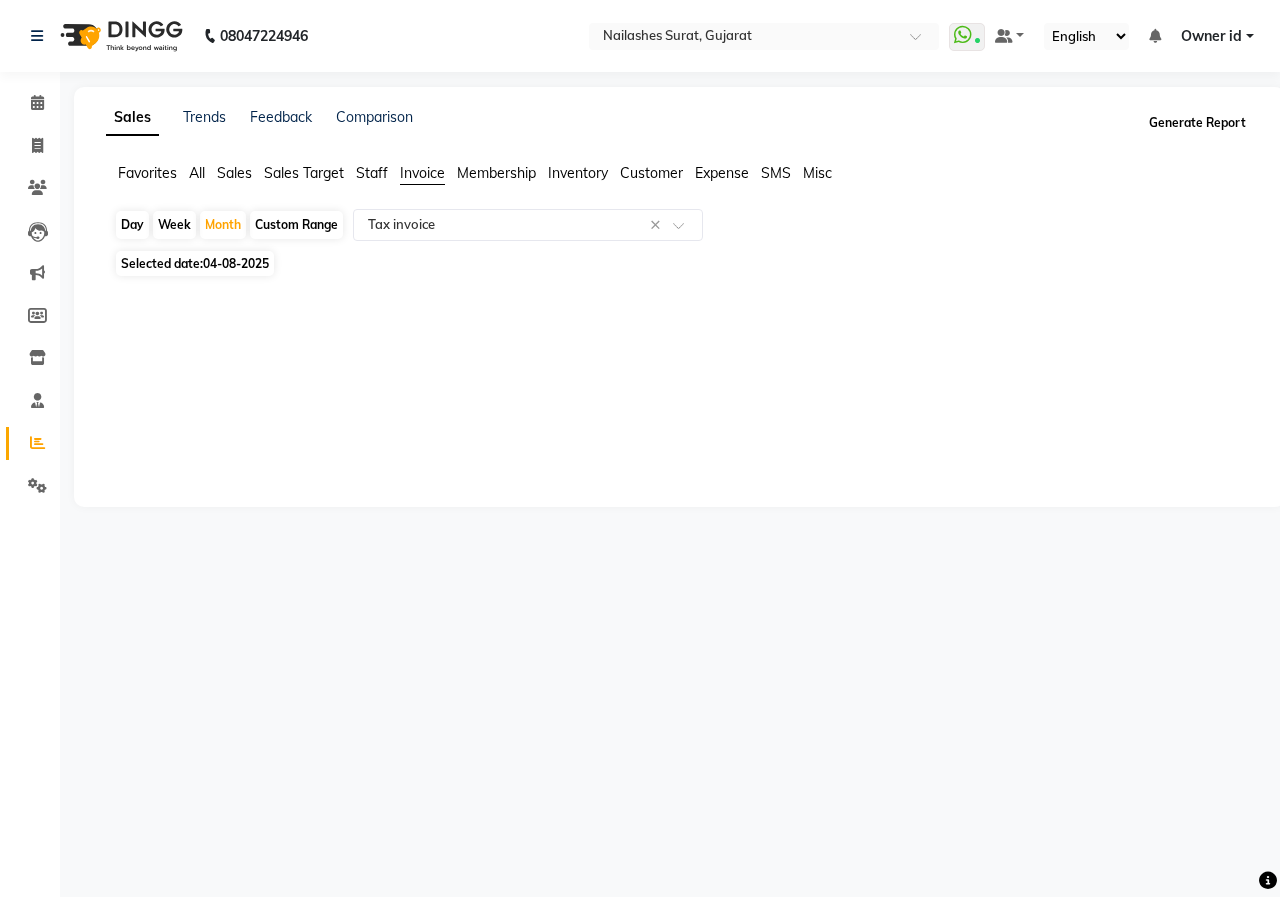 click on "Generate Report" 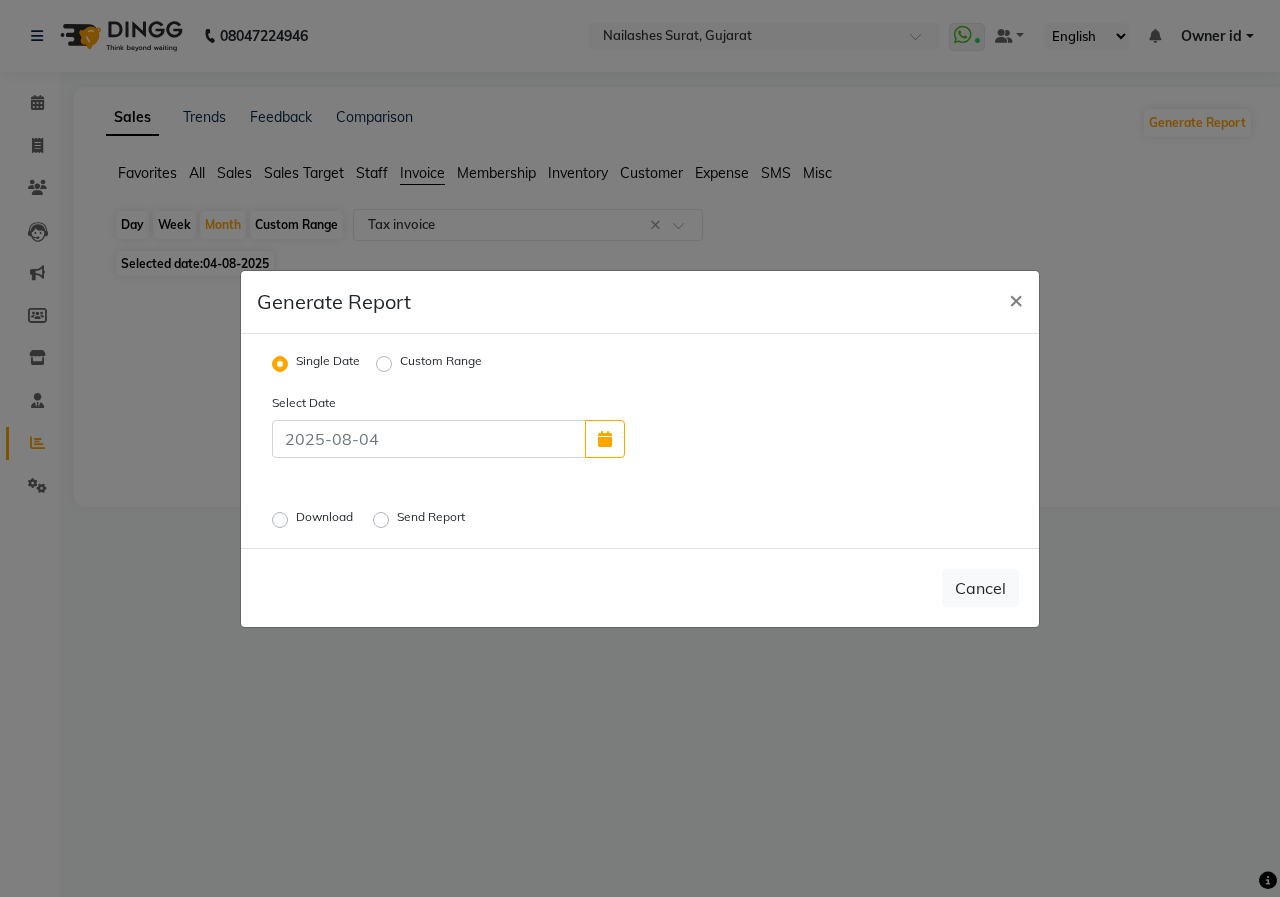 click on "Custom Range" 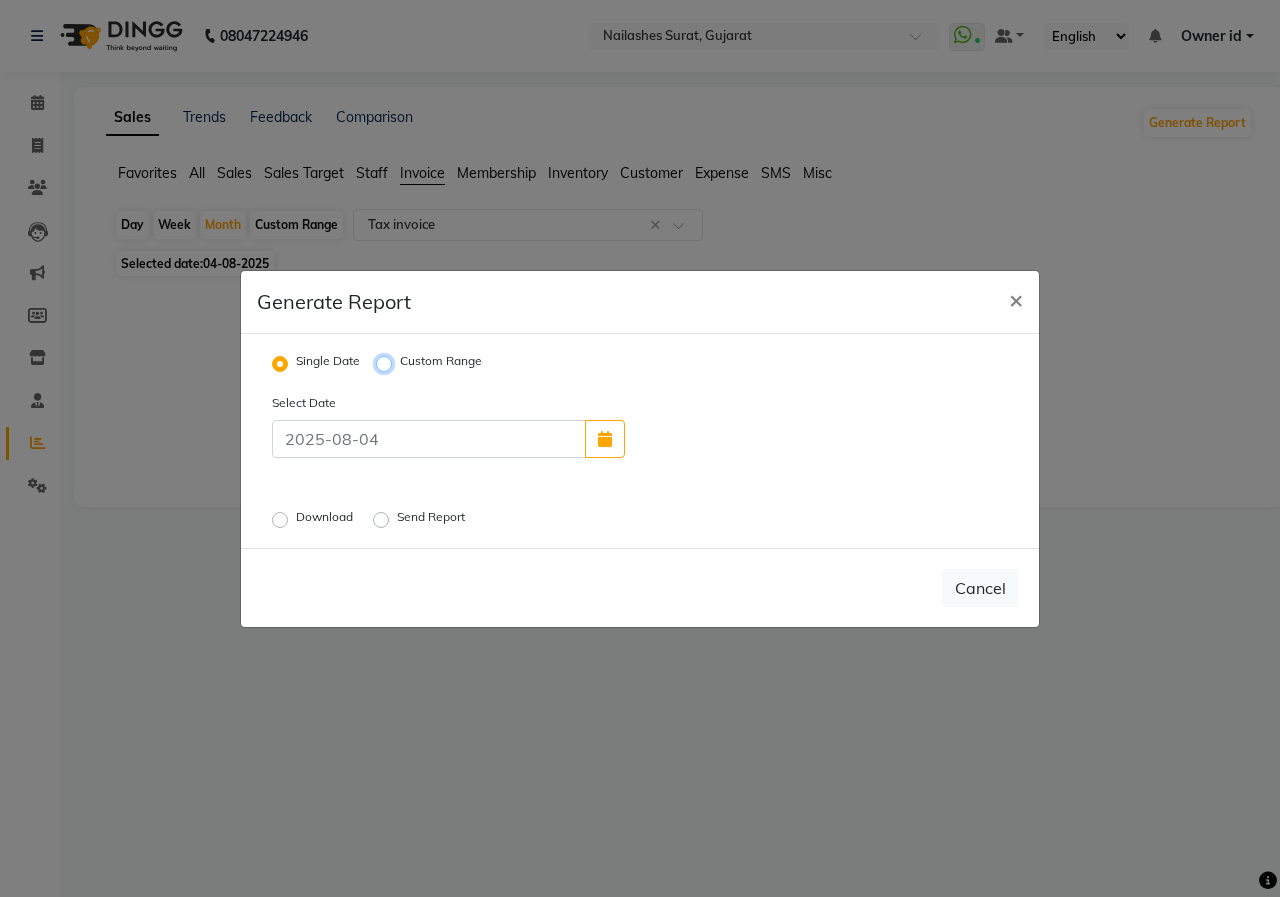click on "Custom Range" at bounding box center [387, 363] 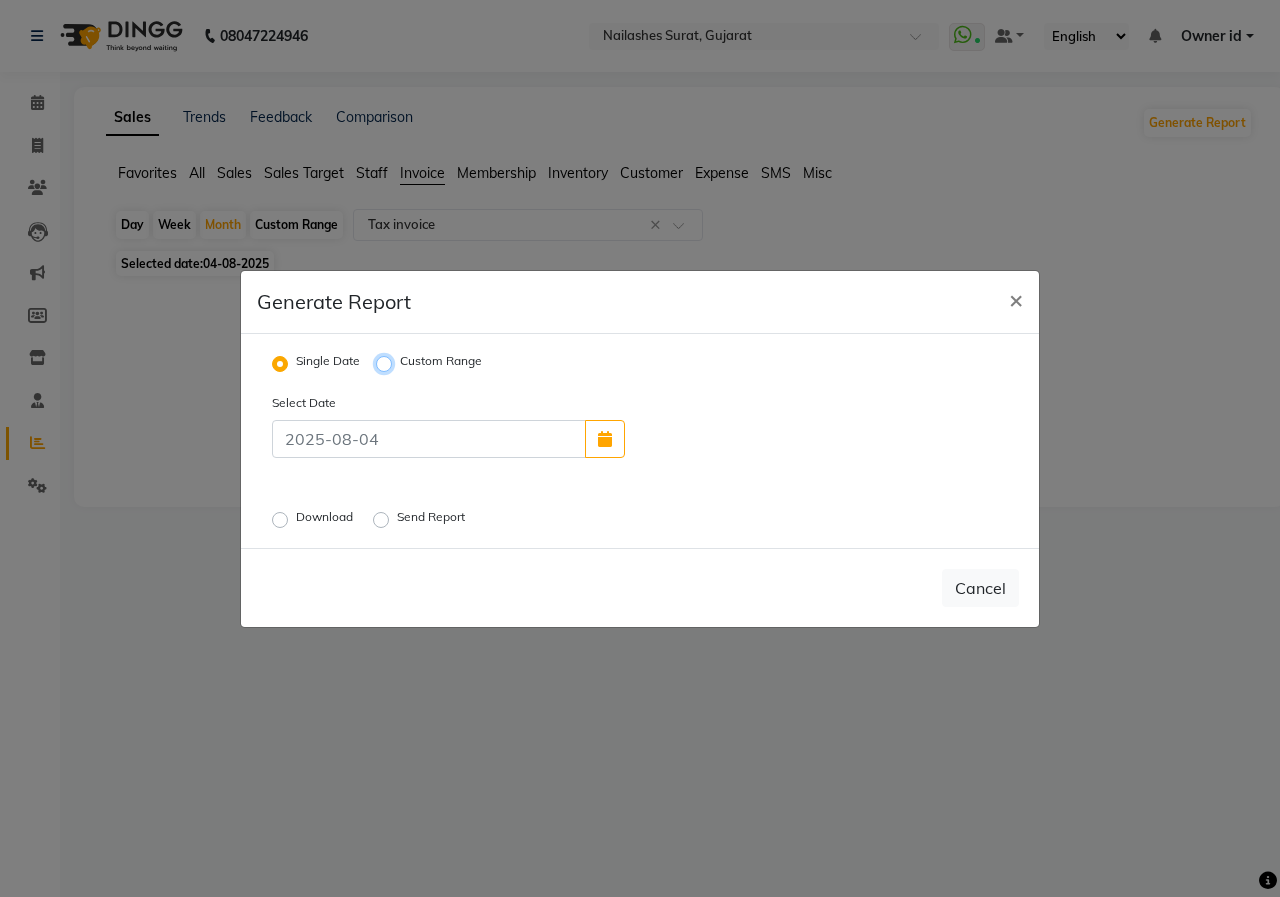 radio on "true" 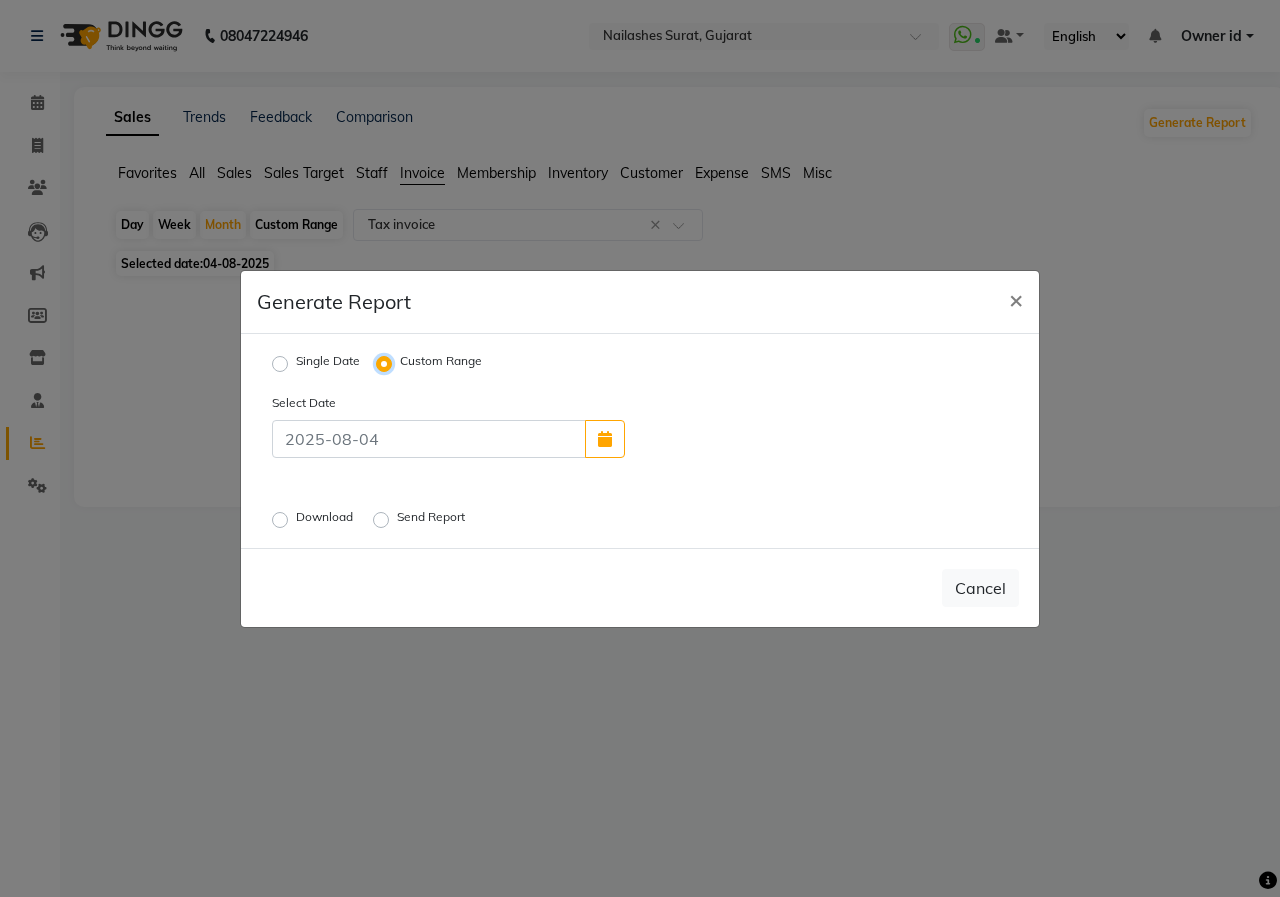 select on "8" 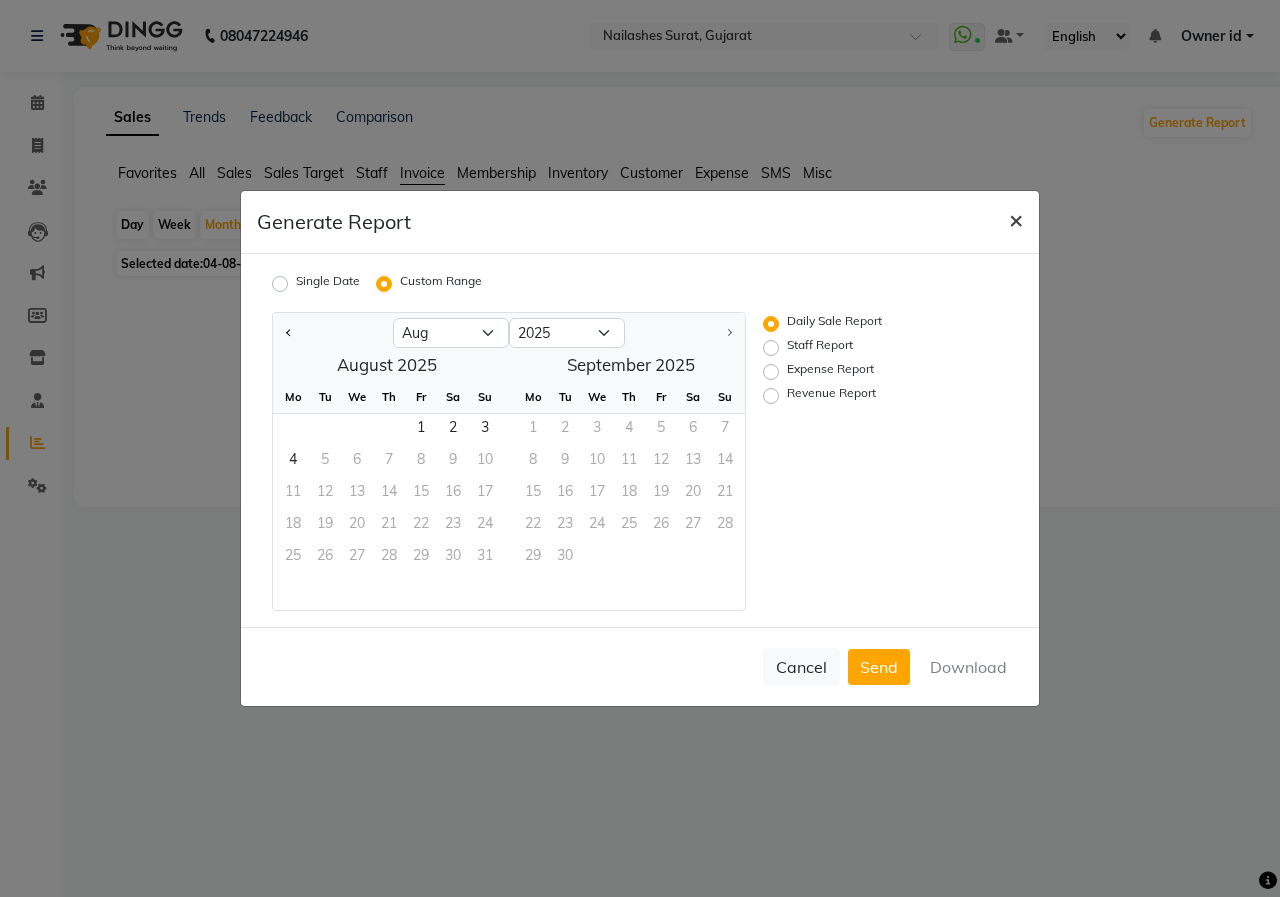 click on "×" 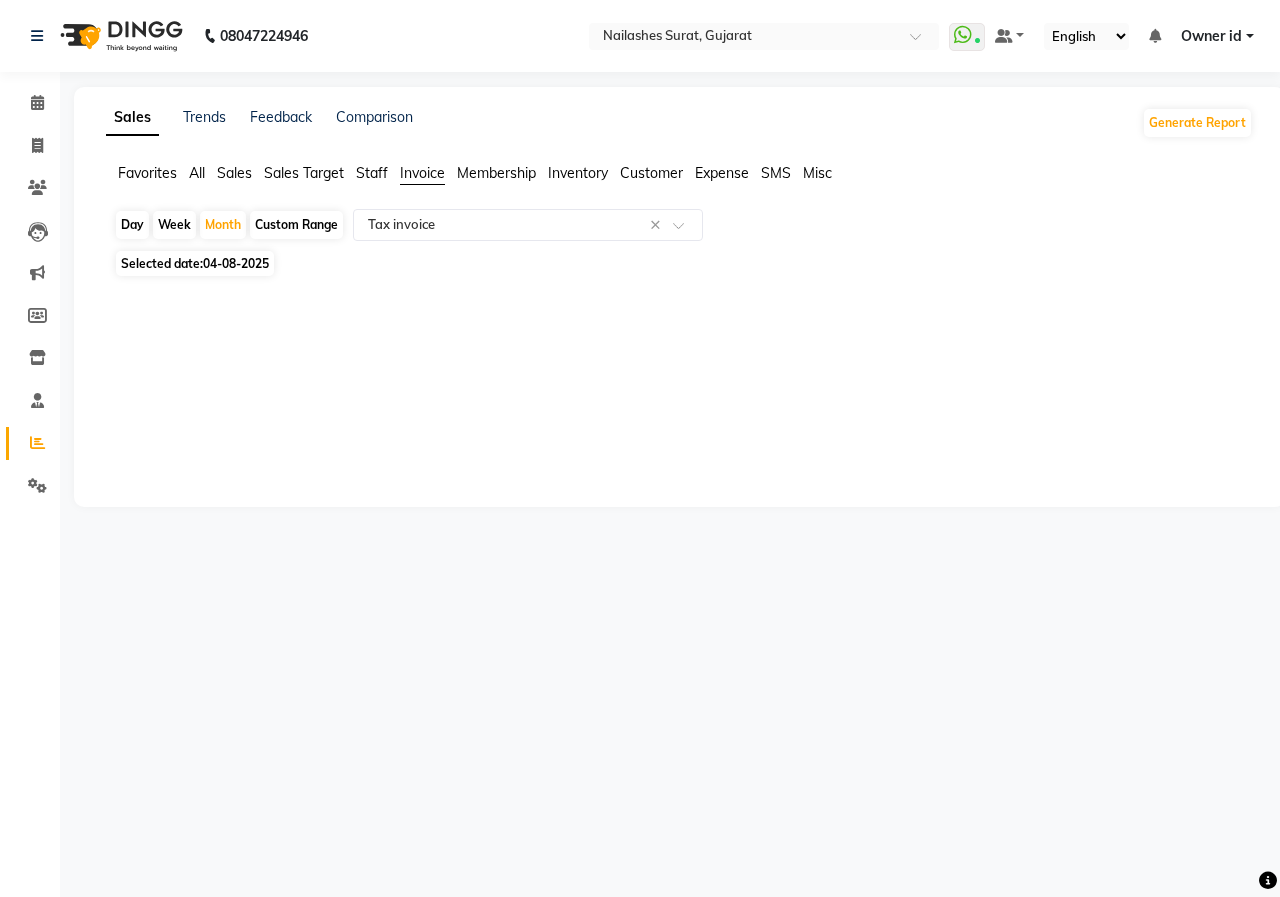 click on "Membership" 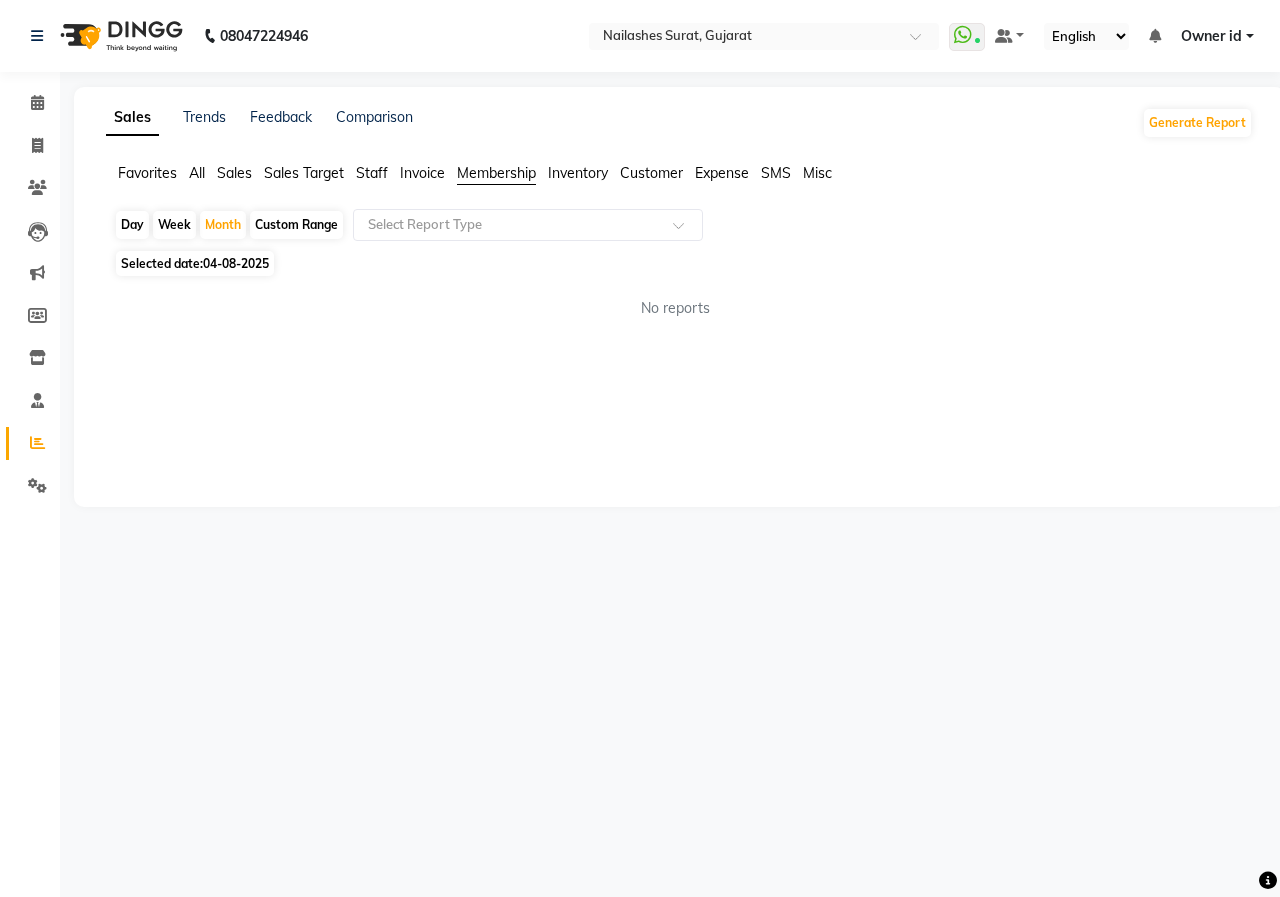 click on "Invoice" 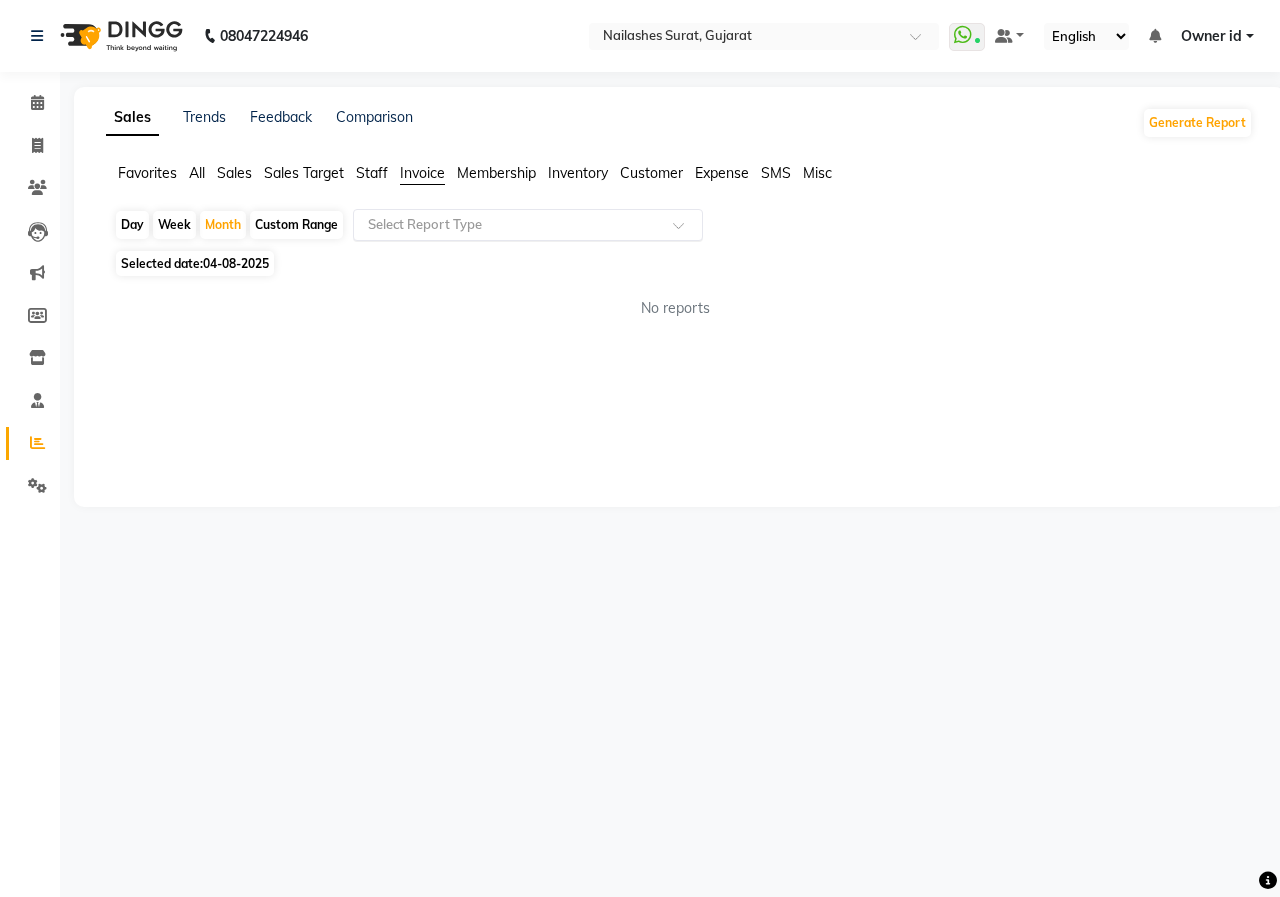 click 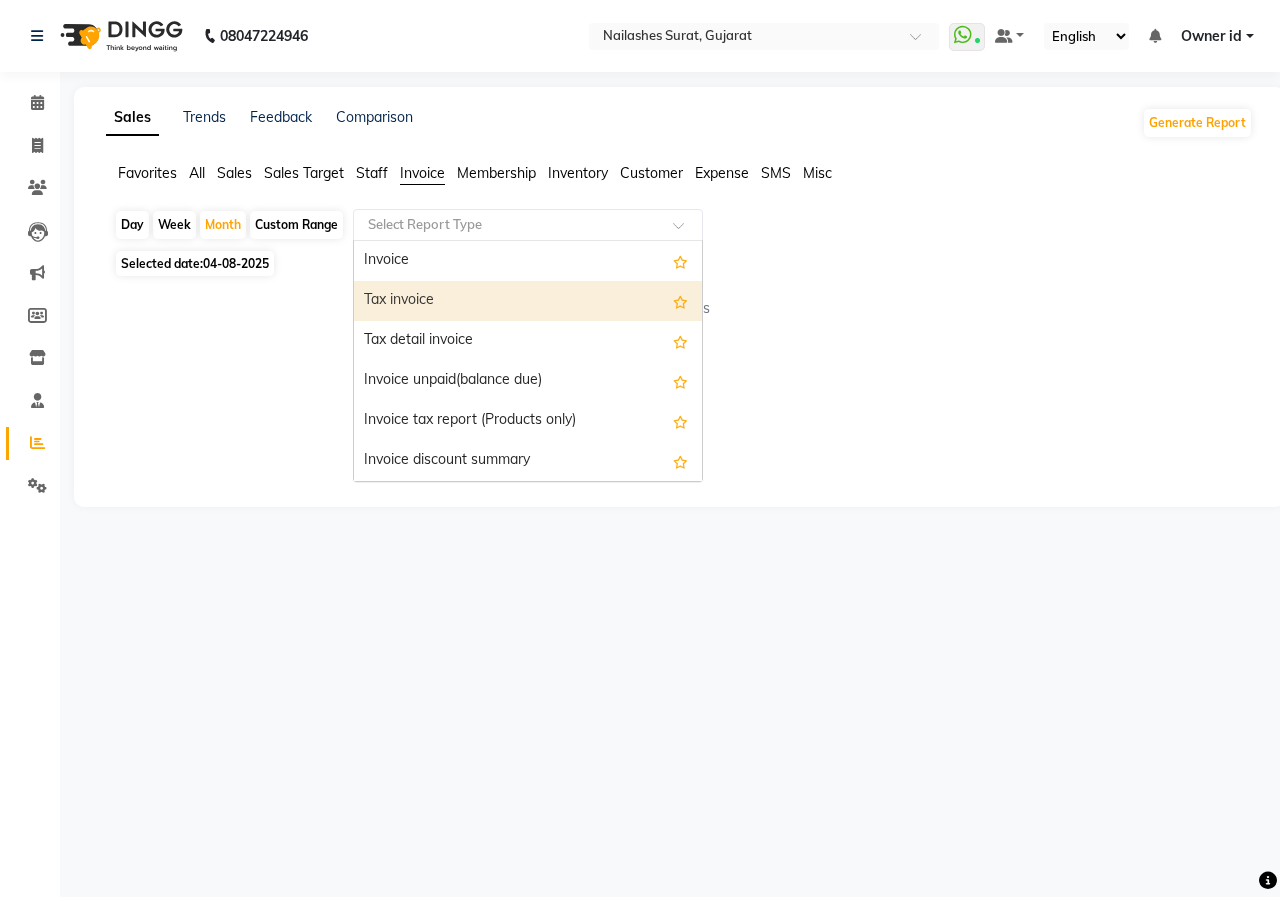 click on "Tax invoice" at bounding box center (528, 301) 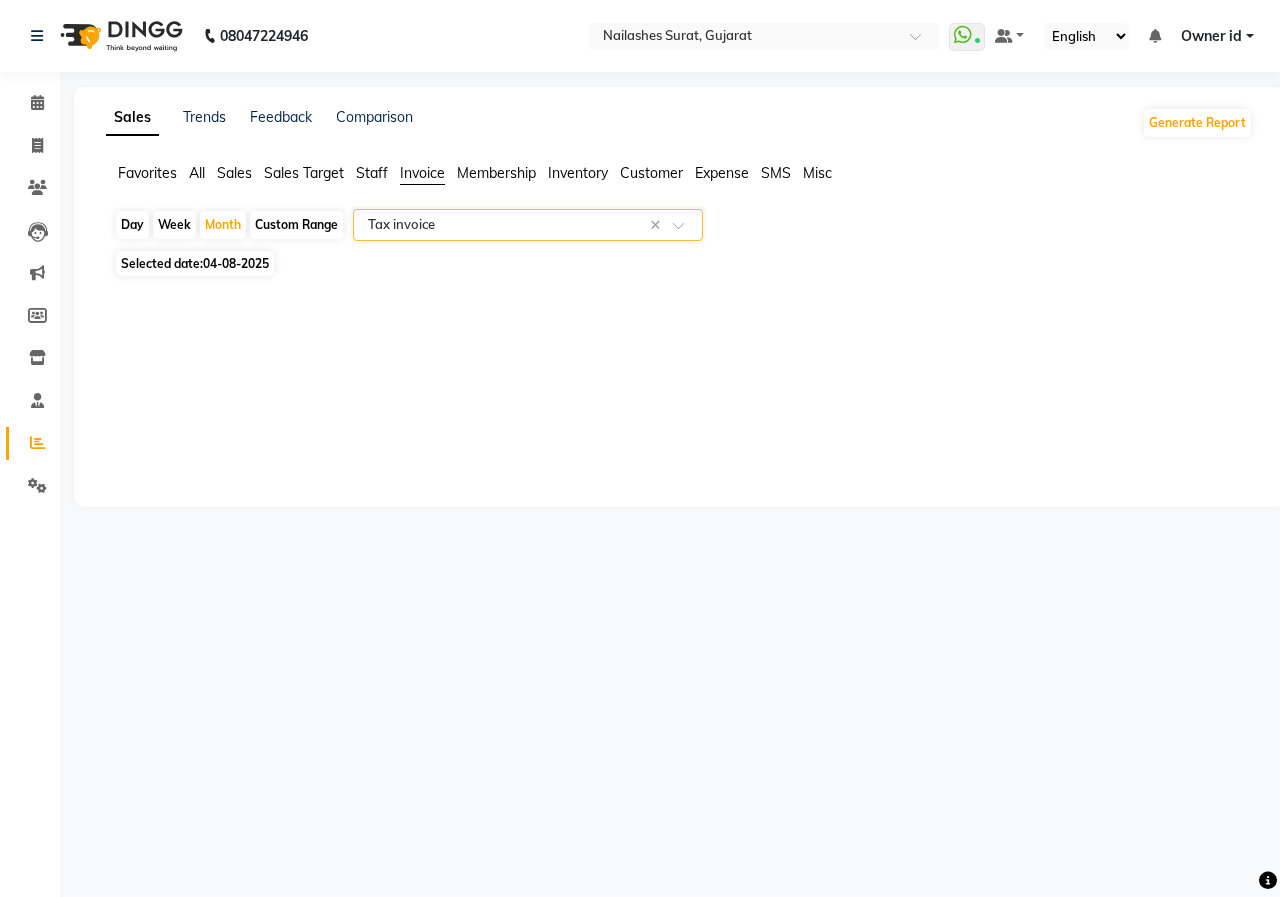 click on "Week" 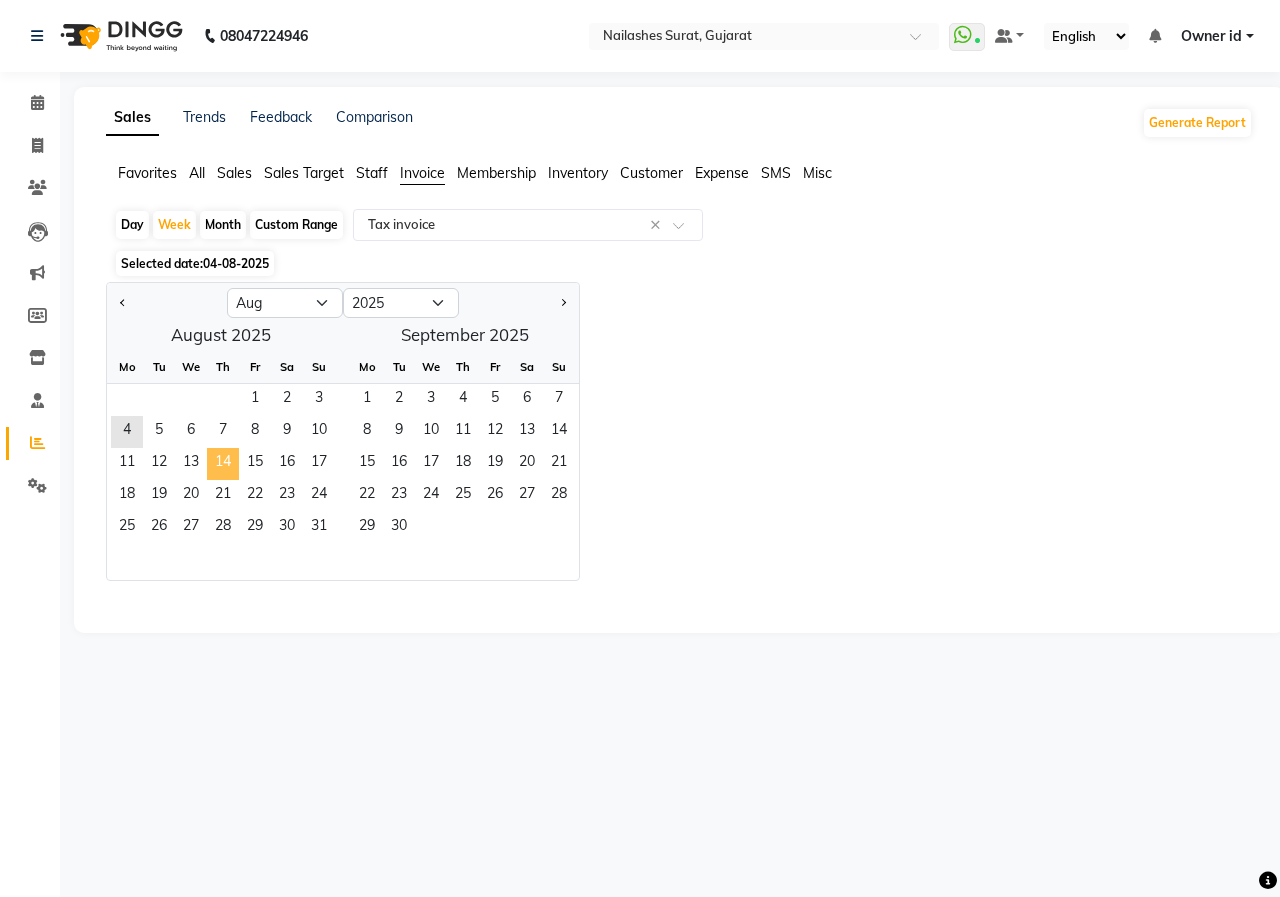 click on "14" 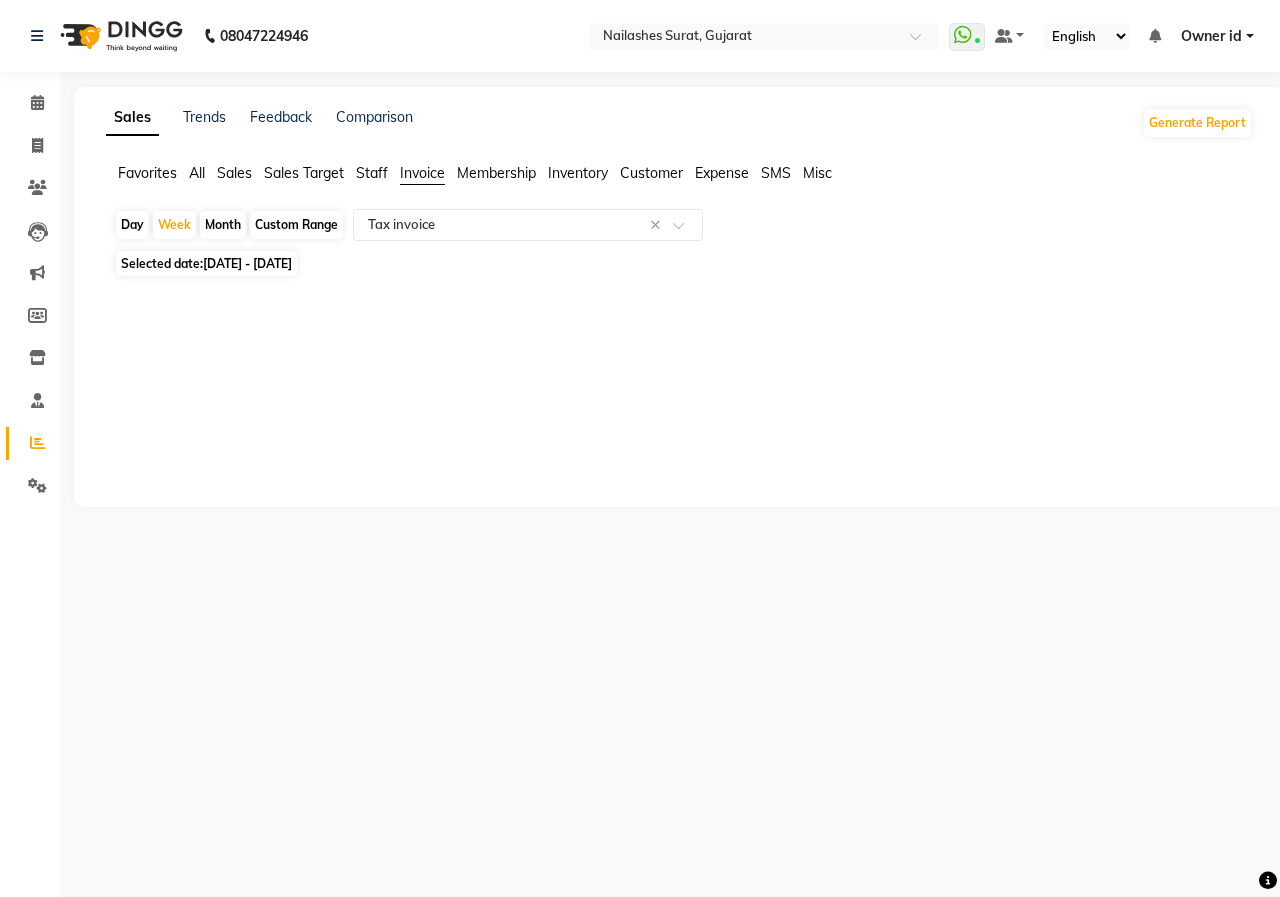 click on "Sales Trends Feedback Comparison Generate Report Favorites All Sales Sales Target Staff Invoice Membership Inventory Customer Expense SMS Misc  Day   Week   Month   Custom Range  Select Report Type × Tax invoice × Selected date:  14-08-2025 - 20-08-2025  ★ Mark as Favorite  Choose how you'd like to save "" report to favorites  Save to Personal Favorites:   Only you can see this report in your favorites tab. Share with Organization:   Everyone in your organization can see this report in their favorites tab.  Save to Favorites" 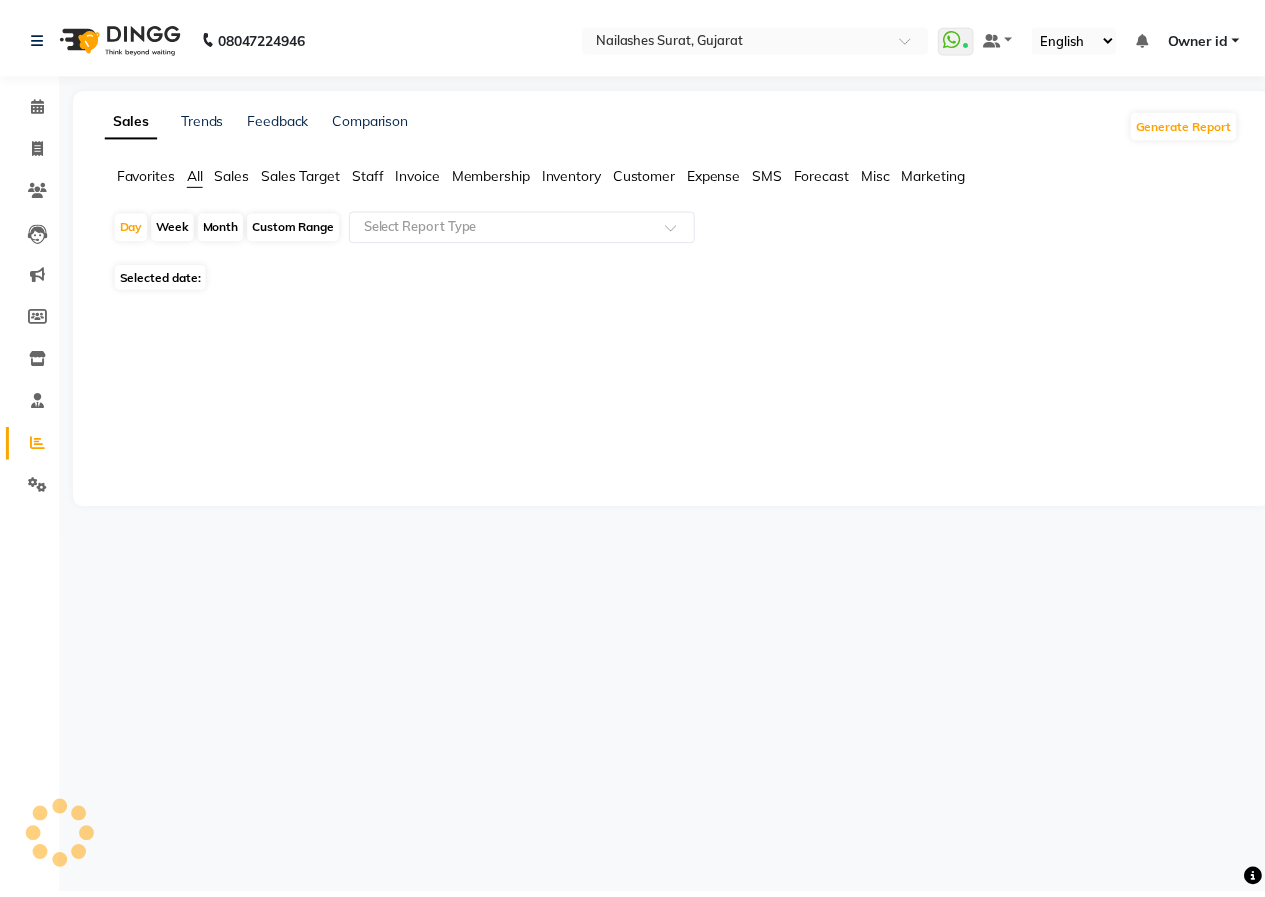 scroll, scrollTop: 0, scrollLeft: 0, axis: both 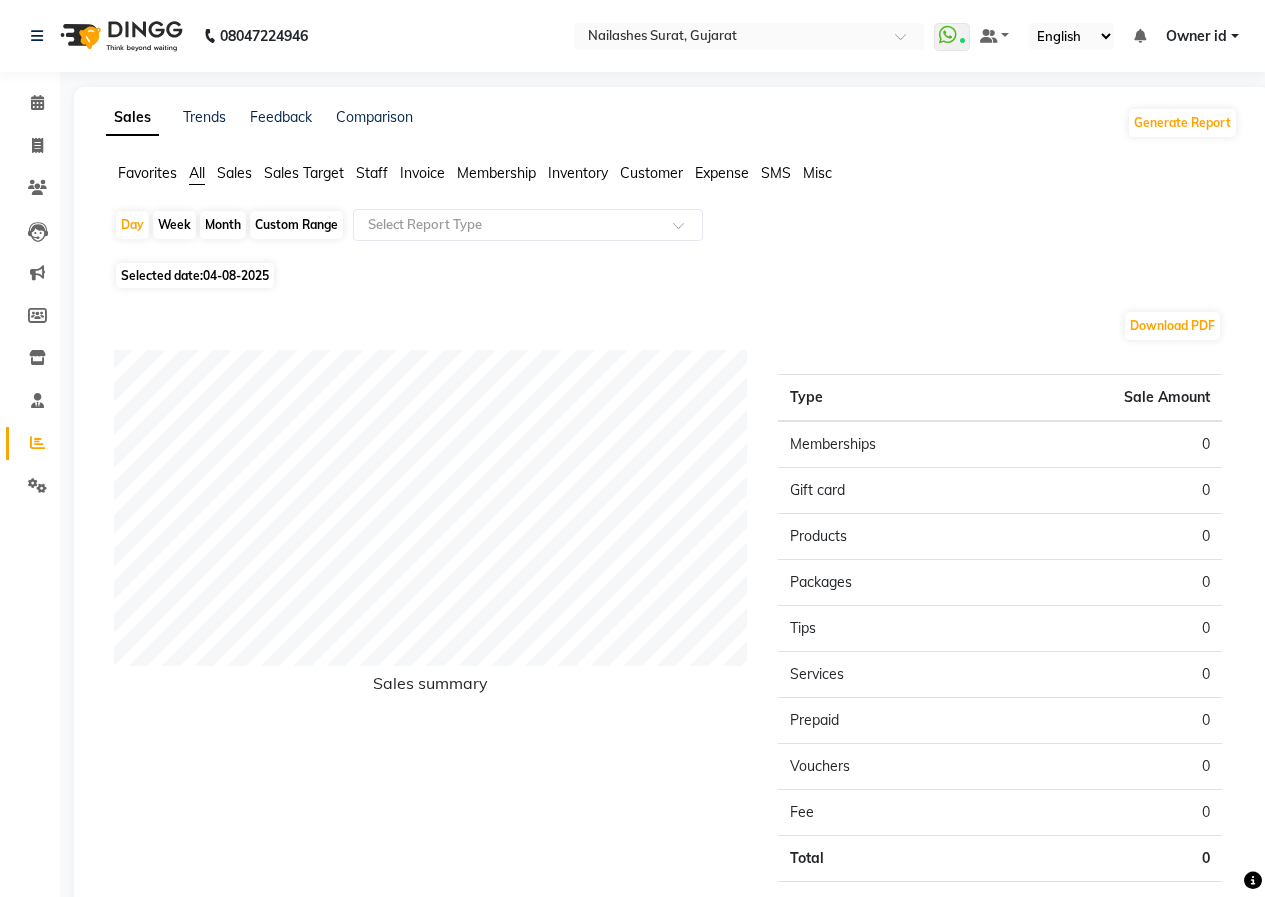 click on "Month" 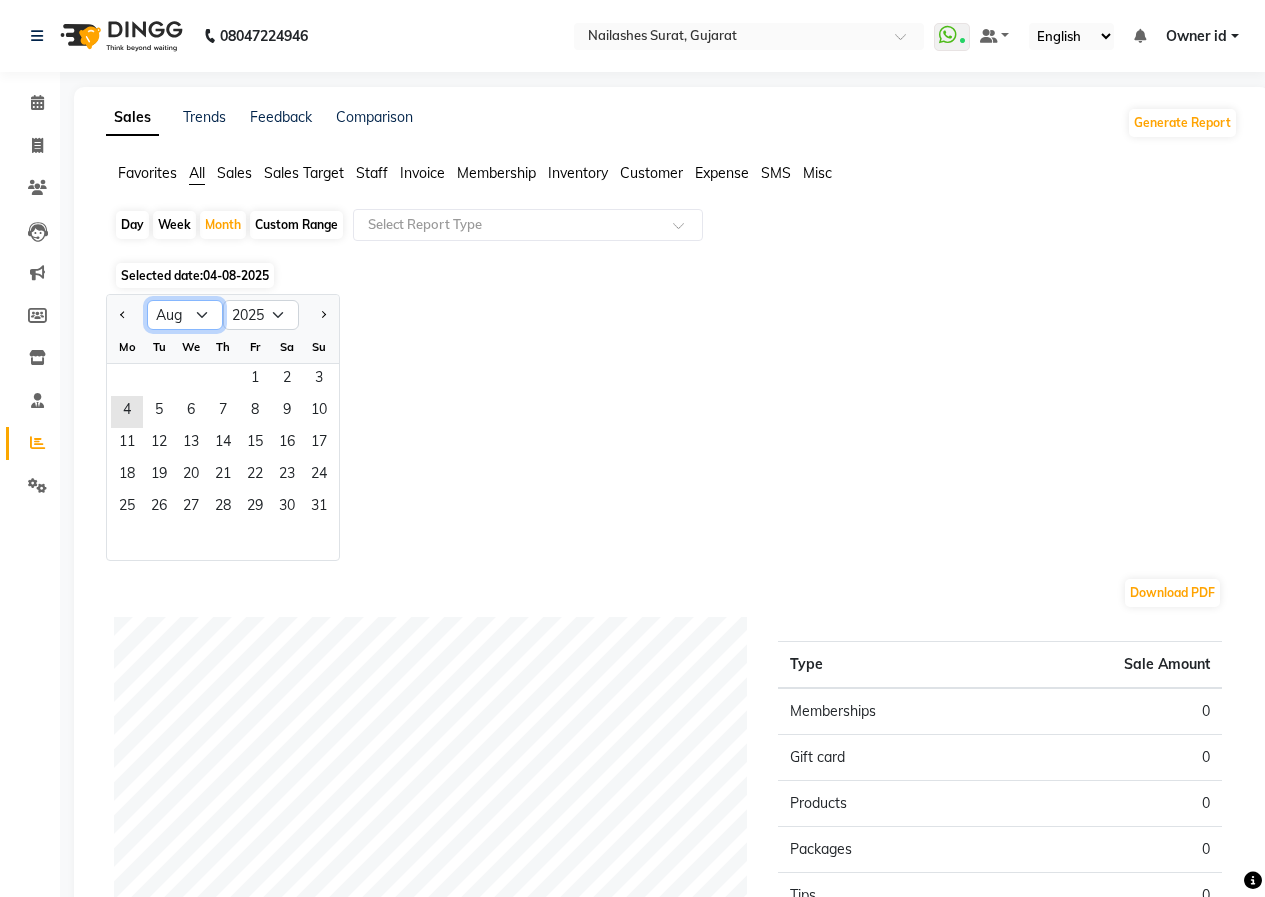 drag, startPoint x: 178, startPoint y: 305, endPoint x: 179, endPoint y: 316, distance: 11.045361 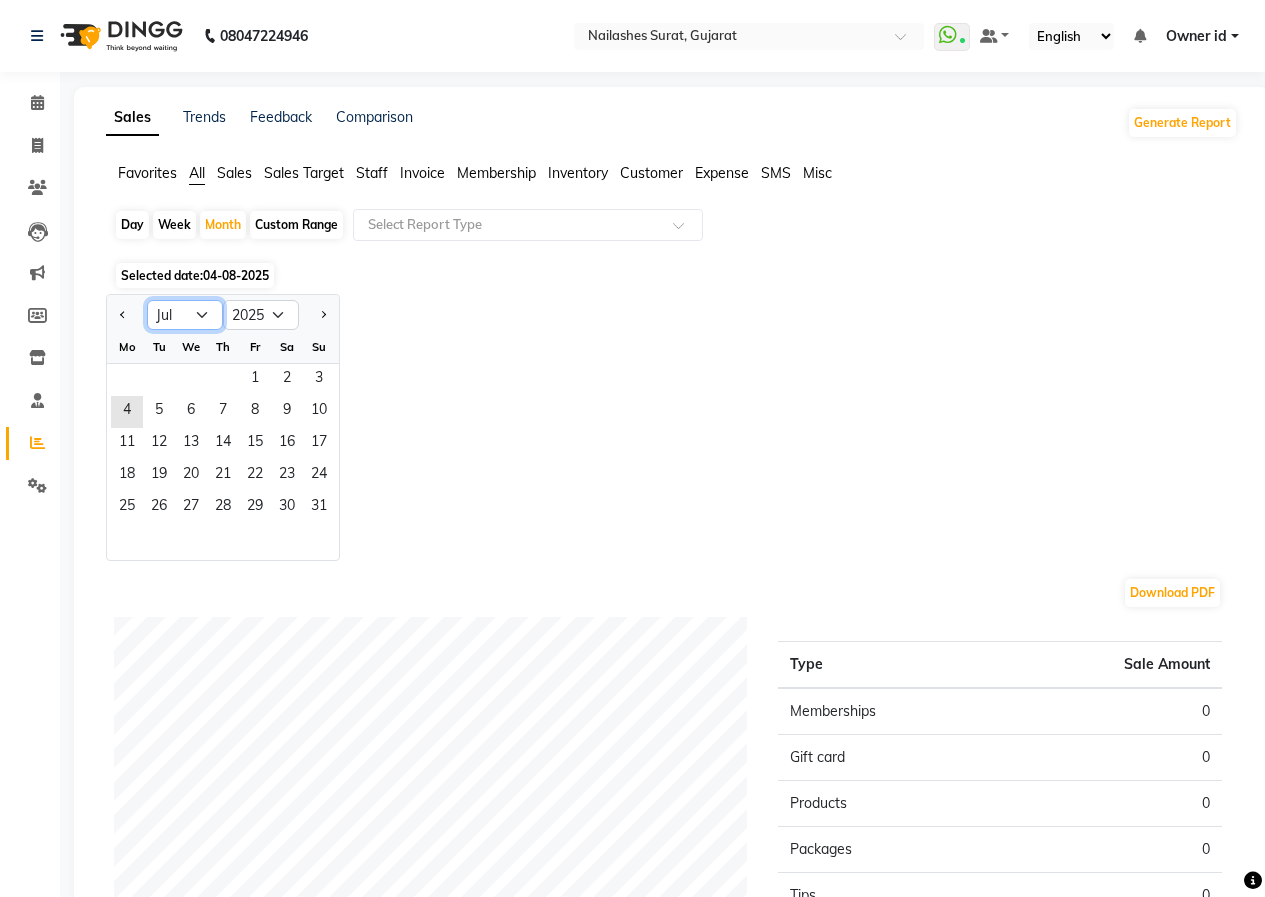 click on "Jan Feb Mar Apr May Jun Jul Aug Sep Oct Nov Dec" 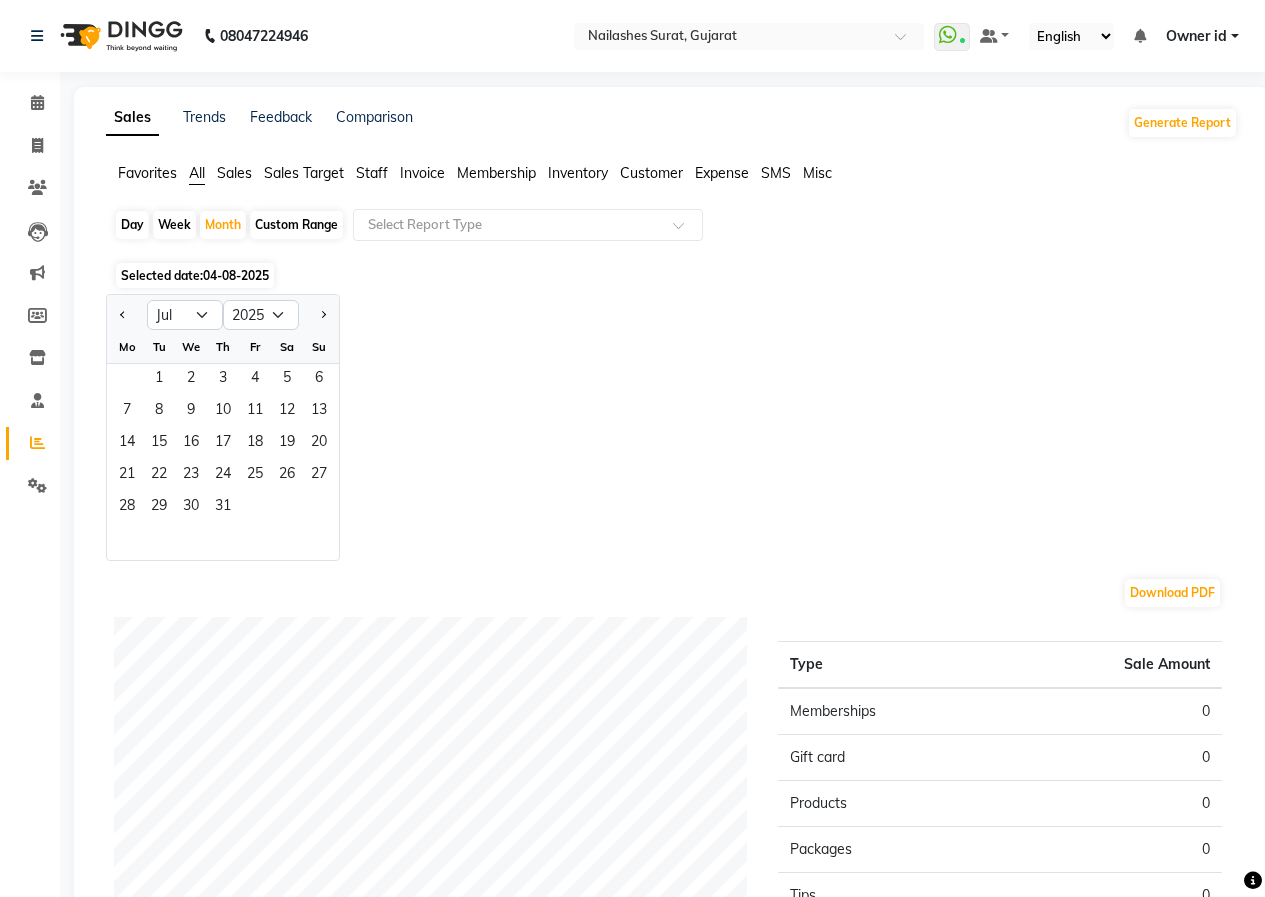 click on "Jan Feb Mar Apr May Jun Jul Aug Sep Oct Nov Dec 2015 2016 2017 2018 2019 2020 2021 2022 2023 2024 2025 2026 2027 2028 2029 2030 2031 2032 2033 2034 2035 Mo Tu We Th Fr Sa Su  1   2   3   4   5   6   7   8   9   10   11   12   13   14   15   16   17   18   19   20   21   22   23   24   25   26   27   28   29   30   31" 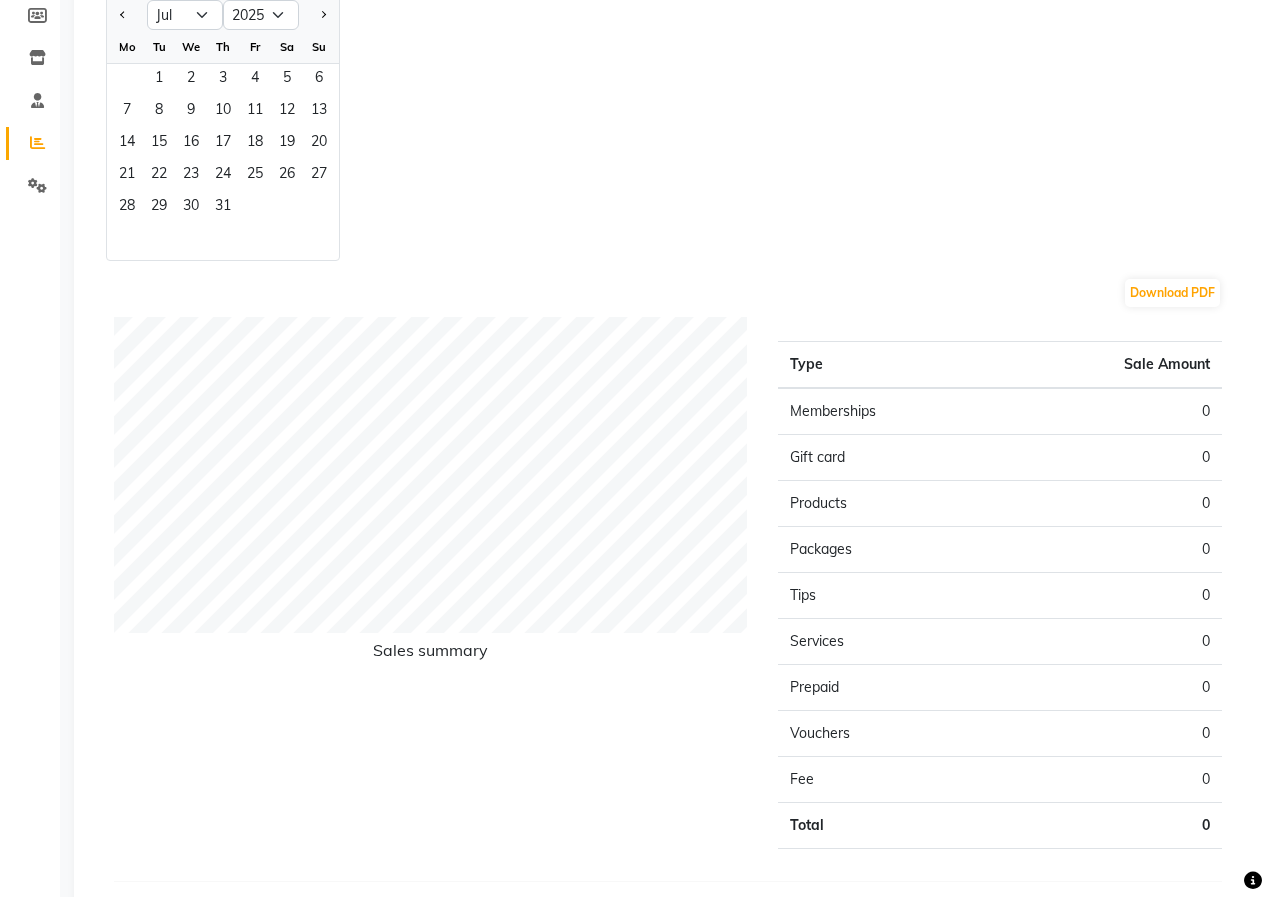 scroll, scrollTop: 0, scrollLeft: 0, axis: both 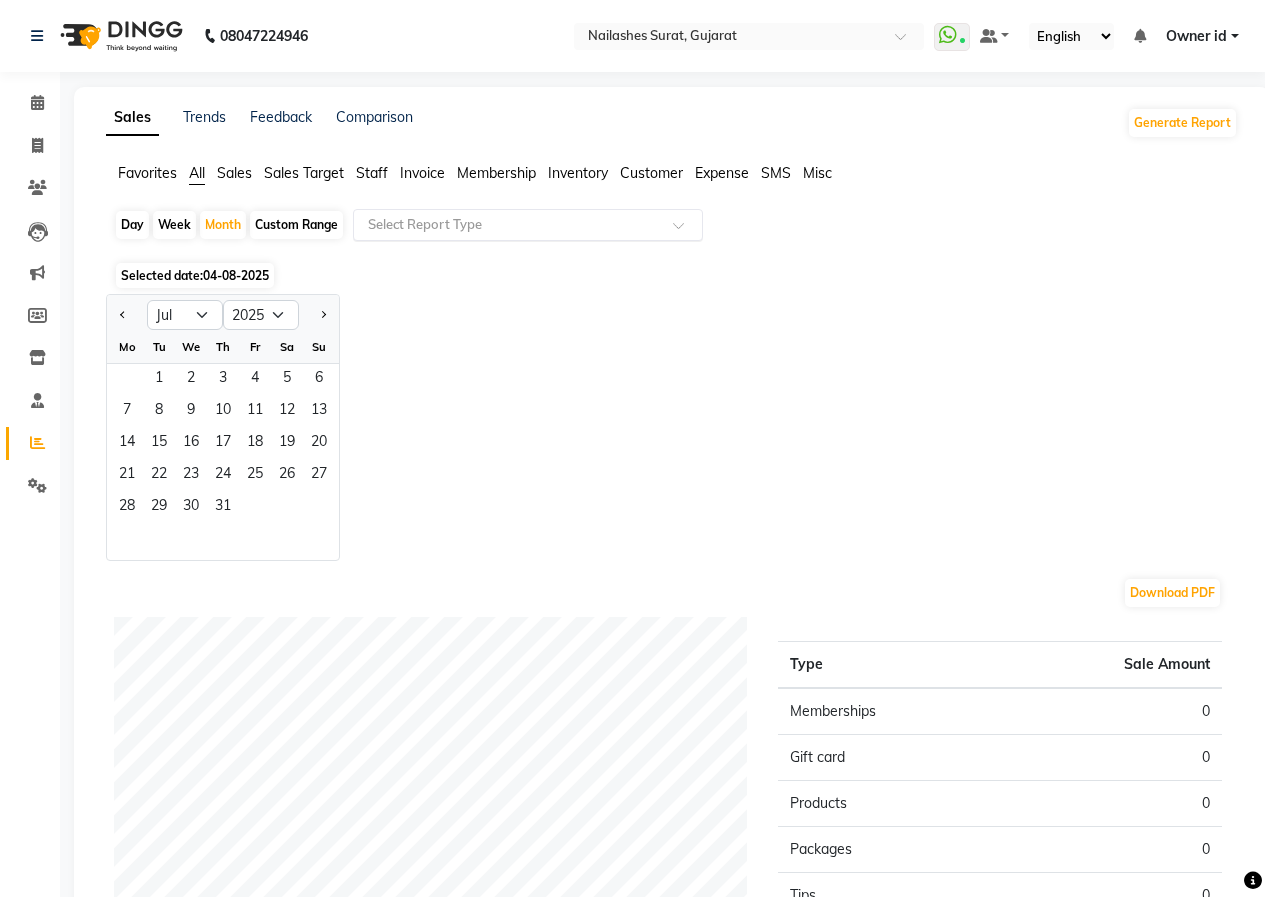 click 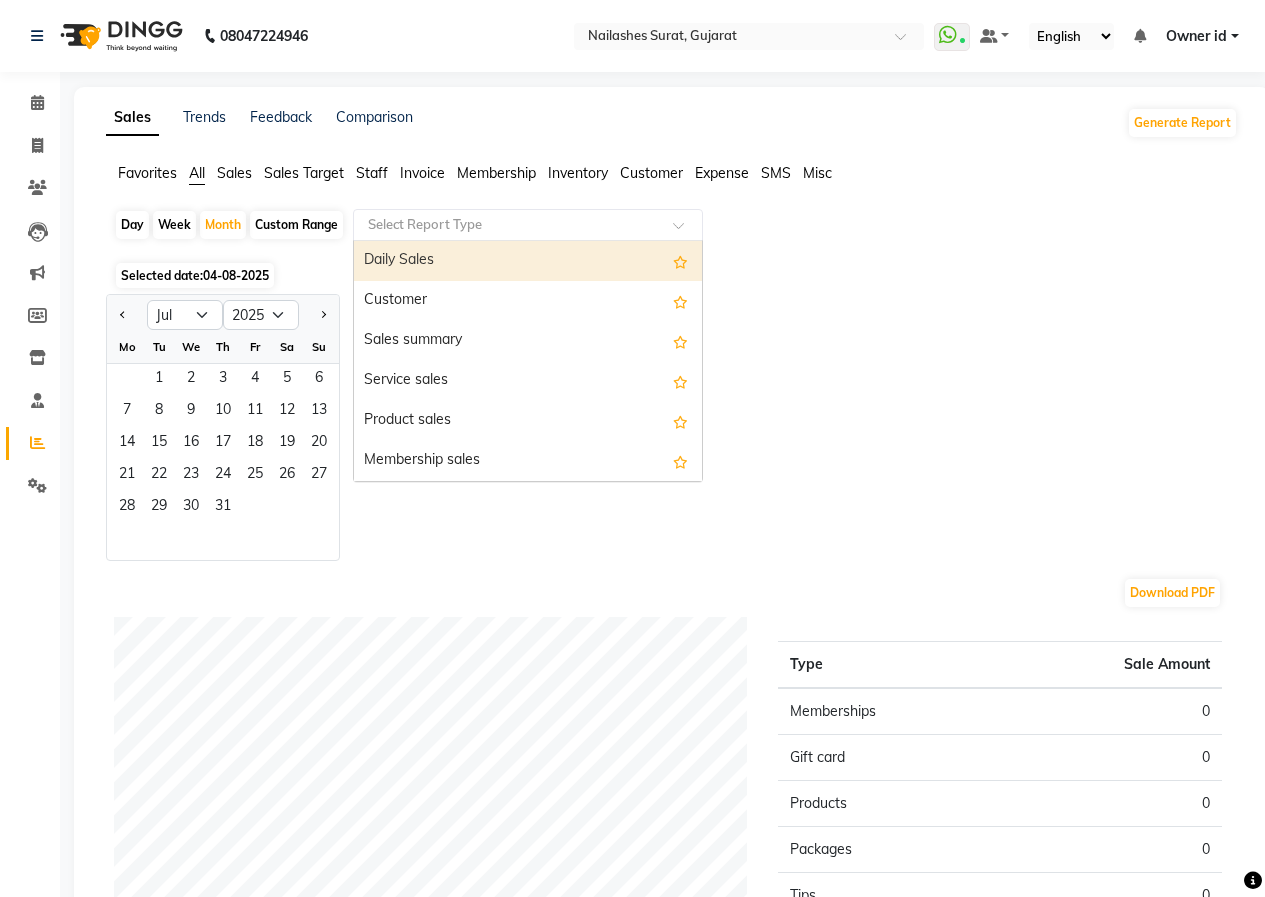 click on "Daily Sales" at bounding box center (528, 261) 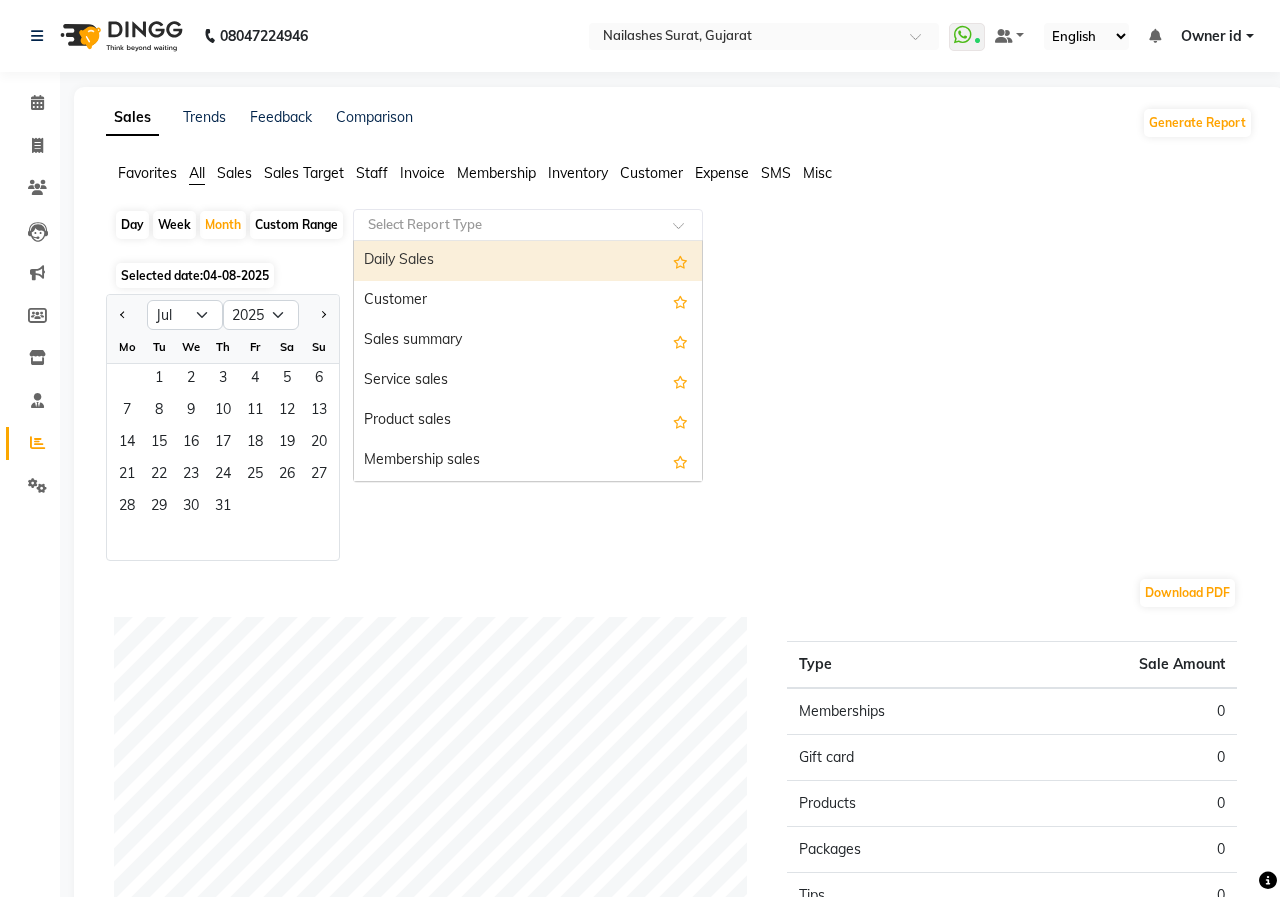 select on "full_report" 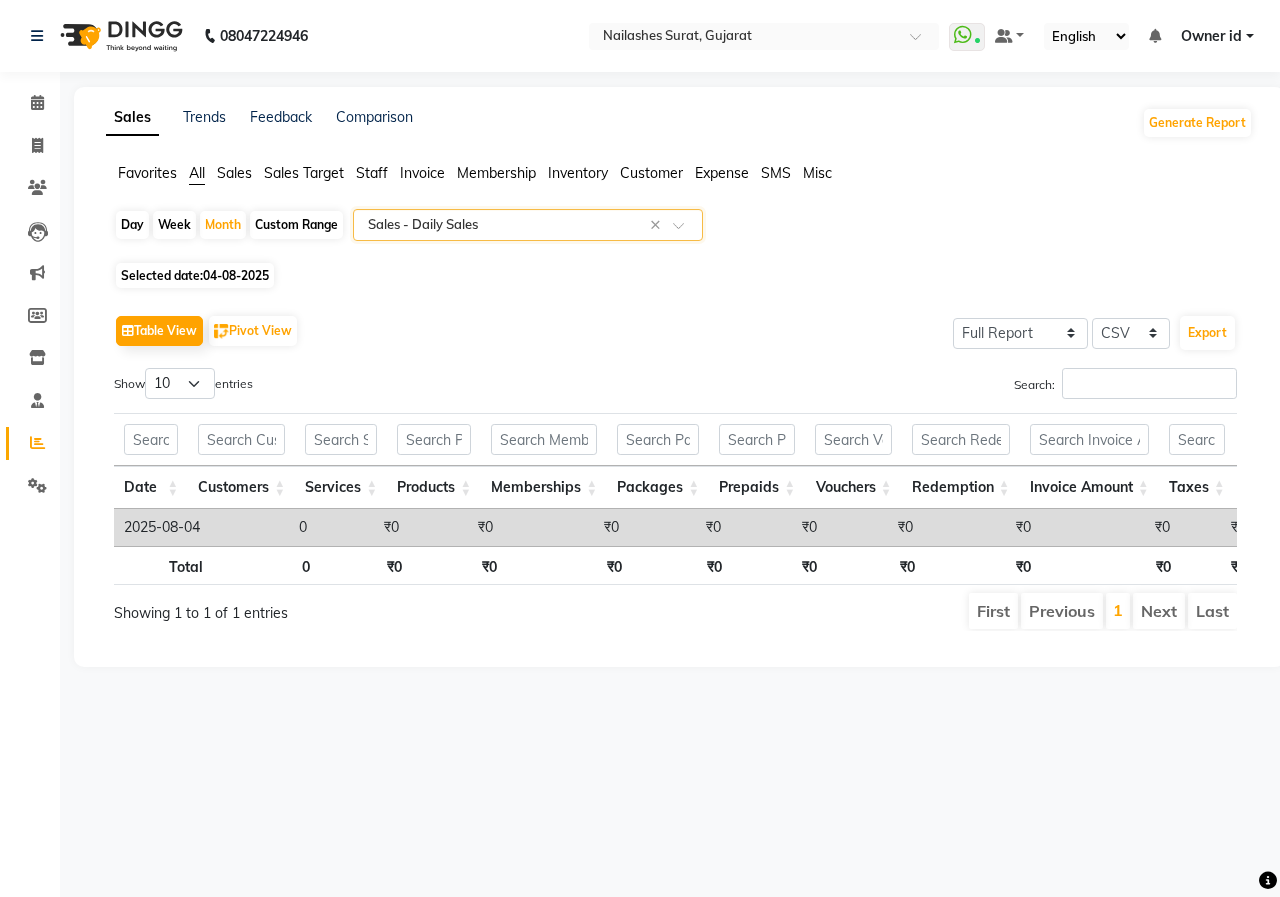 click on "Invoice" 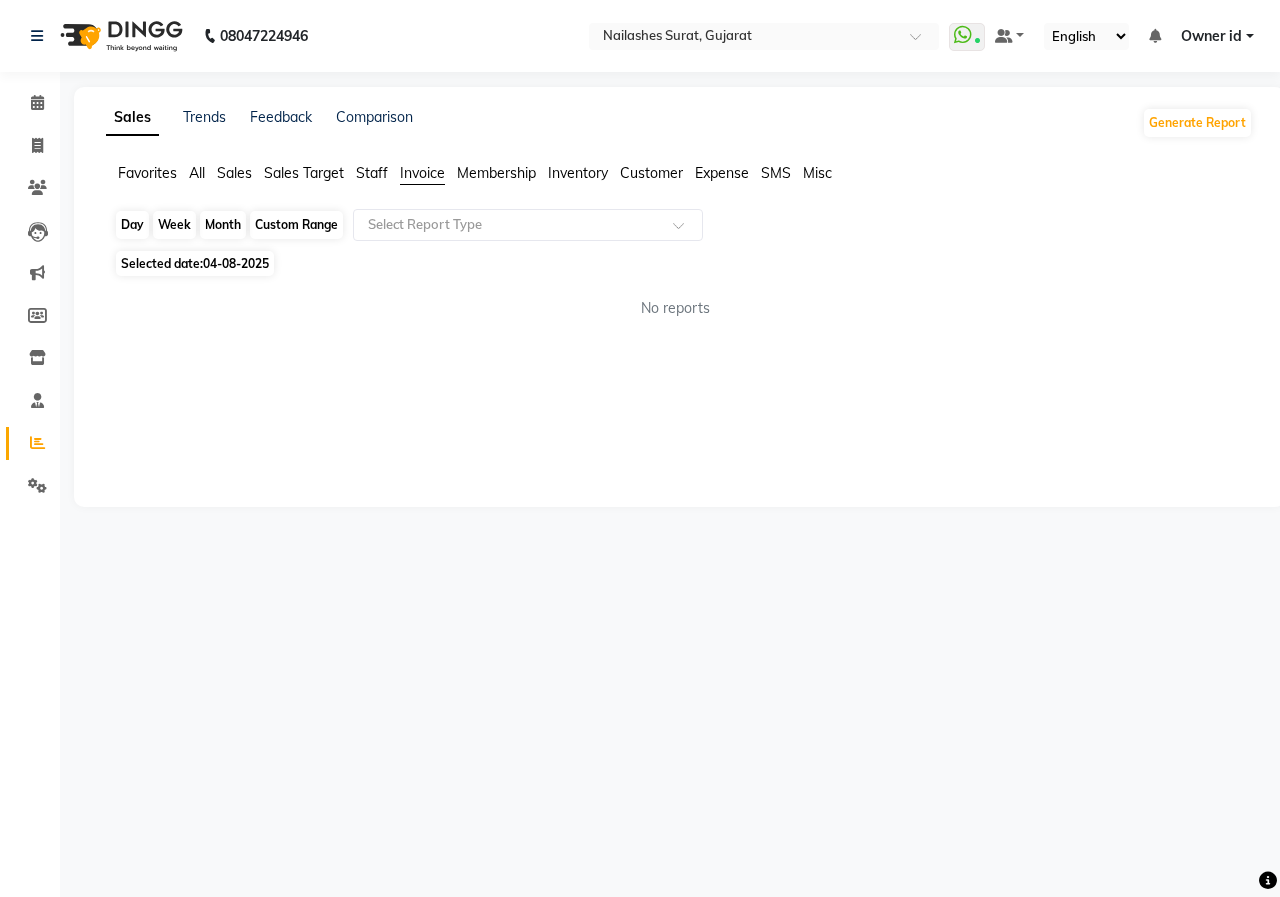 click on "Month" 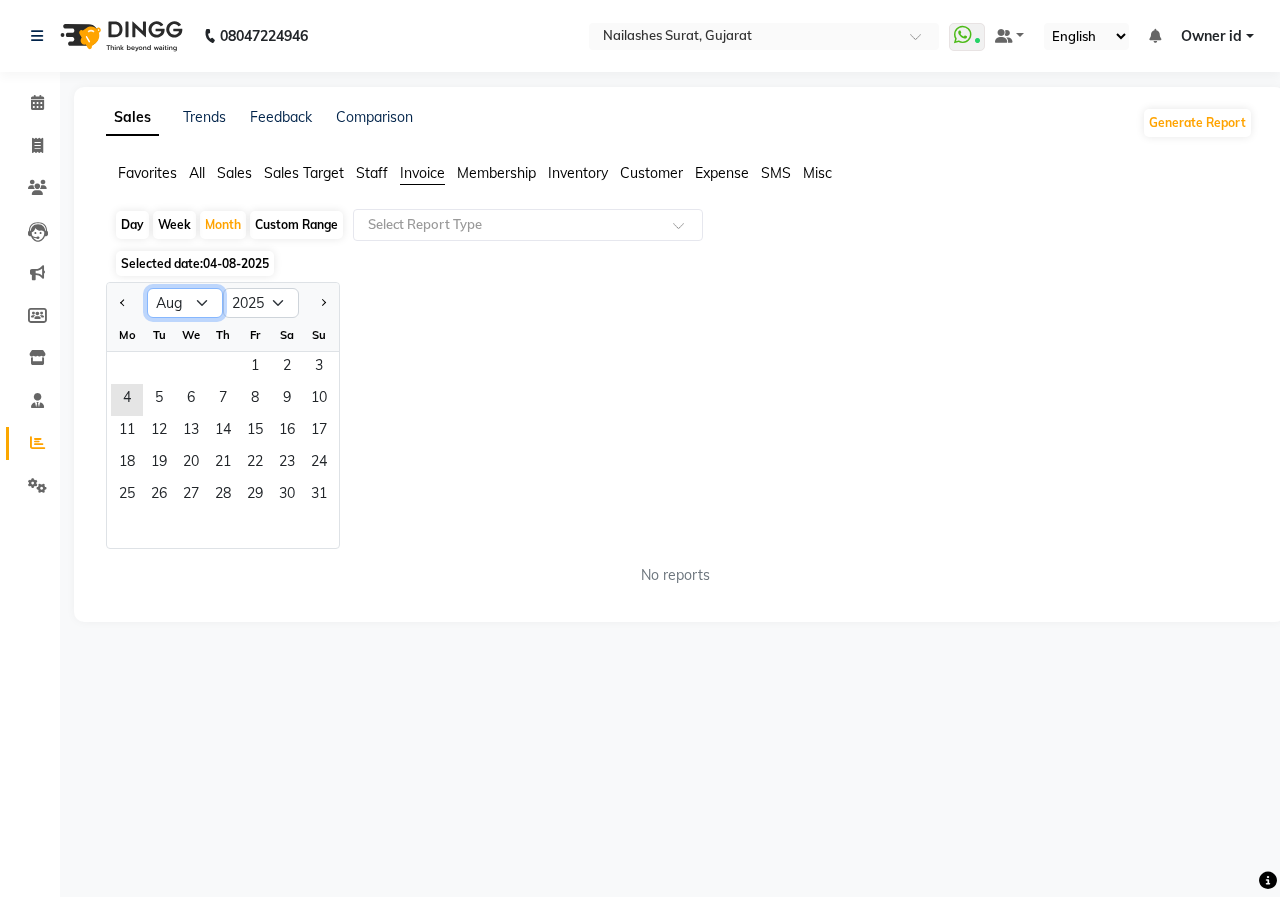 drag, startPoint x: 191, startPoint y: 303, endPoint x: 193, endPoint y: 315, distance: 12.165525 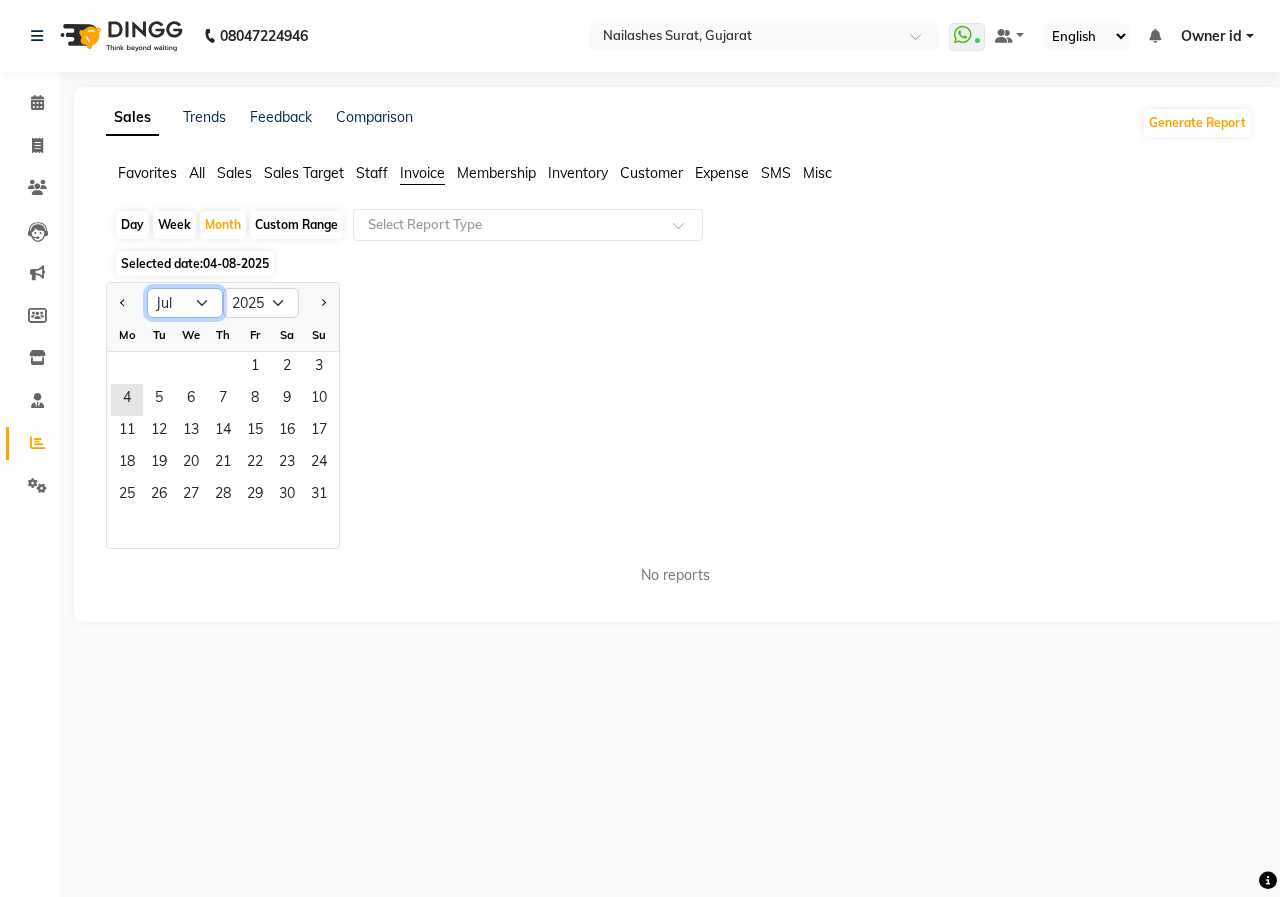click on "Jan Feb Mar Apr May Jun Jul Aug Sep Oct Nov Dec" 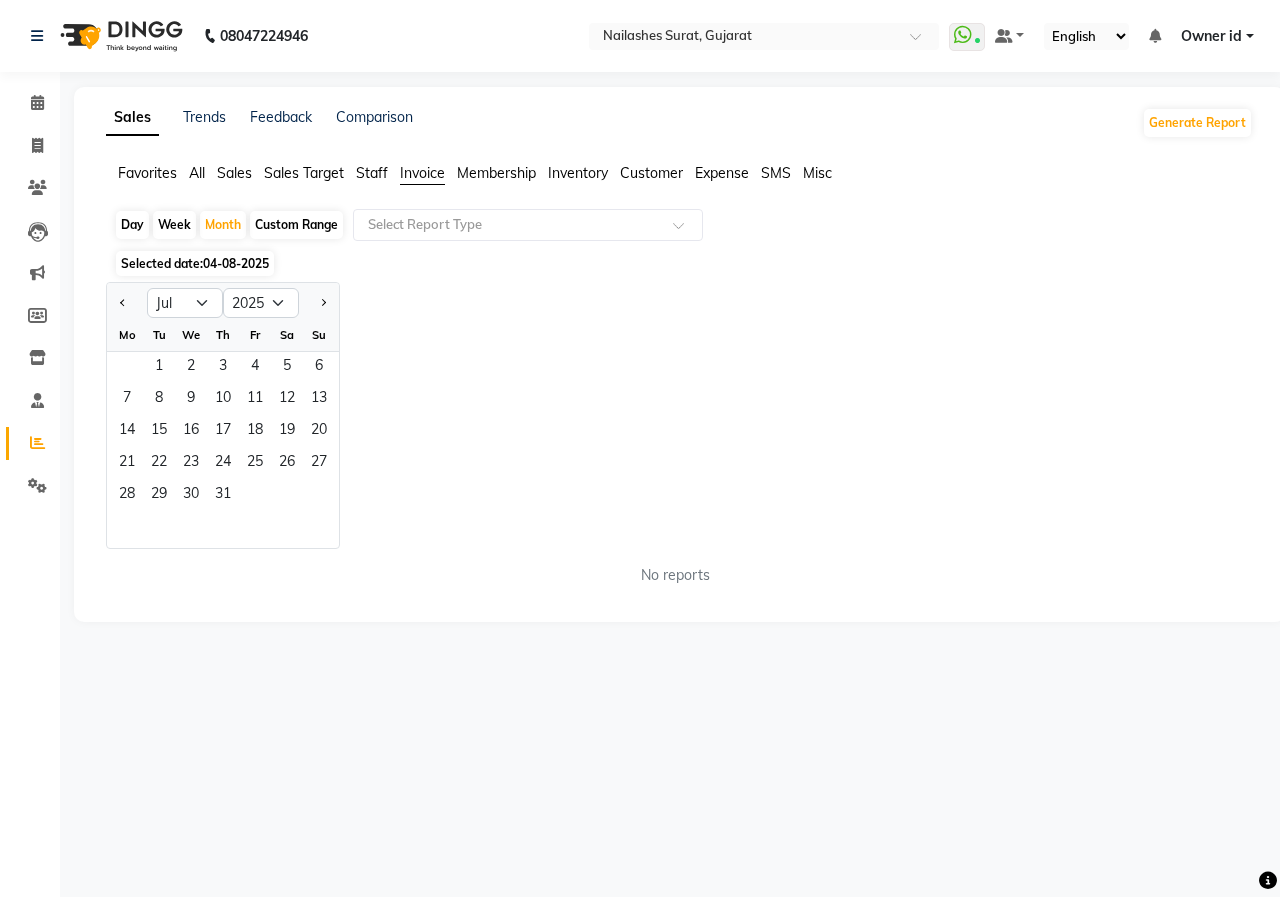click on "Jan Feb Mar Apr May Jun Jul Aug Sep Oct Nov Dec 2015 2016 2017 2018 2019 2020 2021 2022 2023 2024 2025 2026 2027 2028 2029 2030 2031 2032 2033 2034 2035 Mo Tu We Th Fr Sa Su  1   2   3   4   5   6   7   8   9   10   11   12   13   14   15   16   17   18   19   20   21   22   23   24   25   26   27   28   29   30   31" 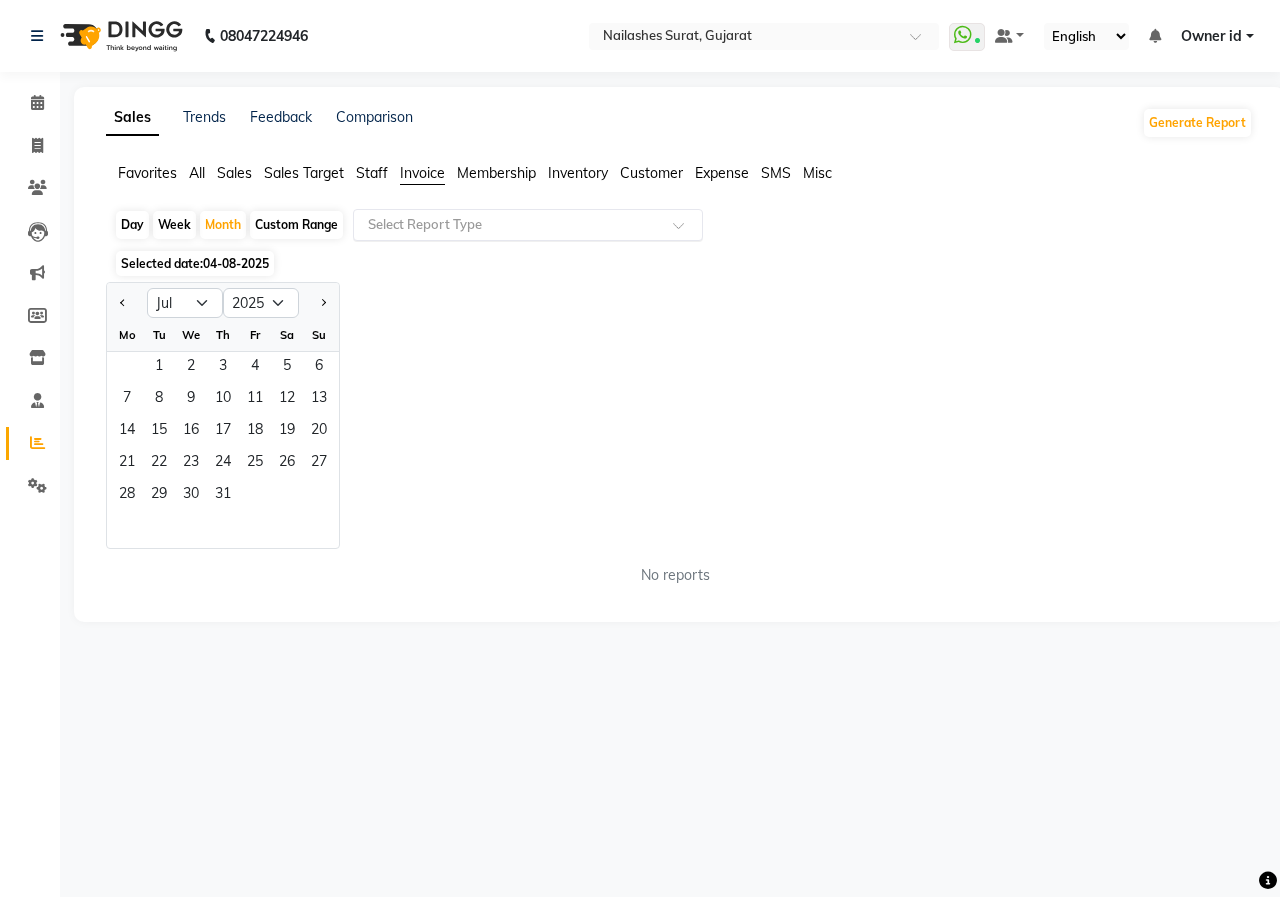 click 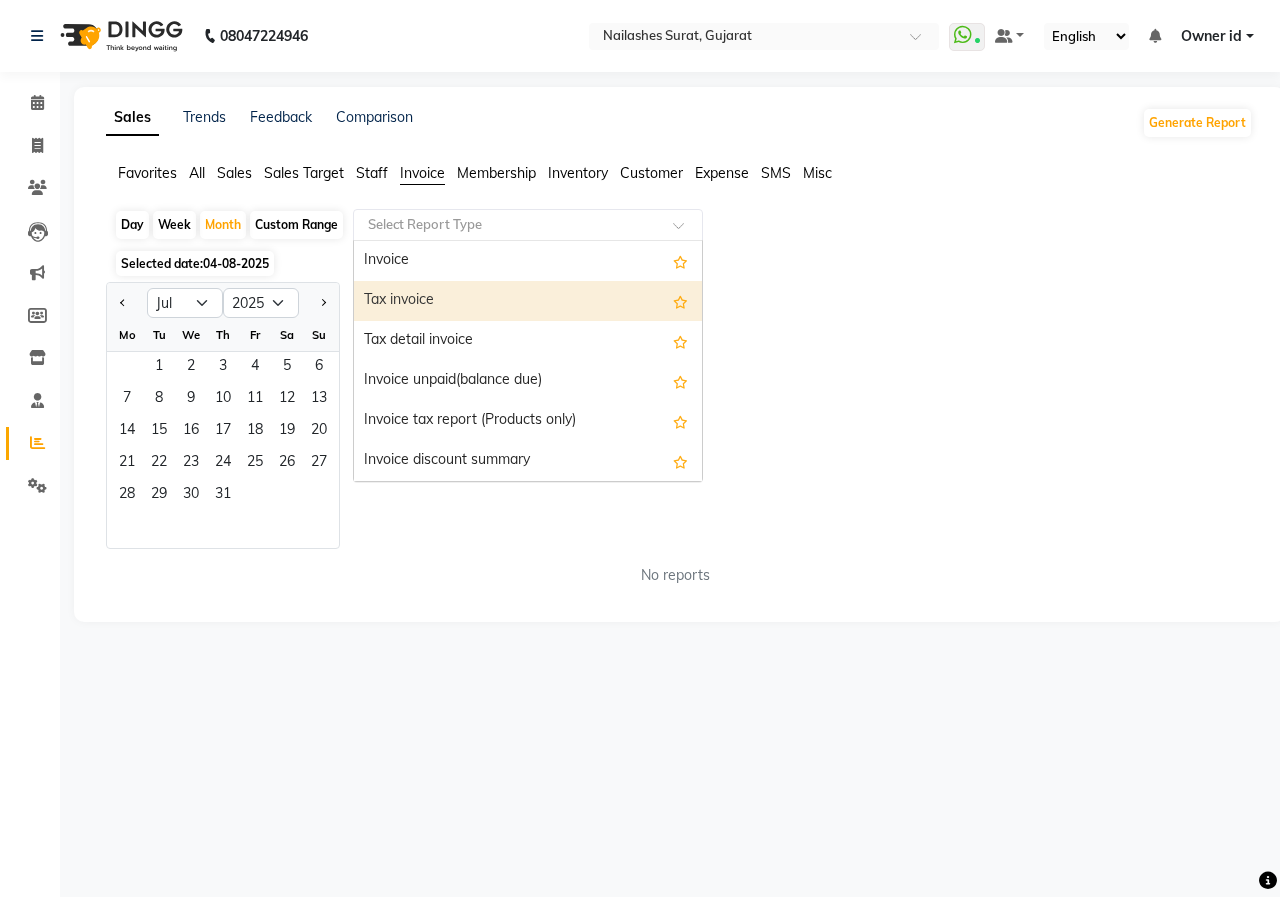 click on "Tax invoice" at bounding box center [528, 301] 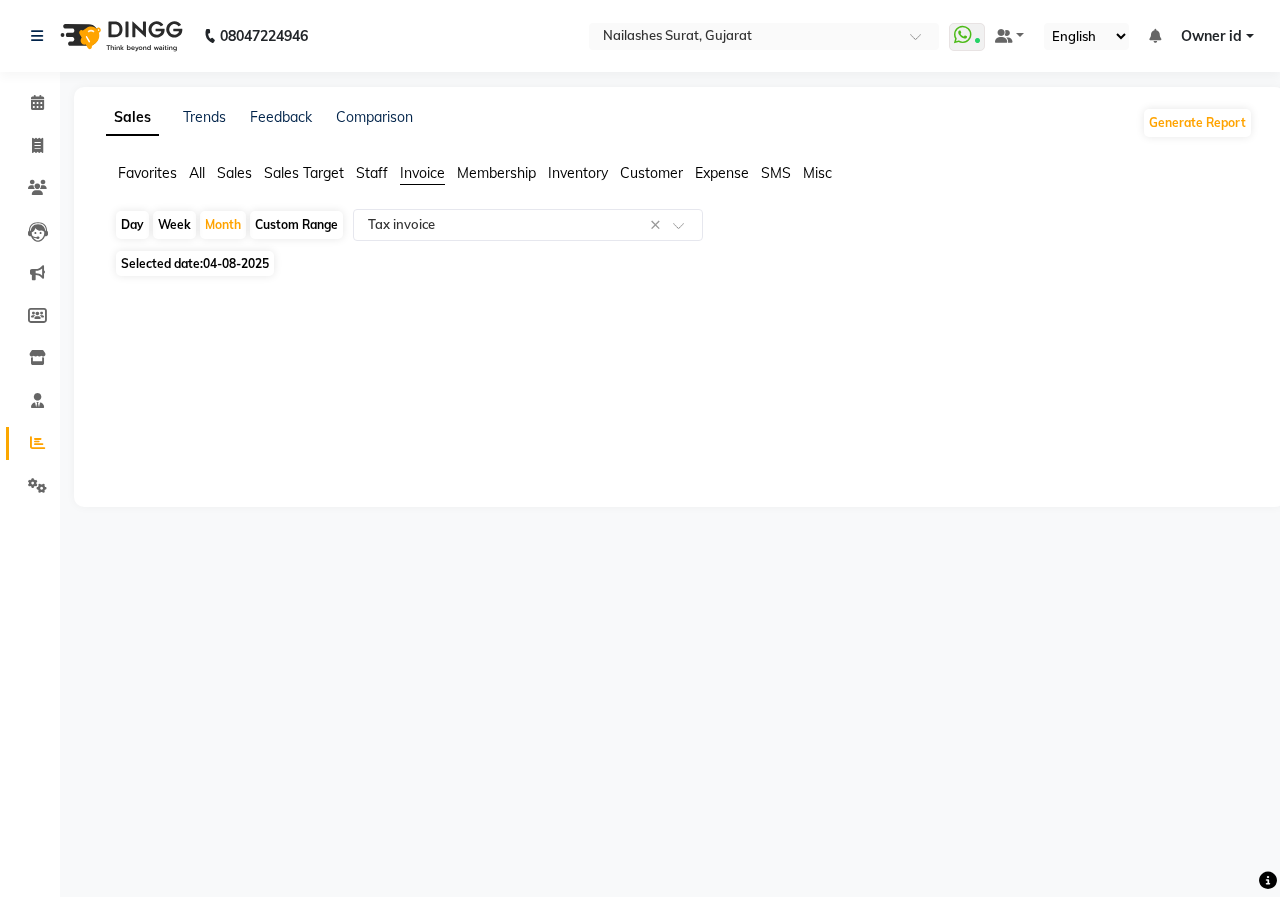 click on "Sales" 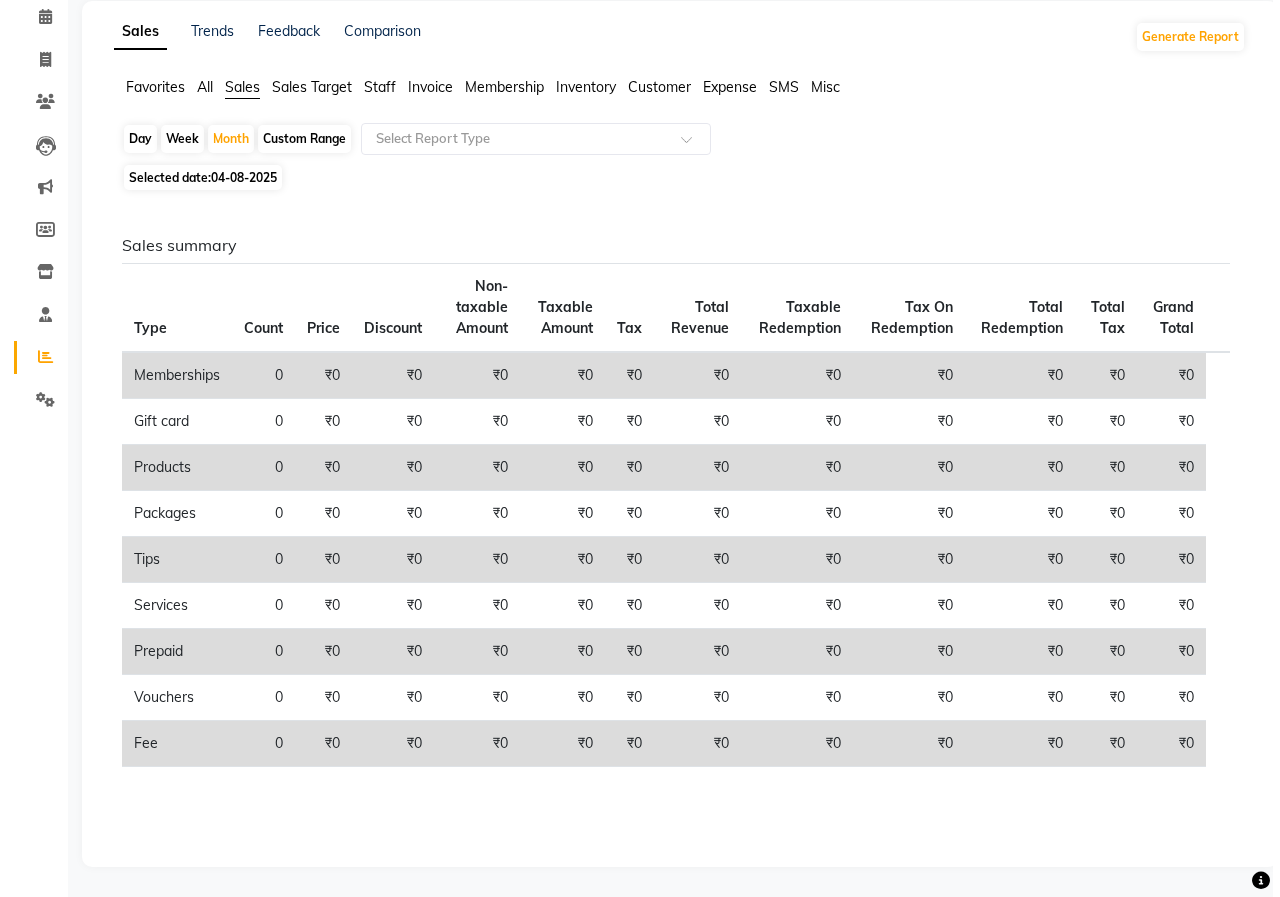 scroll, scrollTop: 0, scrollLeft: 0, axis: both 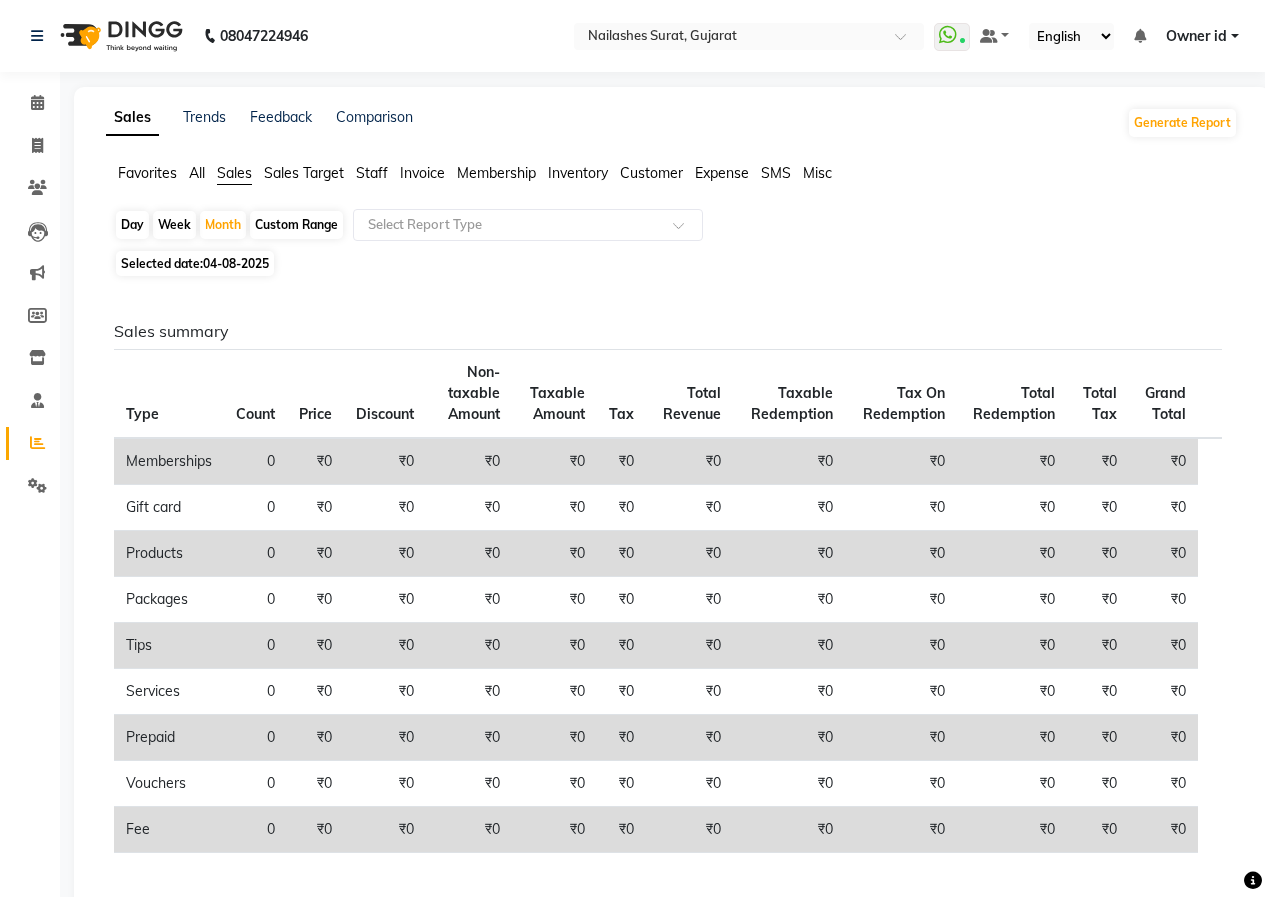 click on "All" 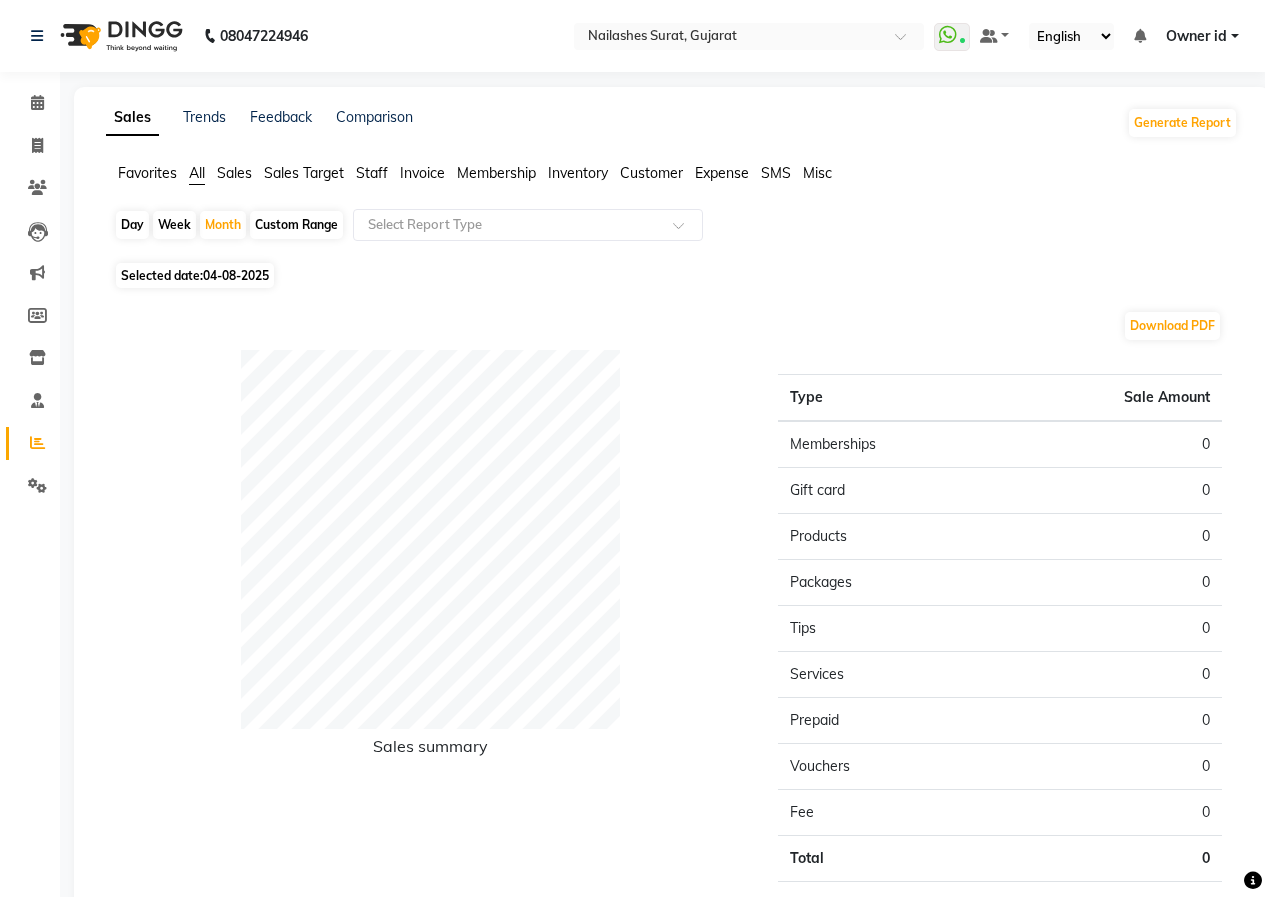 click on "Staff" 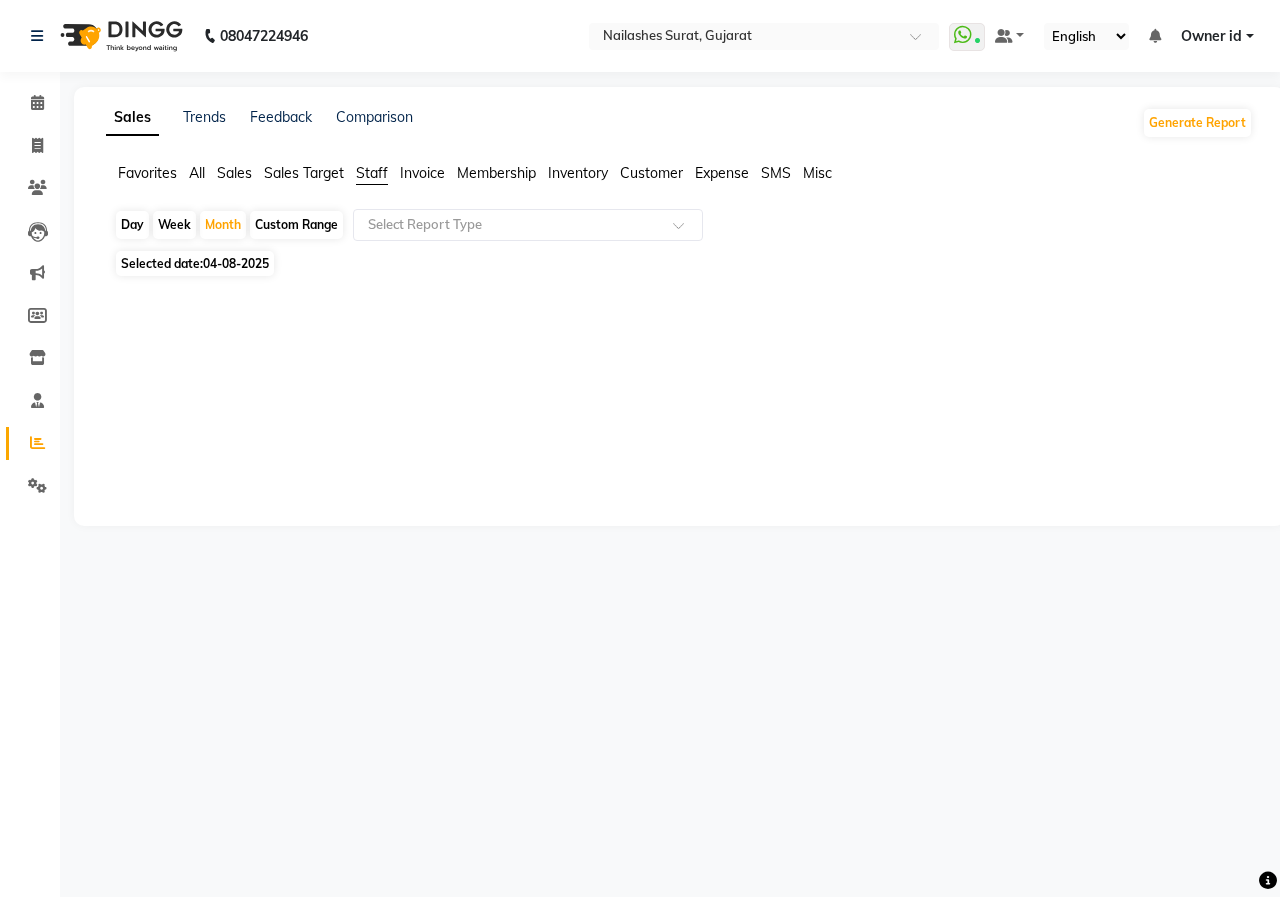 click on "Week" 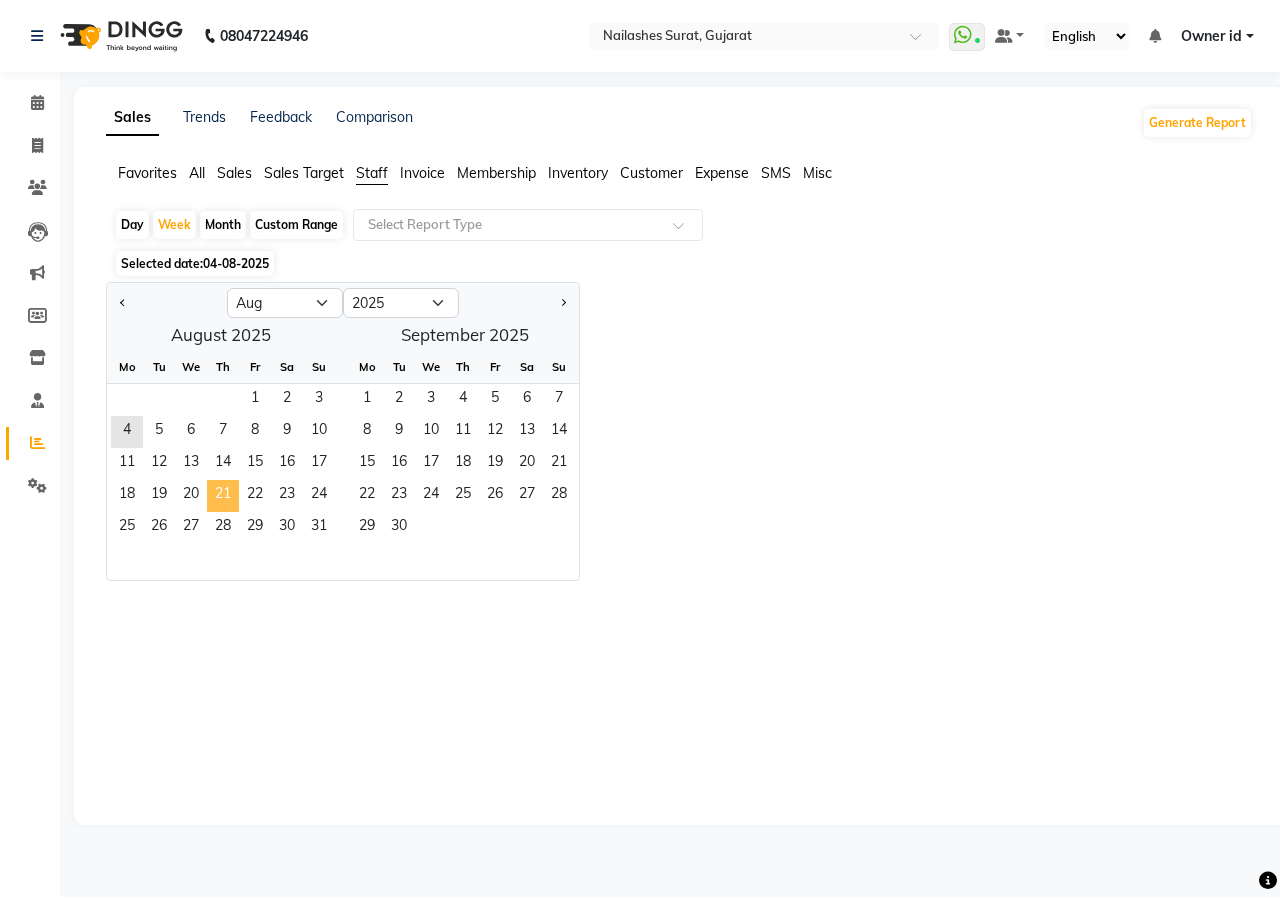 click on "21" 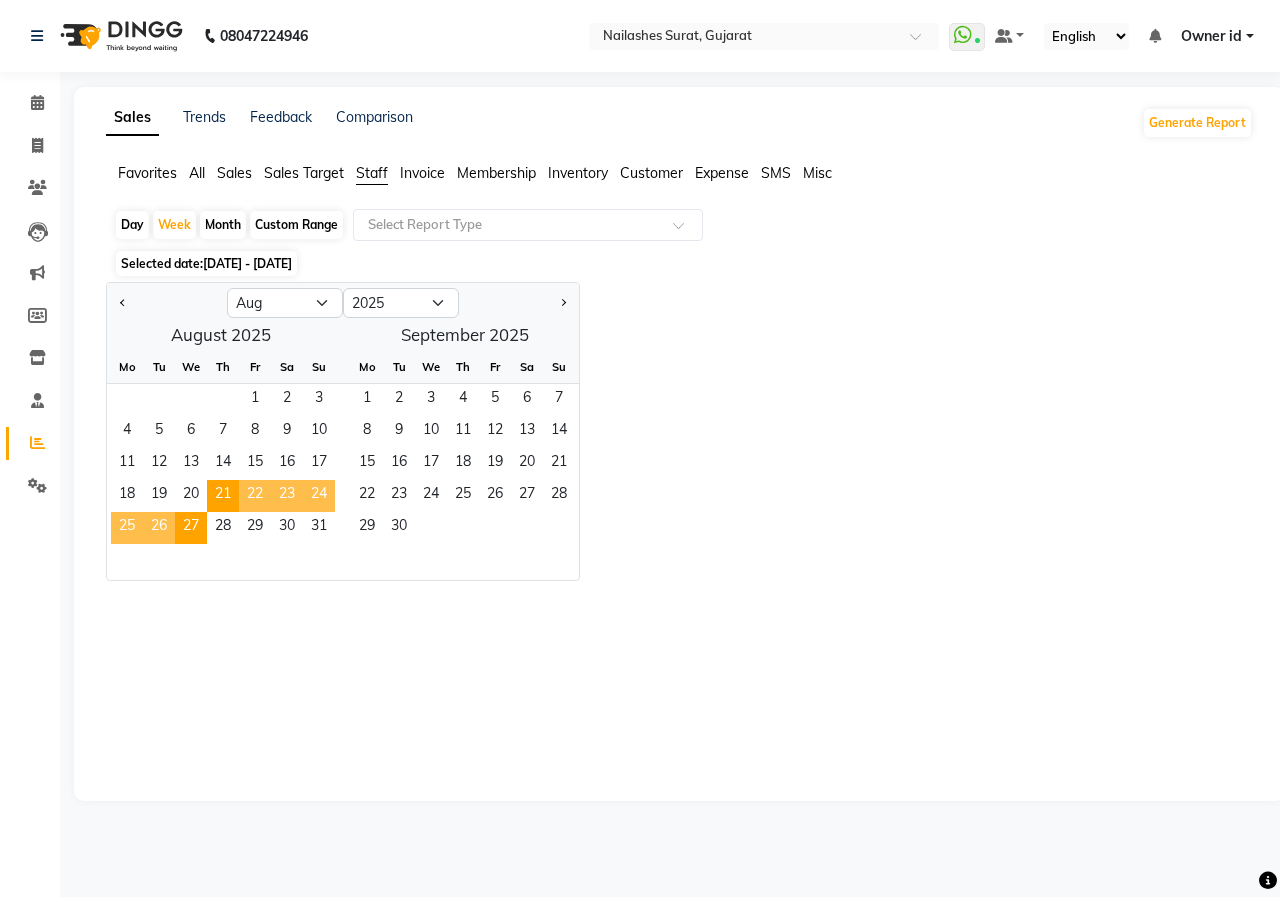 click 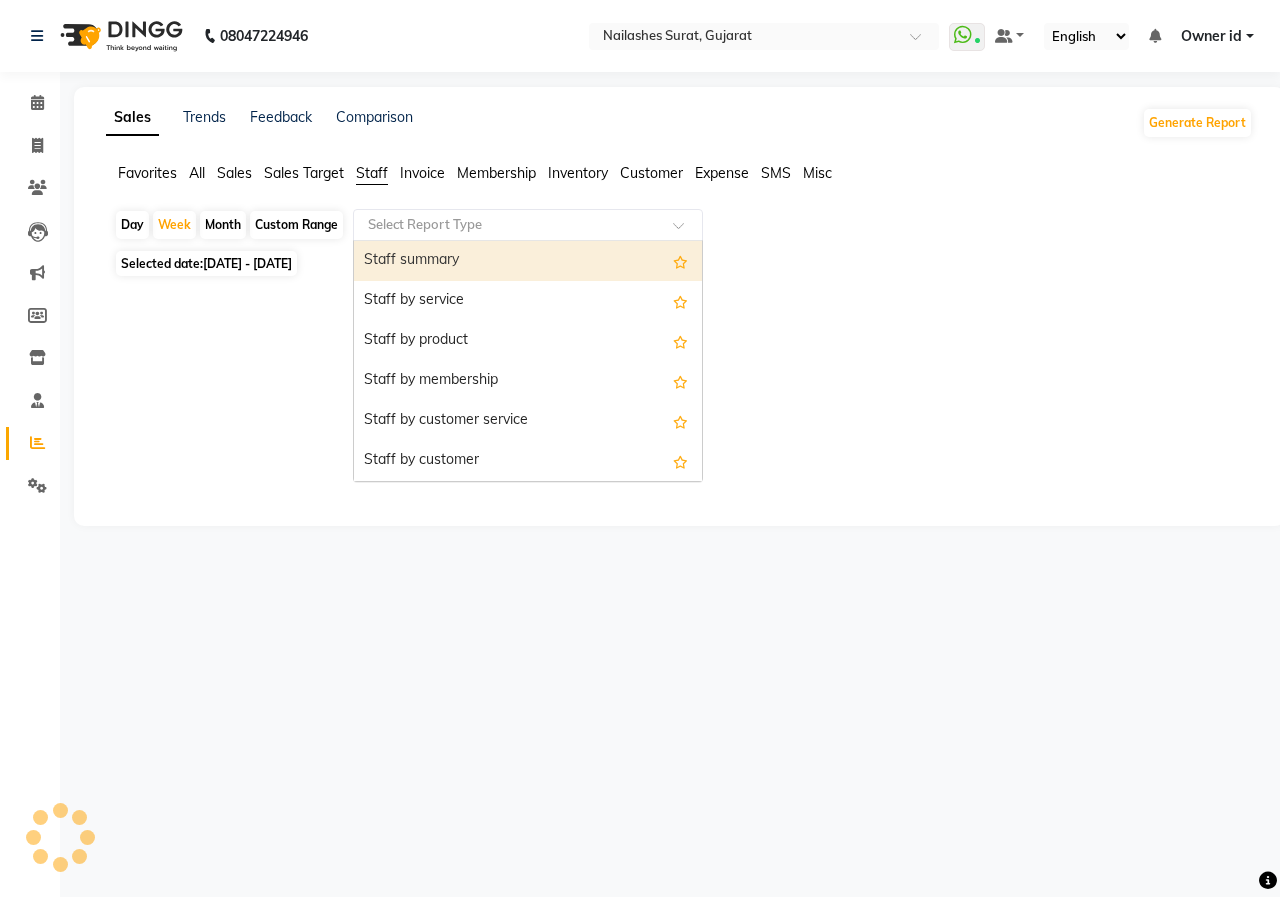 click 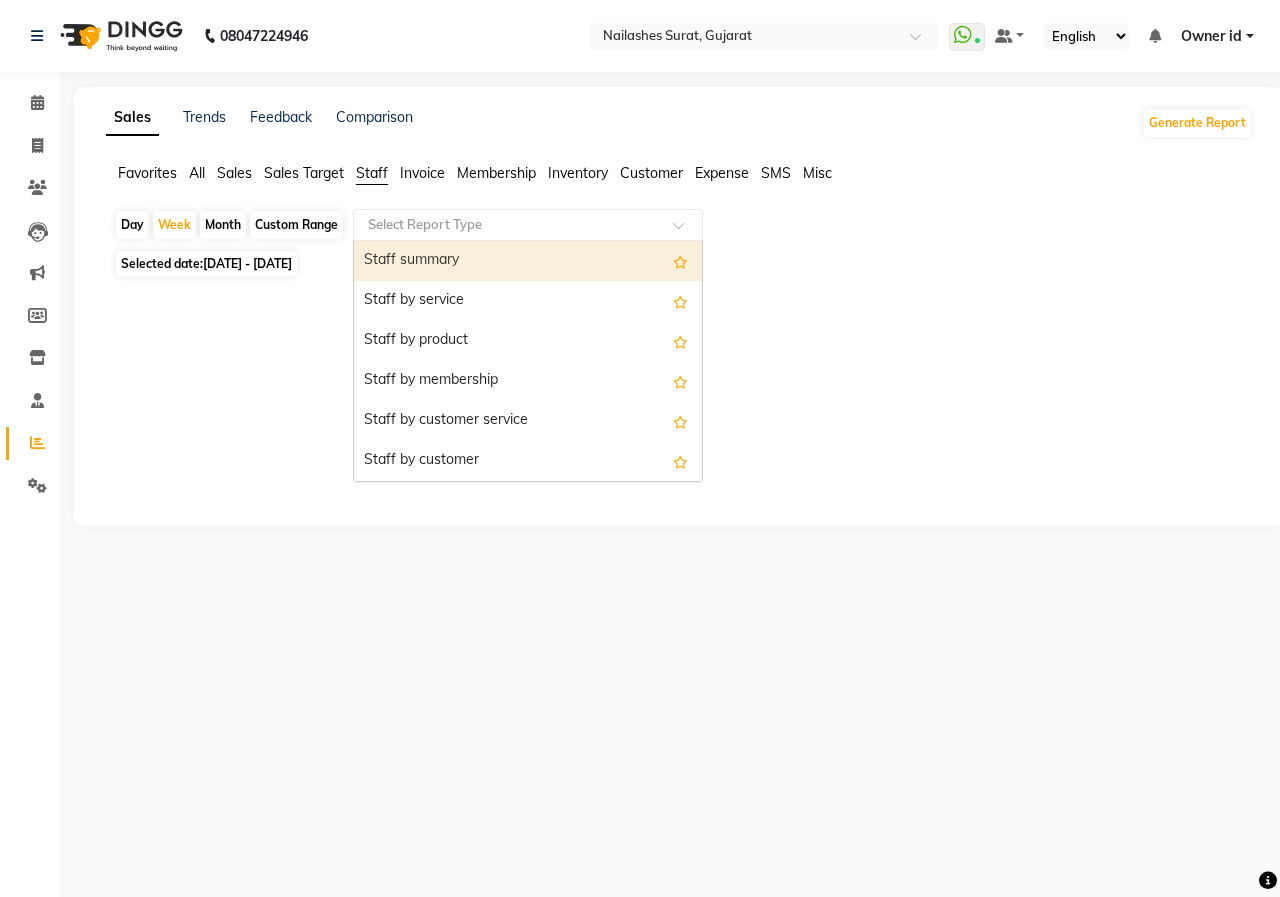 click on "Staff summary" at bounding box center [528, 261] 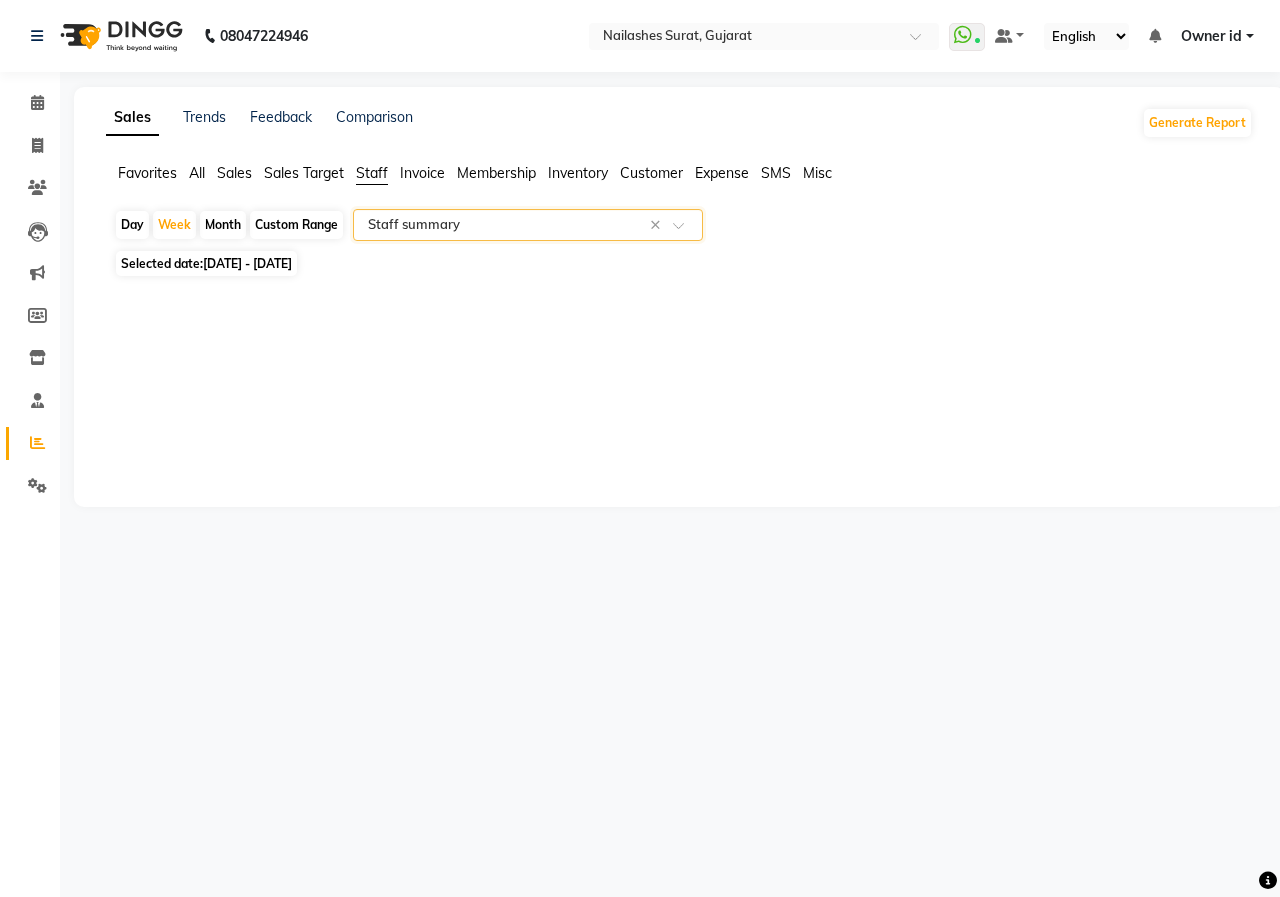 click on "Staff" 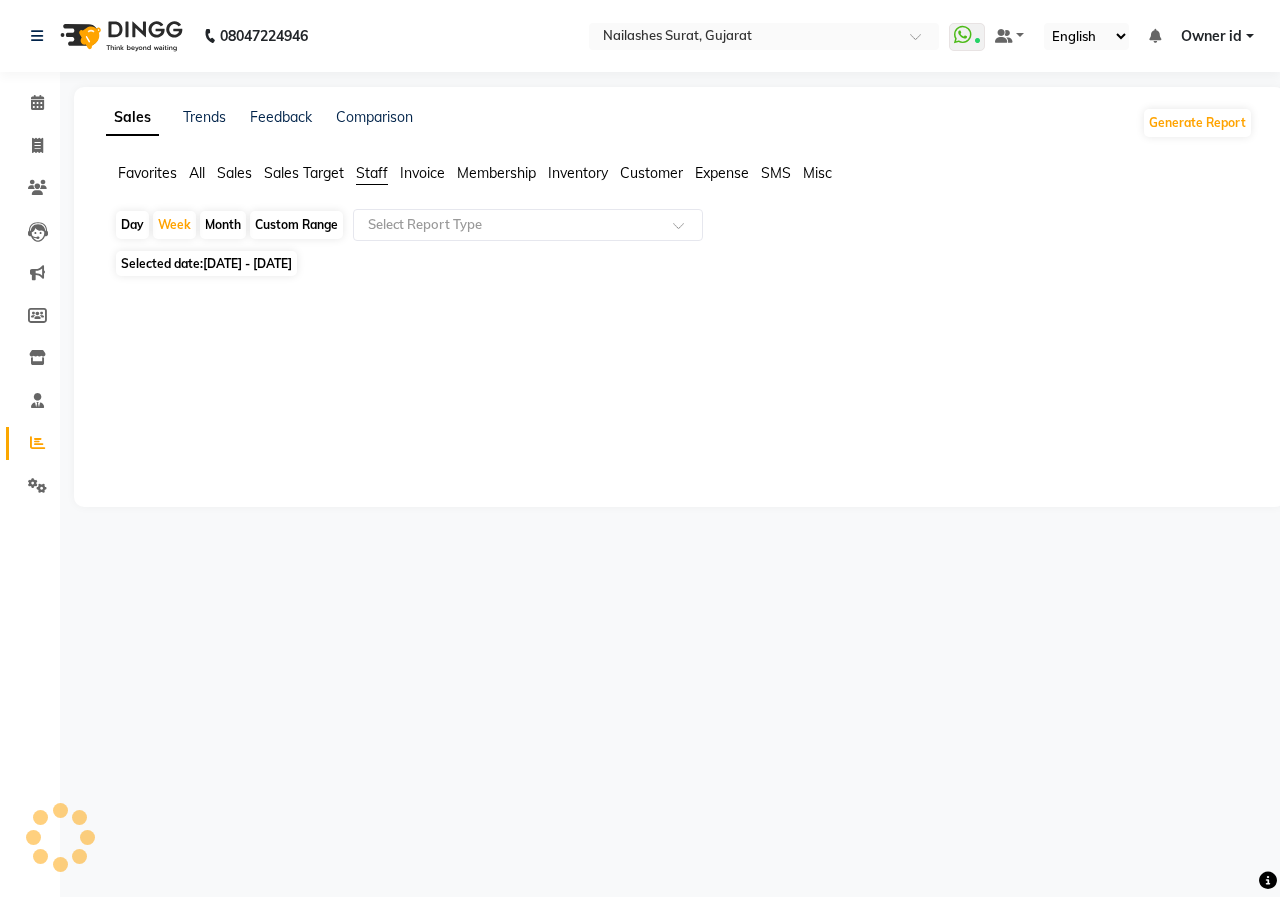 click on "Sales Target" 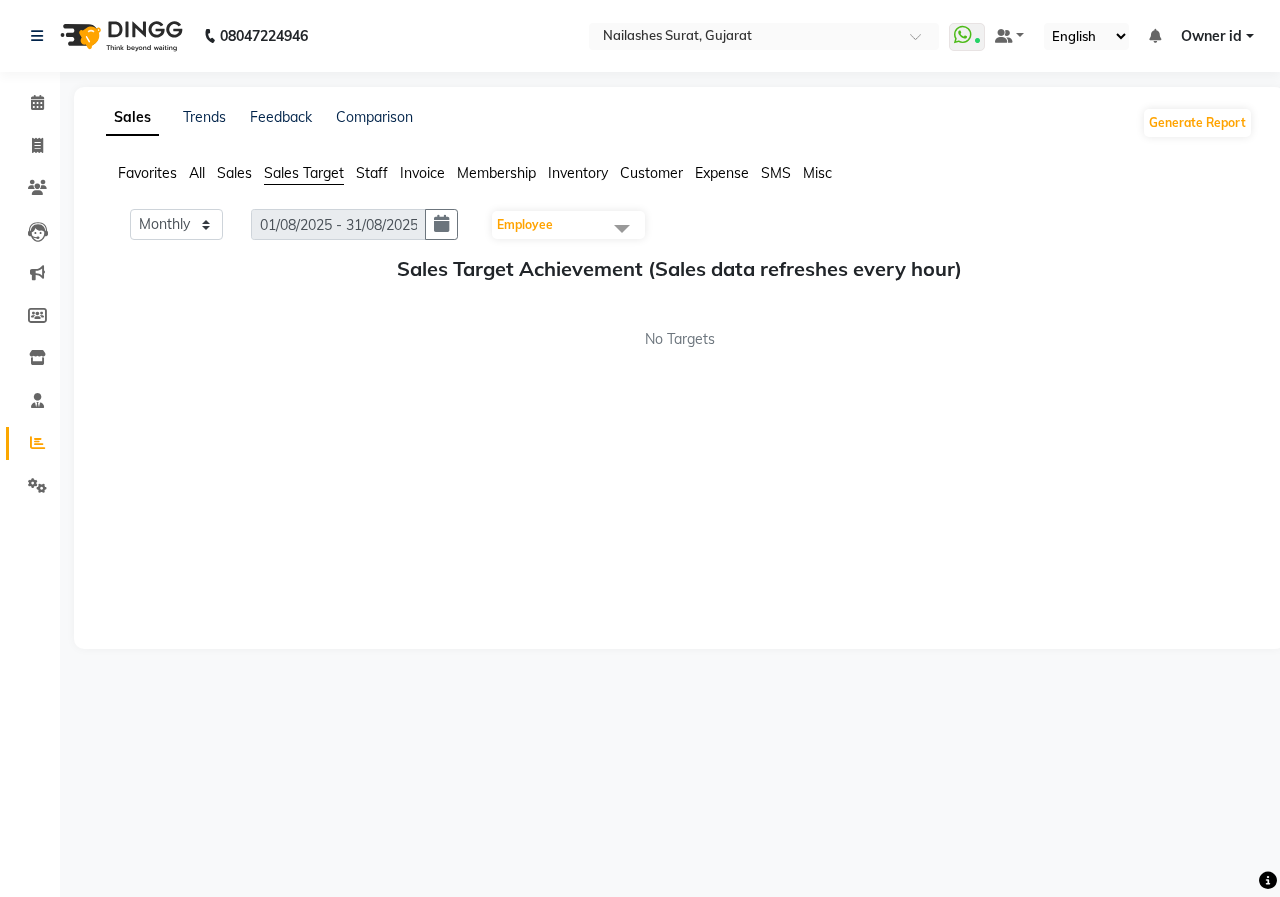 click on "Invoice" 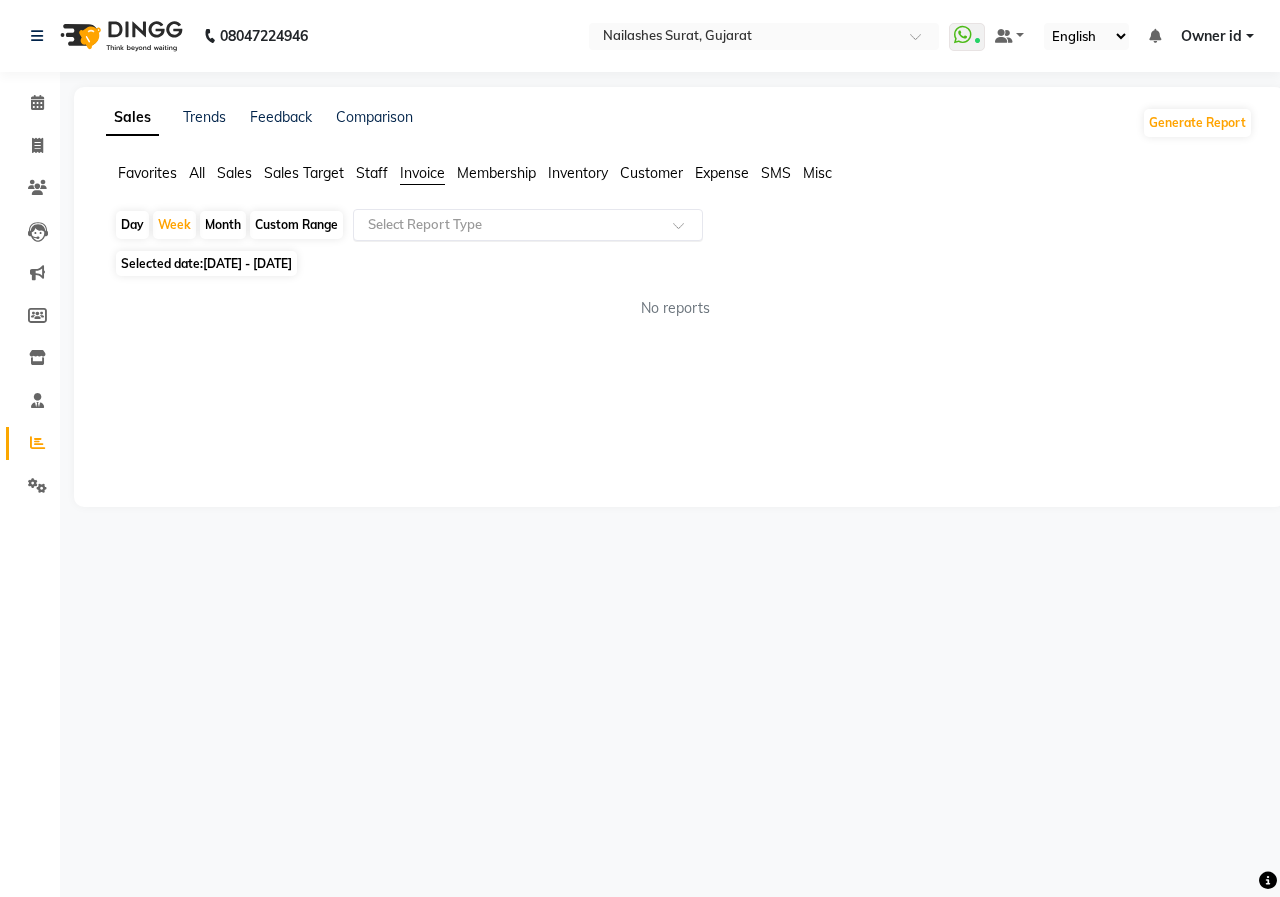 click on "Select Report Type" 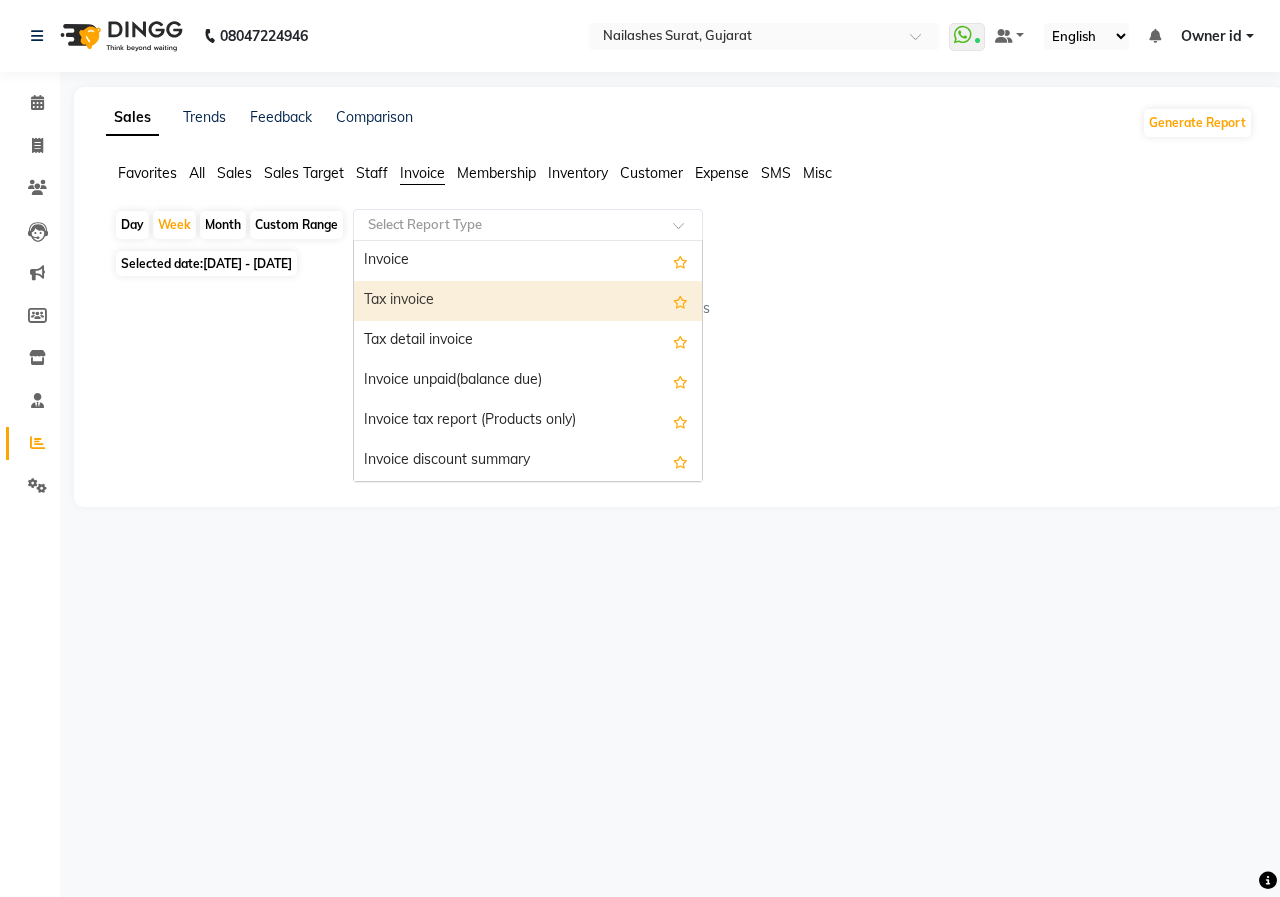 click on "Tax invoice" at bounding box center (528, 301) 